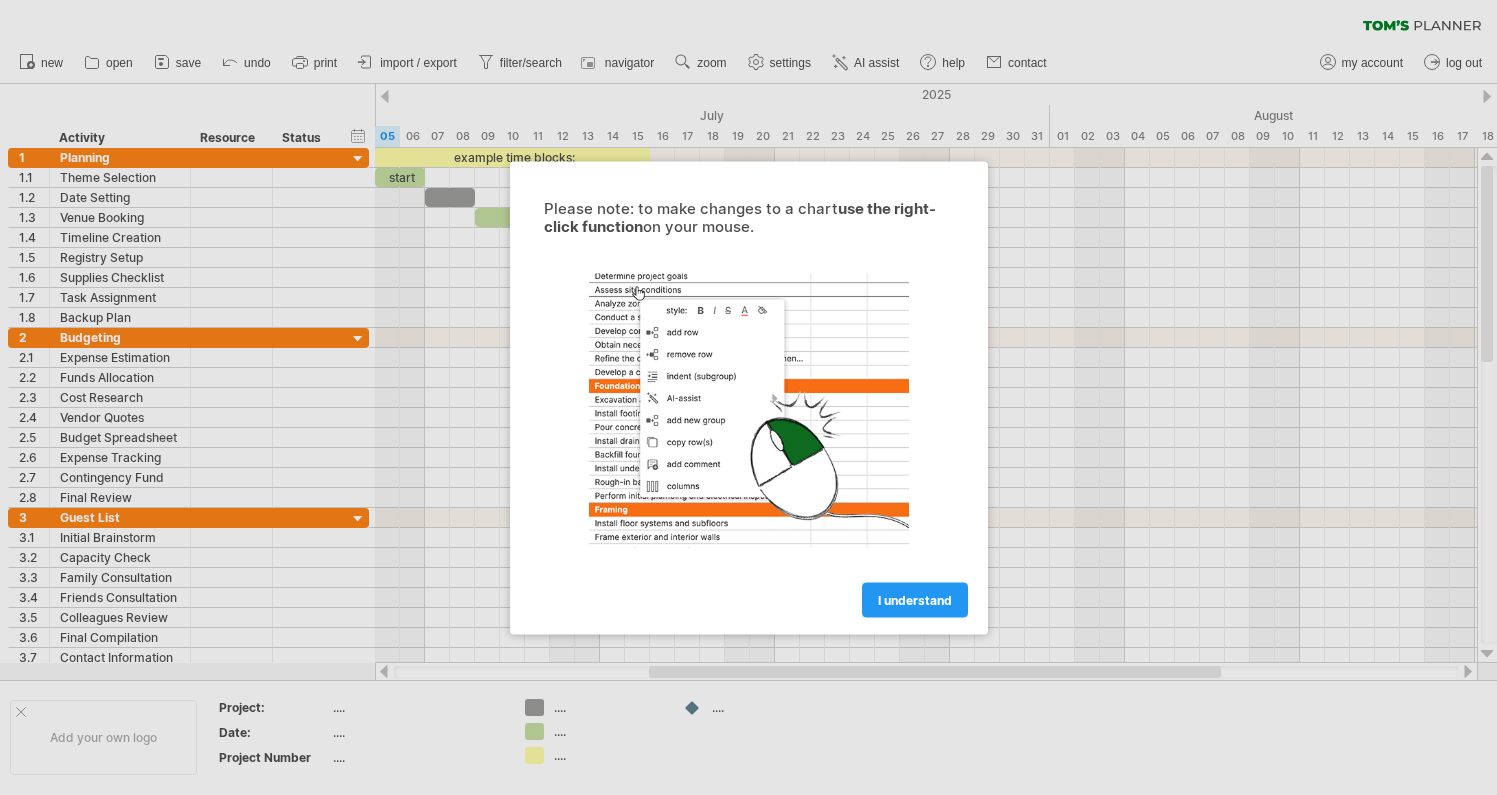 scroll, scrollTop: 0, scrollLeft: 0, axis: both 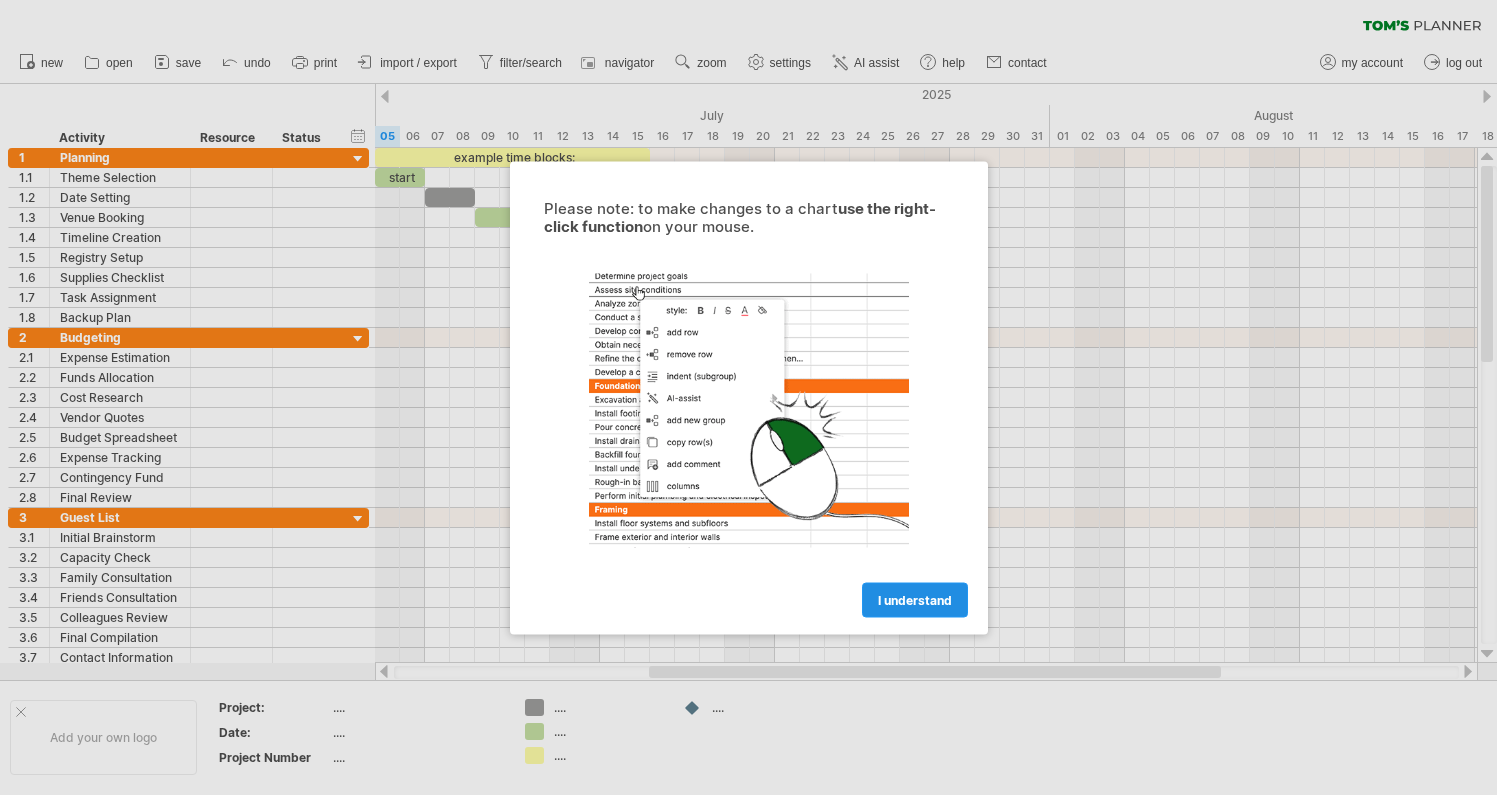 click on "I understand" at bounding box center (915, 599) 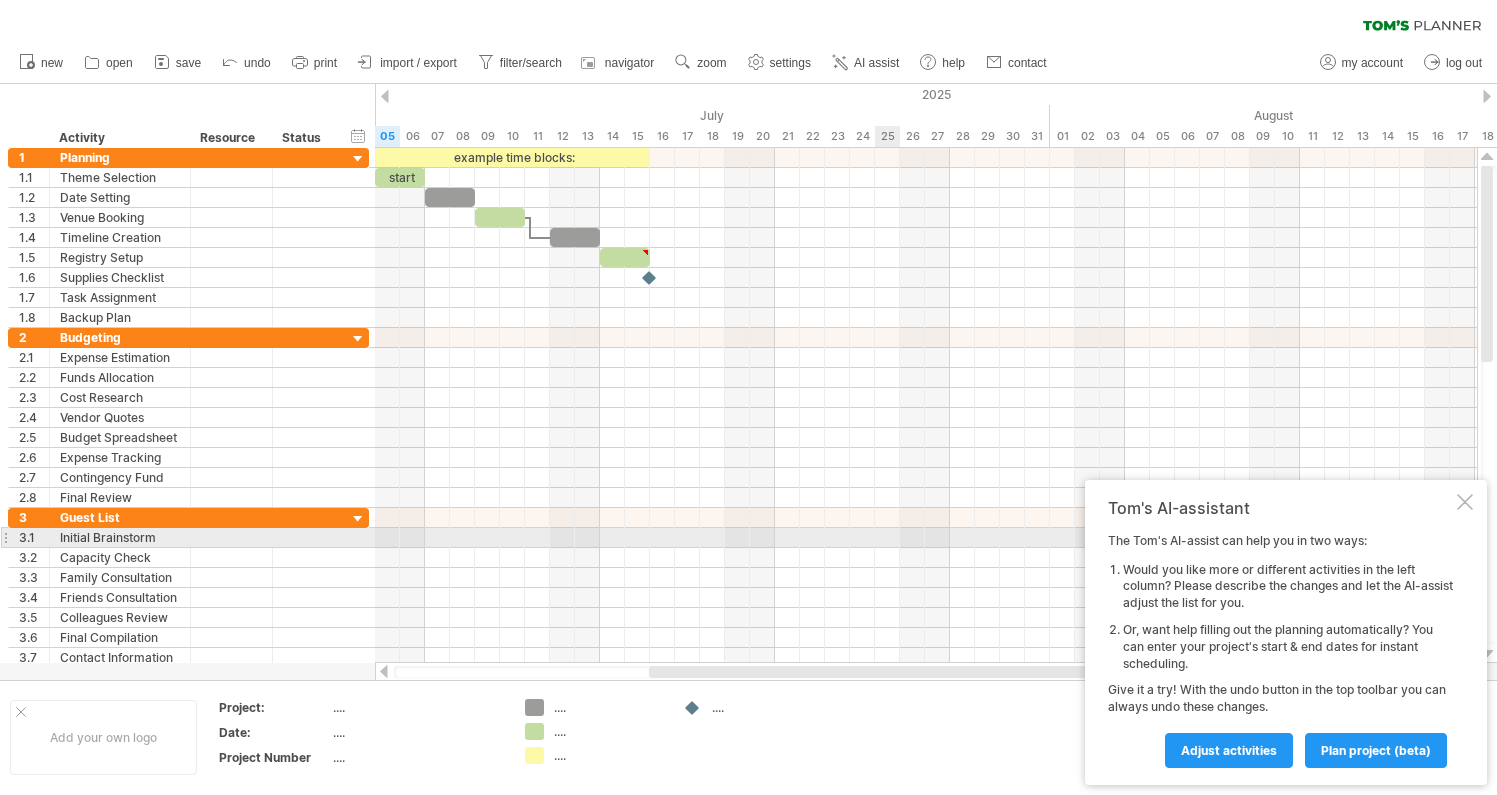 click at bounding box center [926, 538] 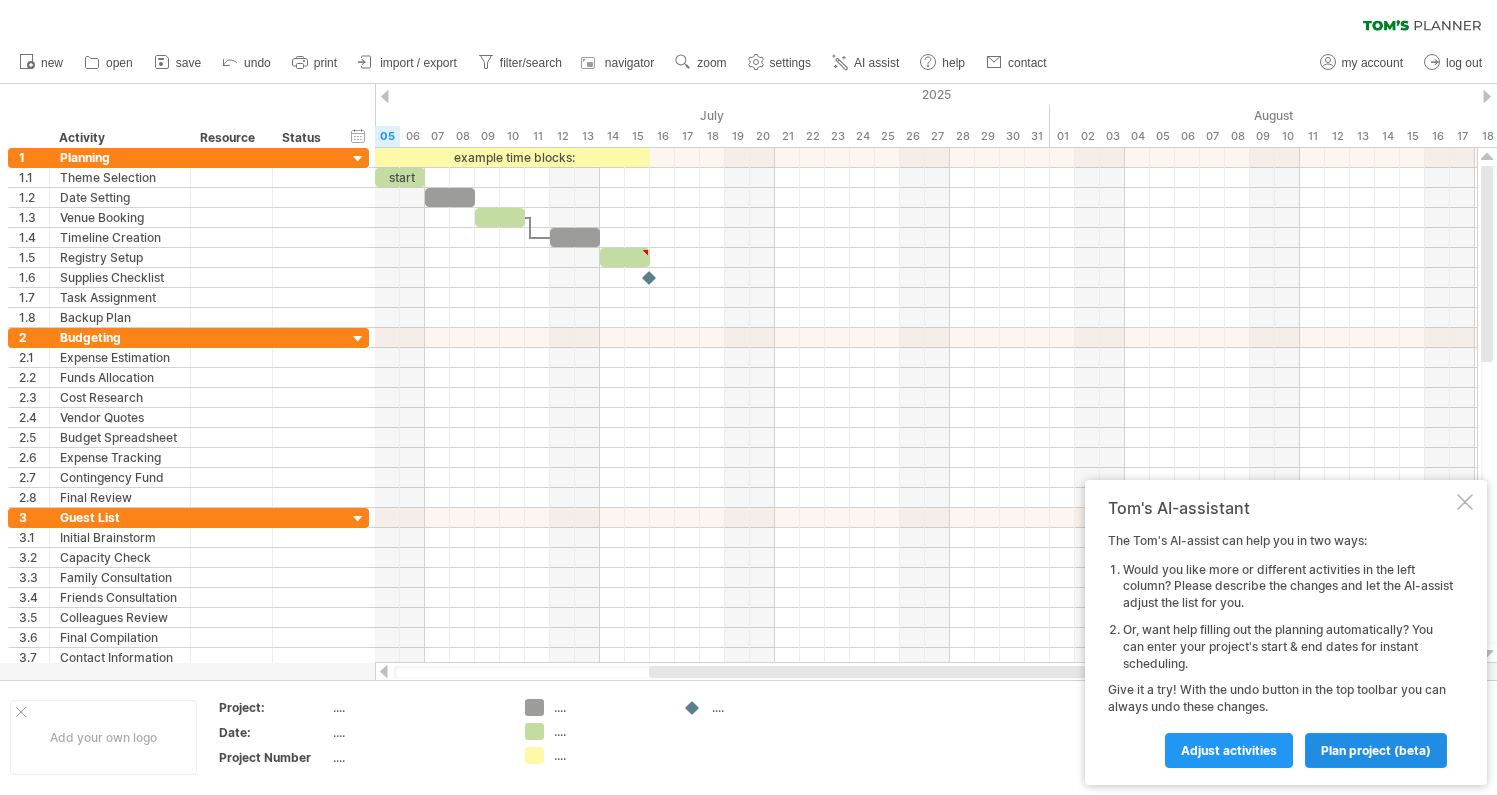 click on "plan project (beta)" at bounding box center (1376, 750) 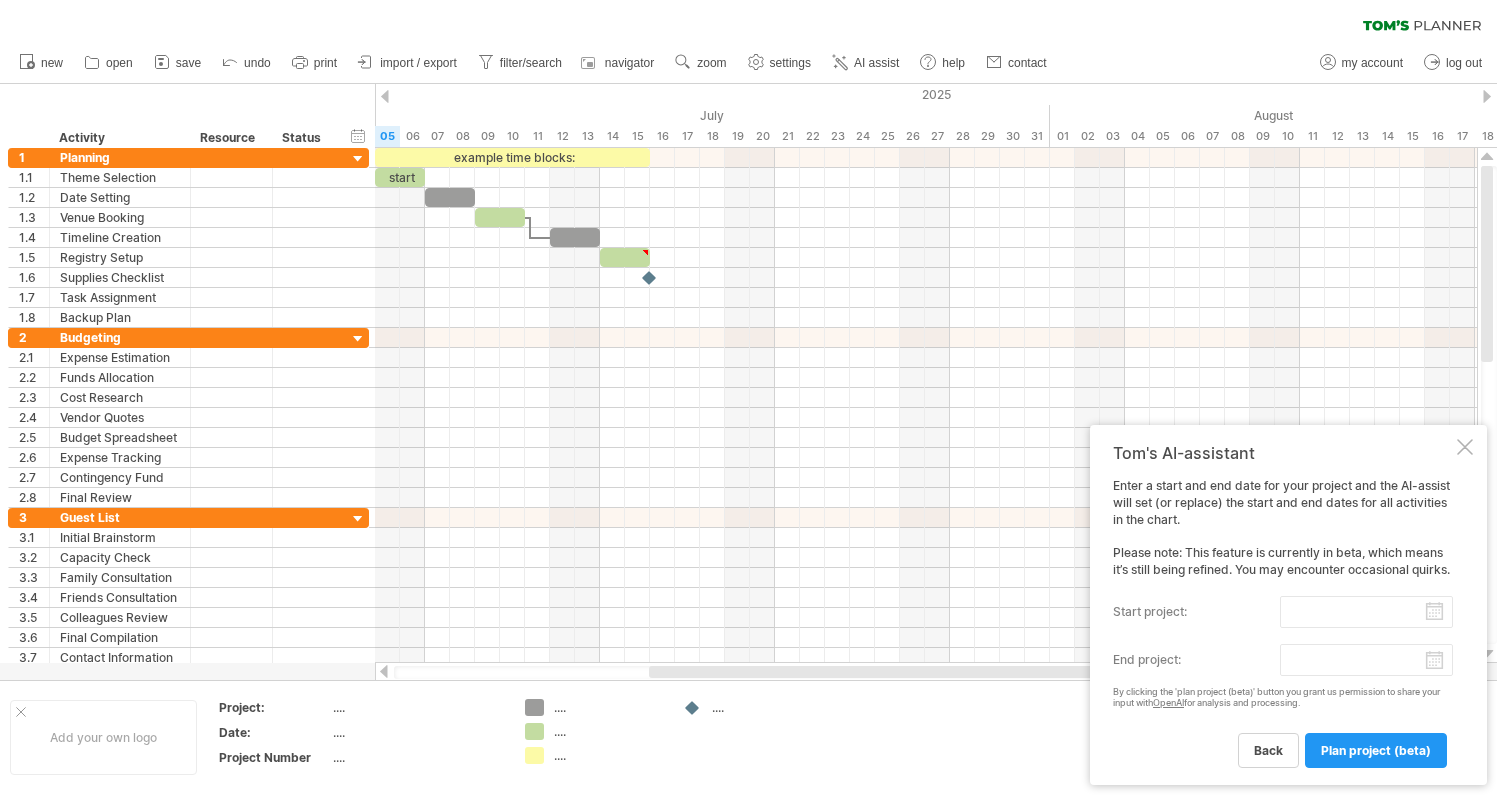 click on "Add your own logo Project: .... Date: .... Project Number .... .... .... ...." at bounding box center (748, 737) 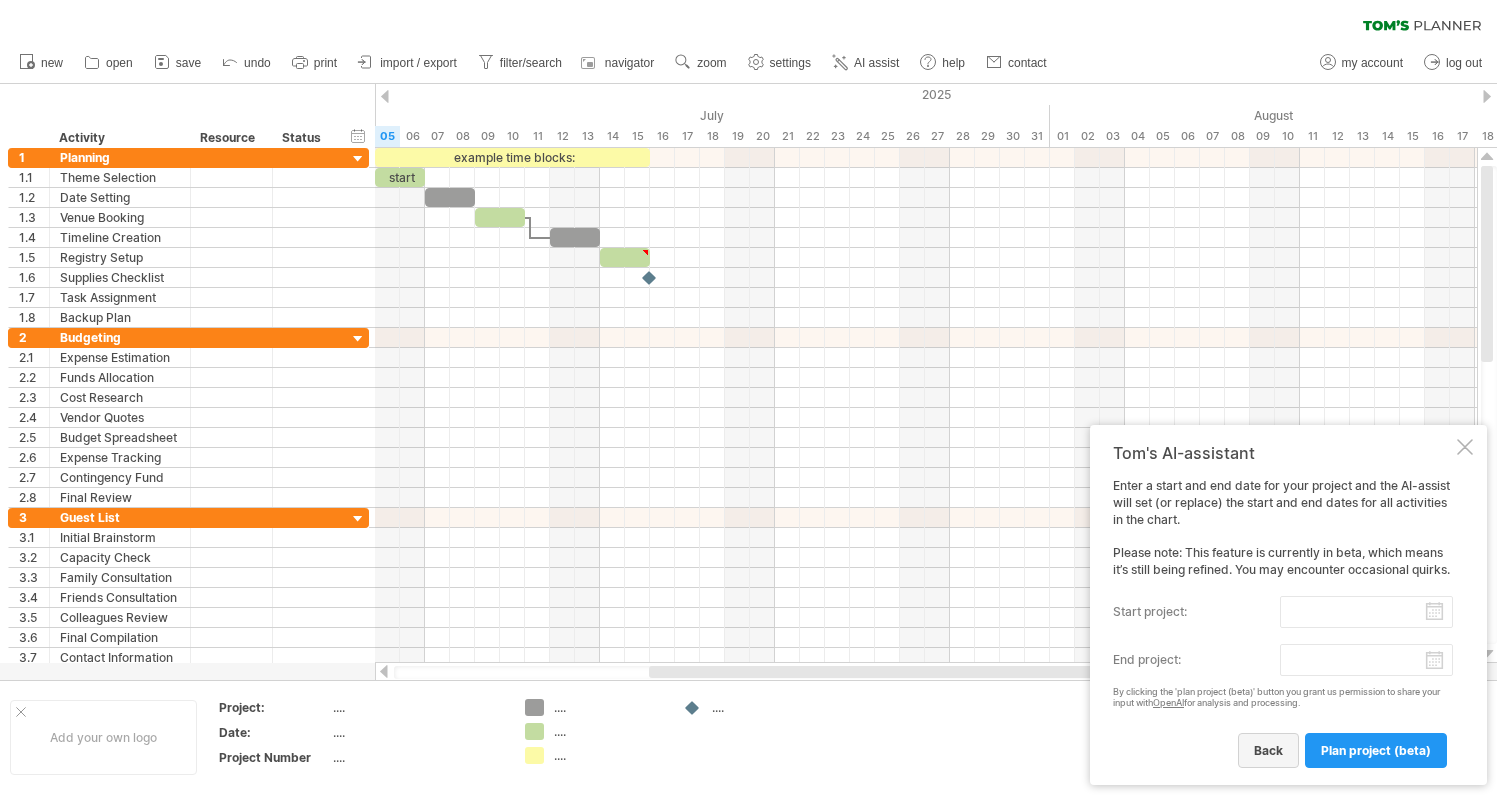 click on "back" at bounding box center [1268, 750] 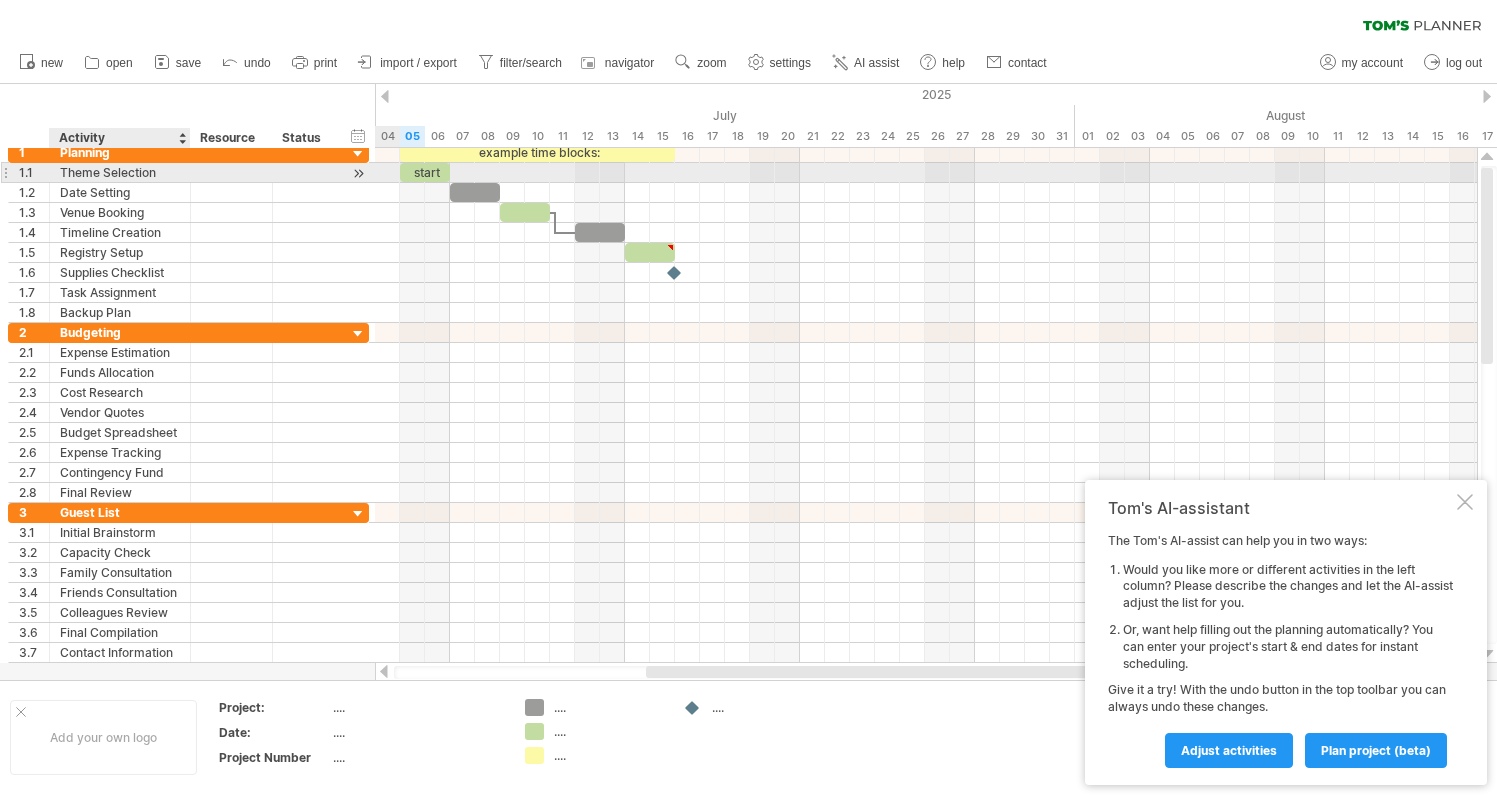 click on "Theme Selection" at bounding box center [120, 172] 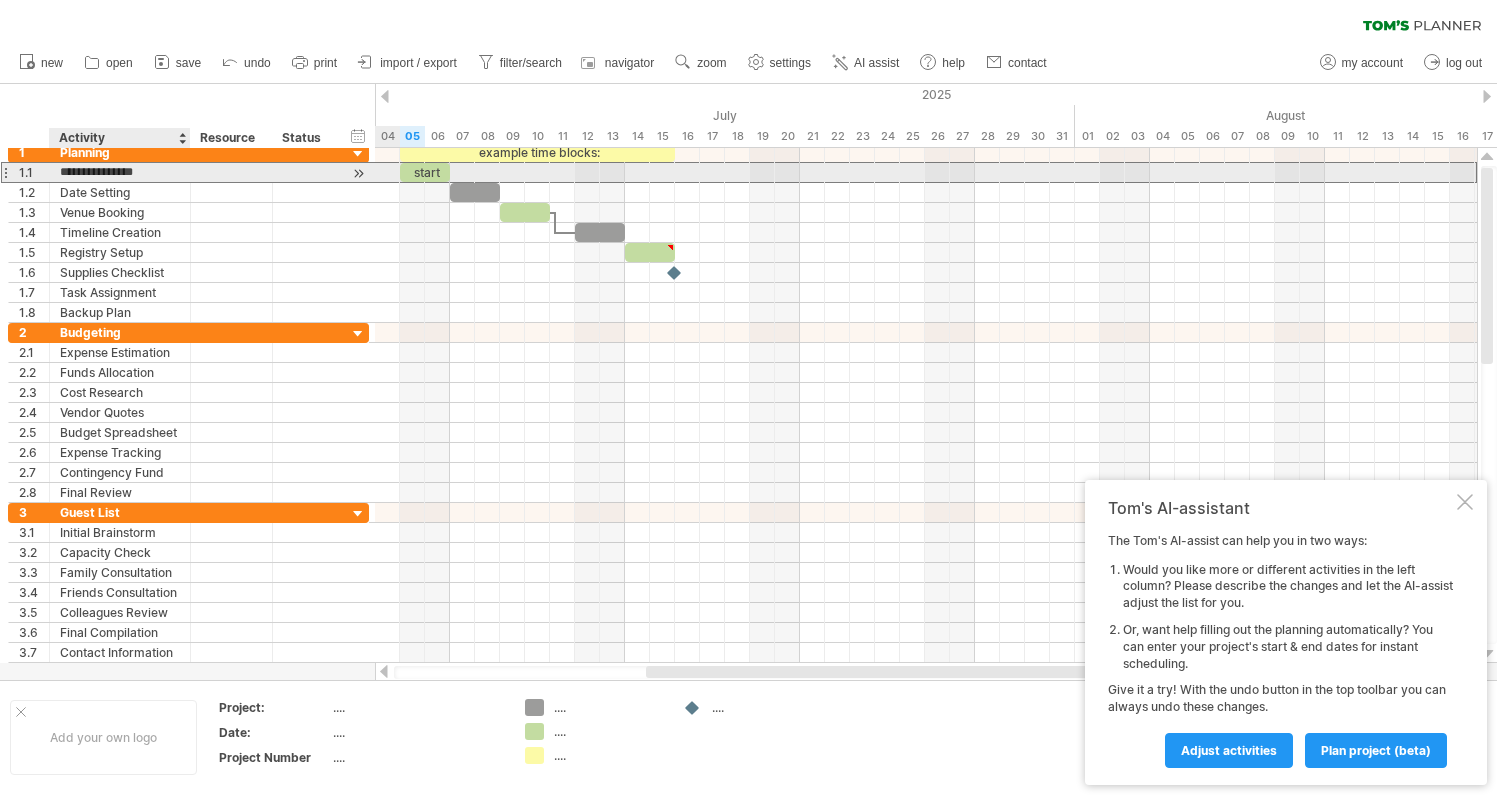 click on "**********" at bounding box center [120, 172] 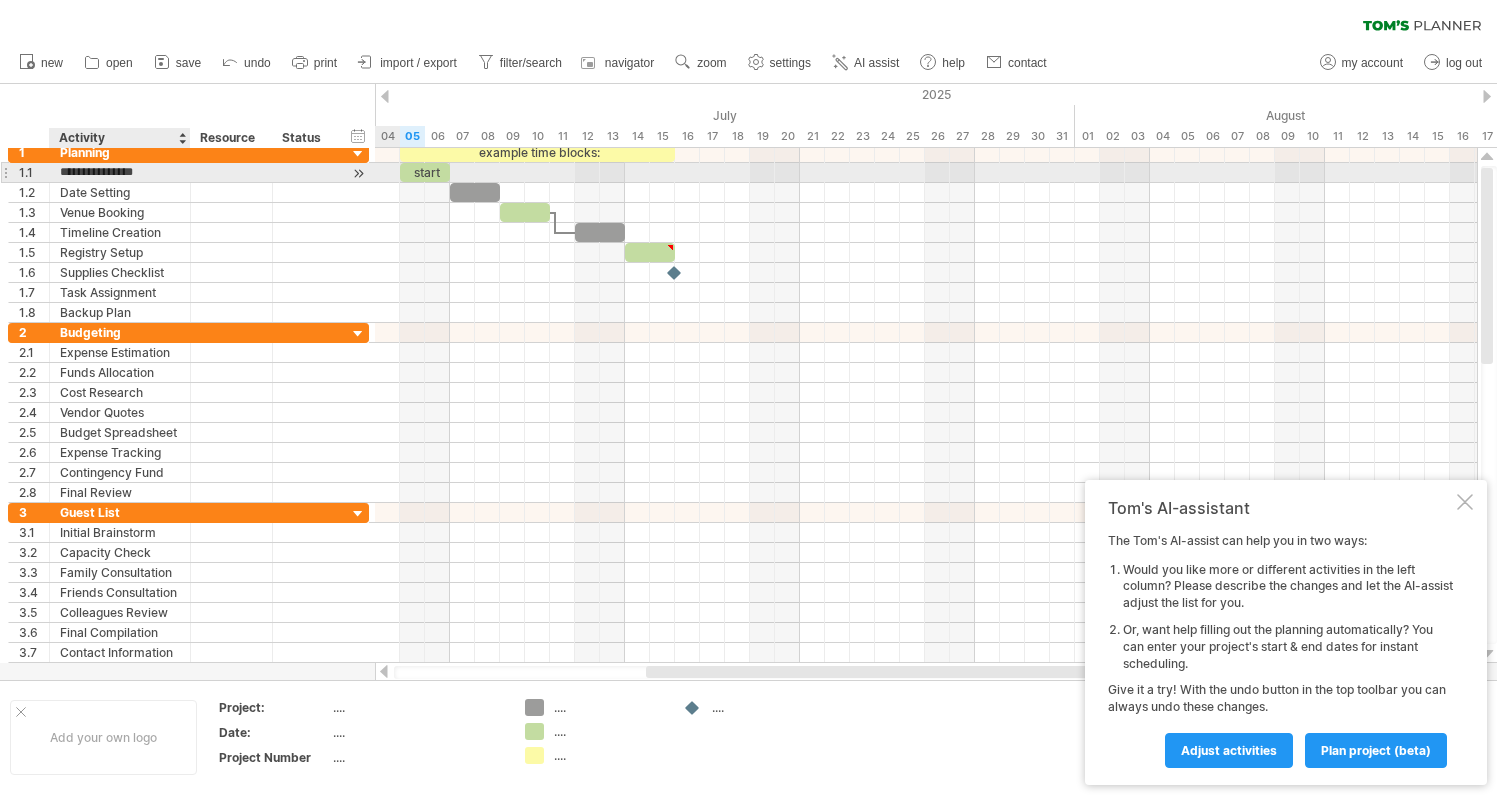 click on "**********" at bounding box center (120, 172) 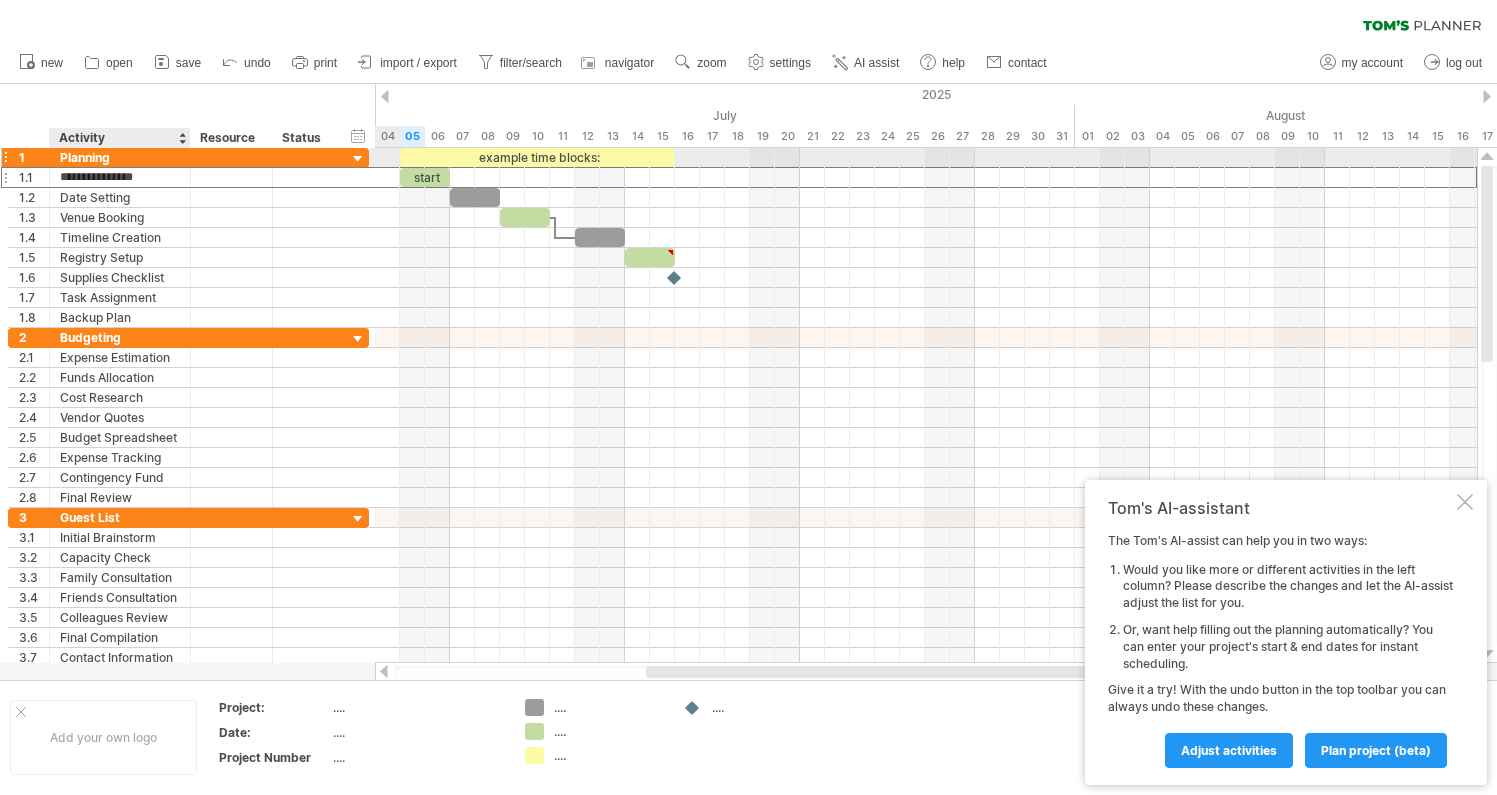 click on "Planning" at bounding box center (120, 157) 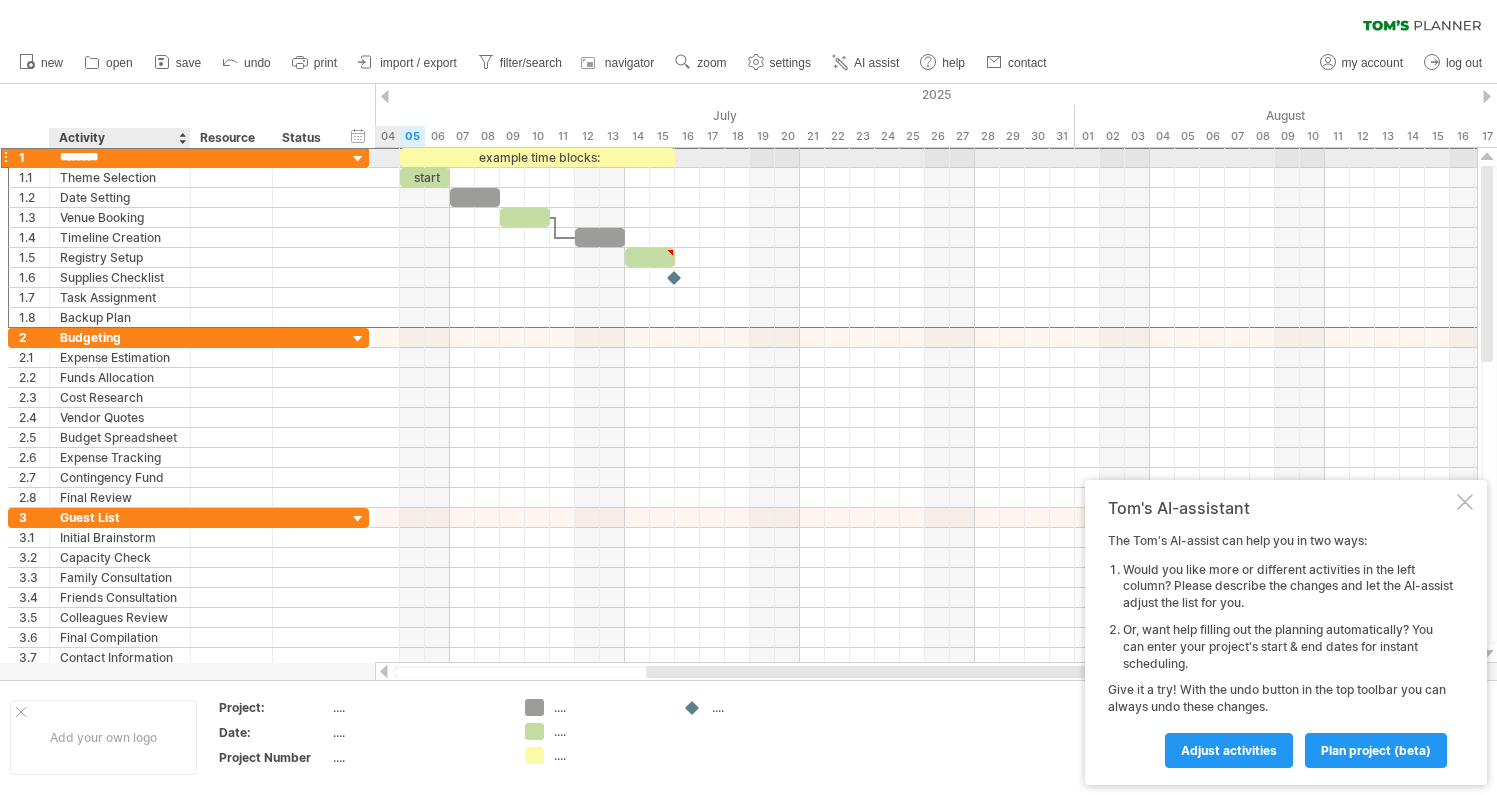 click on "********" at bounding box center [120, 157] 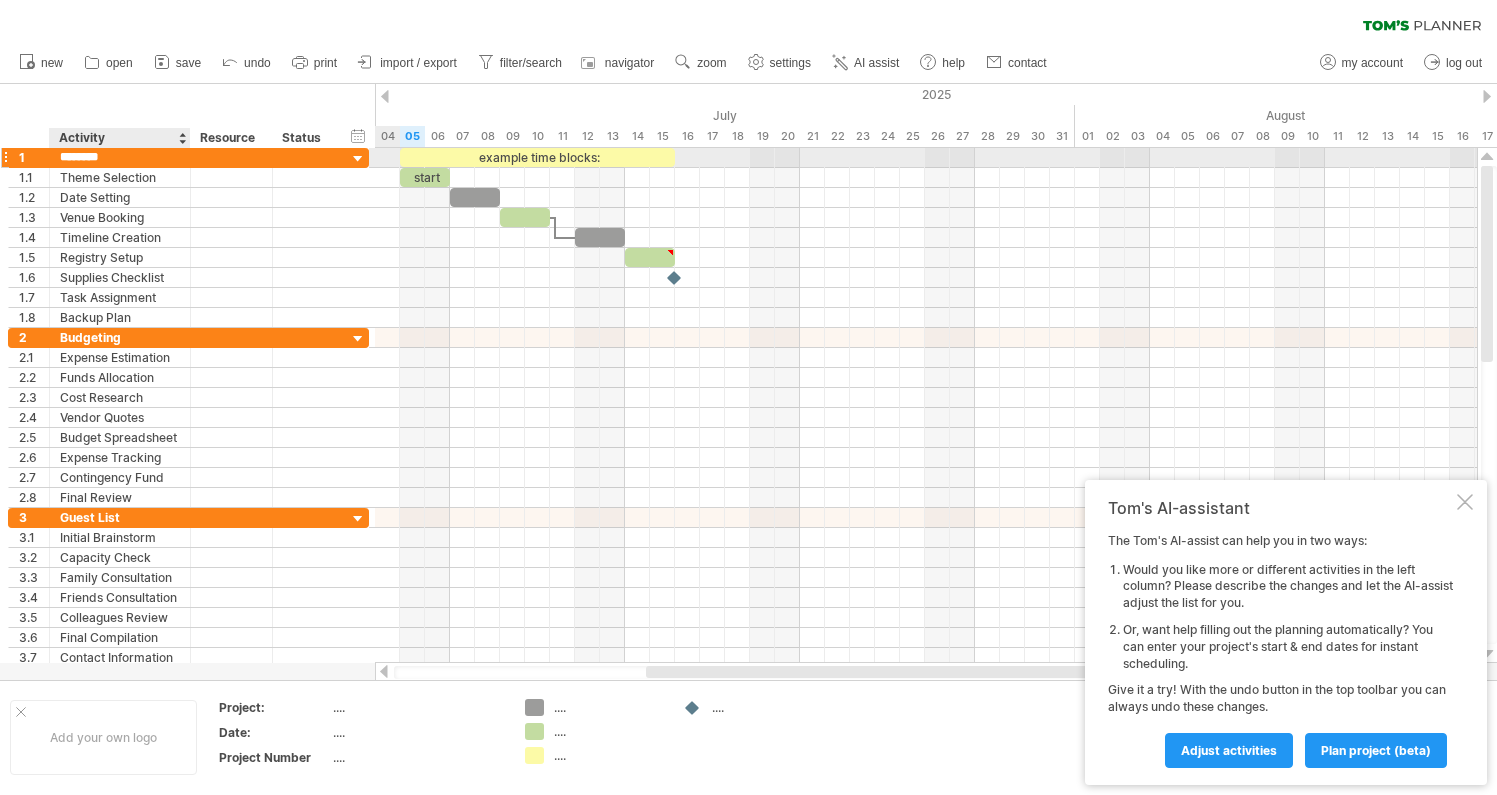 click on "********" at bounding box center [120, 157] 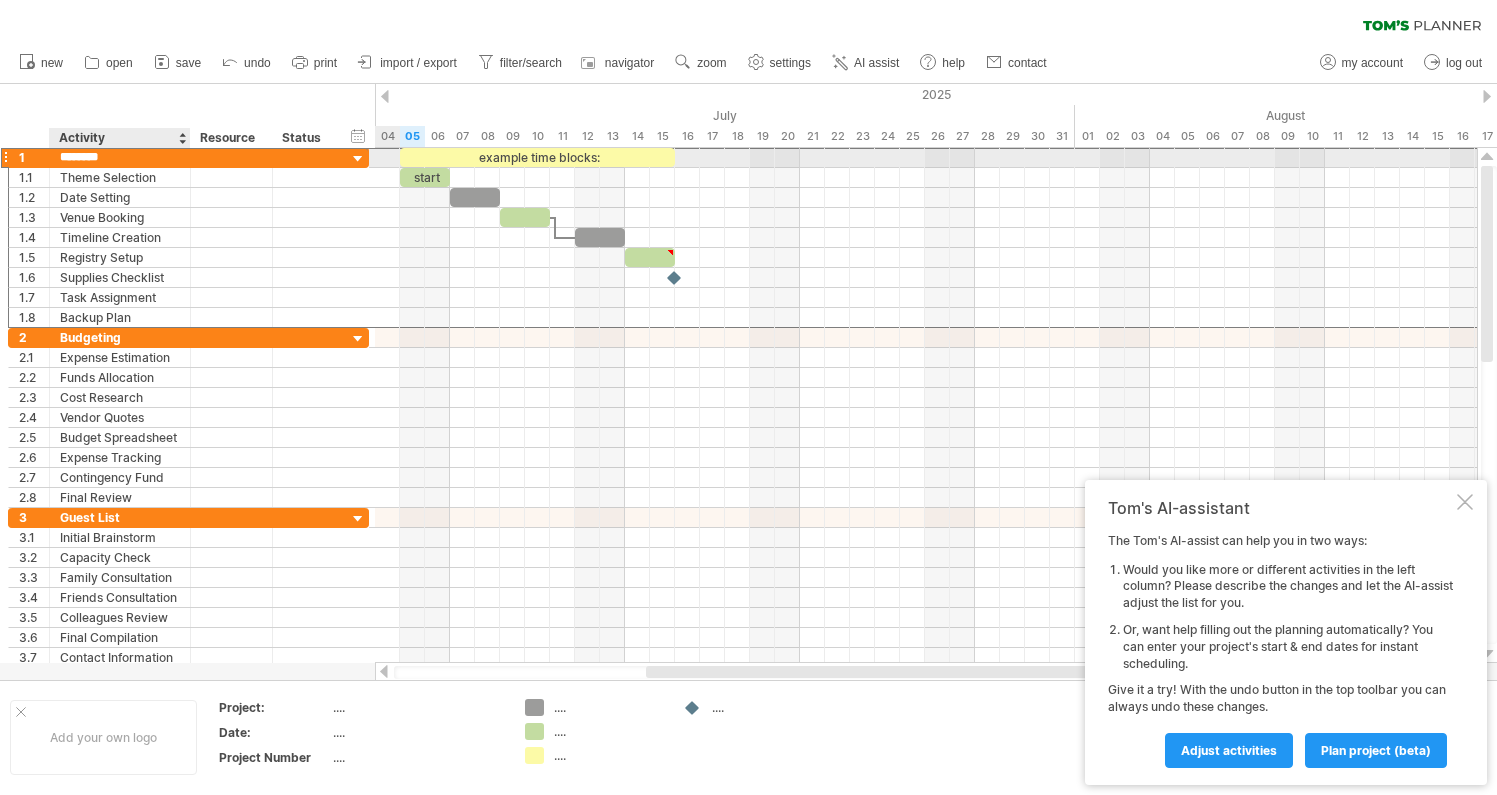click on "********" at bounding box center [120, 157] 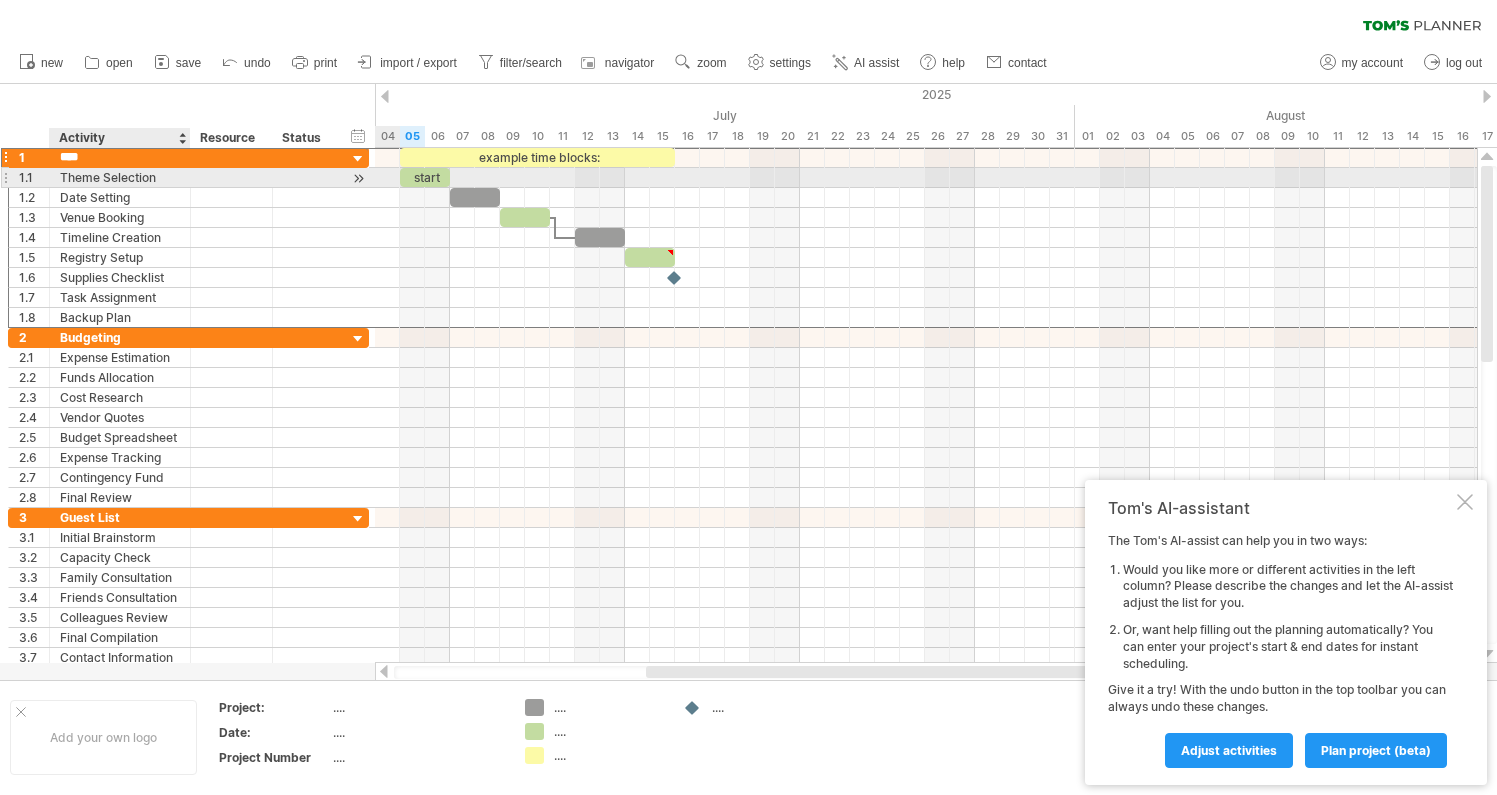 click on "Theme Selection" at bounding box center (120, 177) 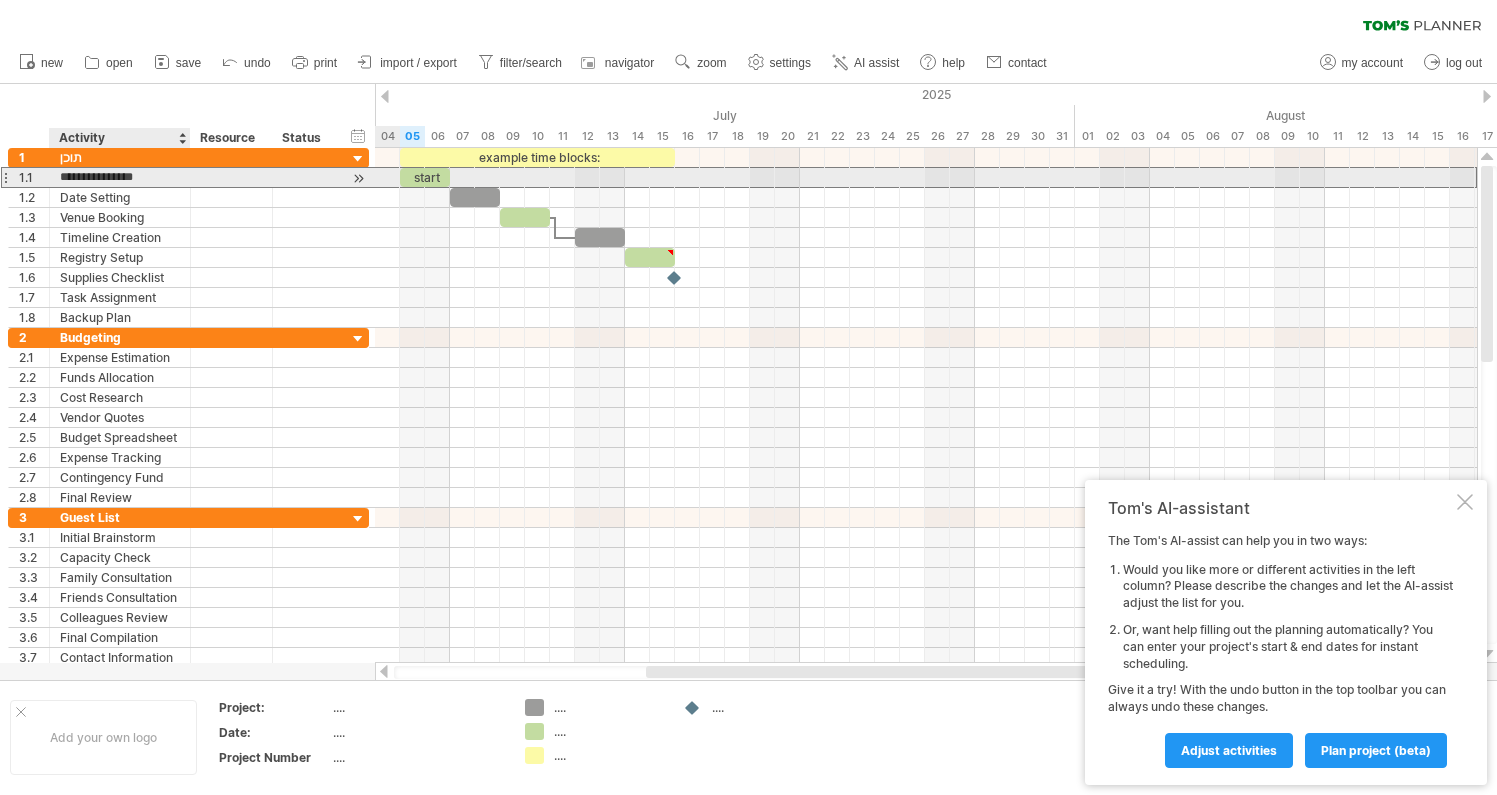 click on "**********" at bounding box center (120, 177) 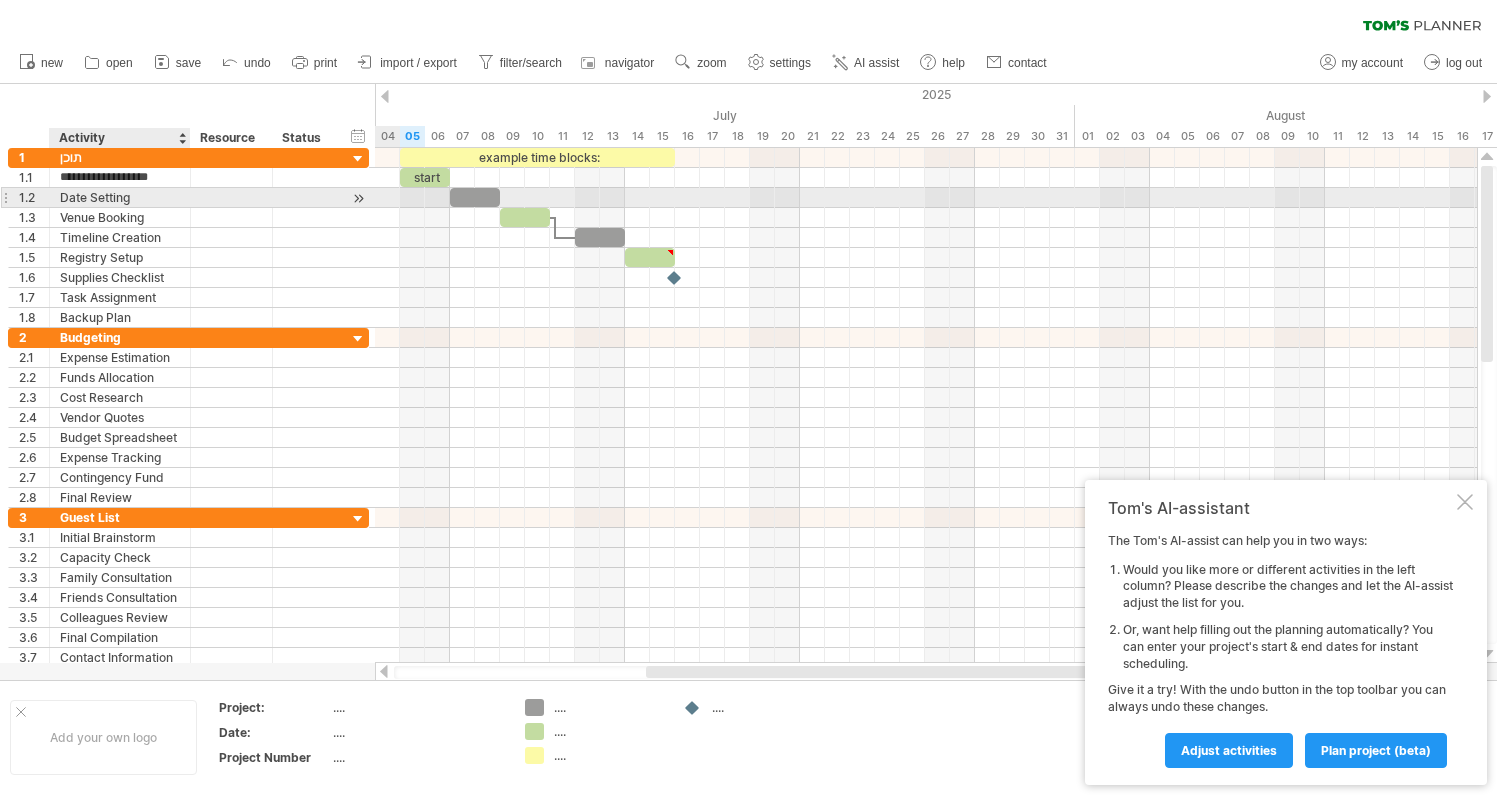 click on "Date Setting" at bounding box center (120, 197) 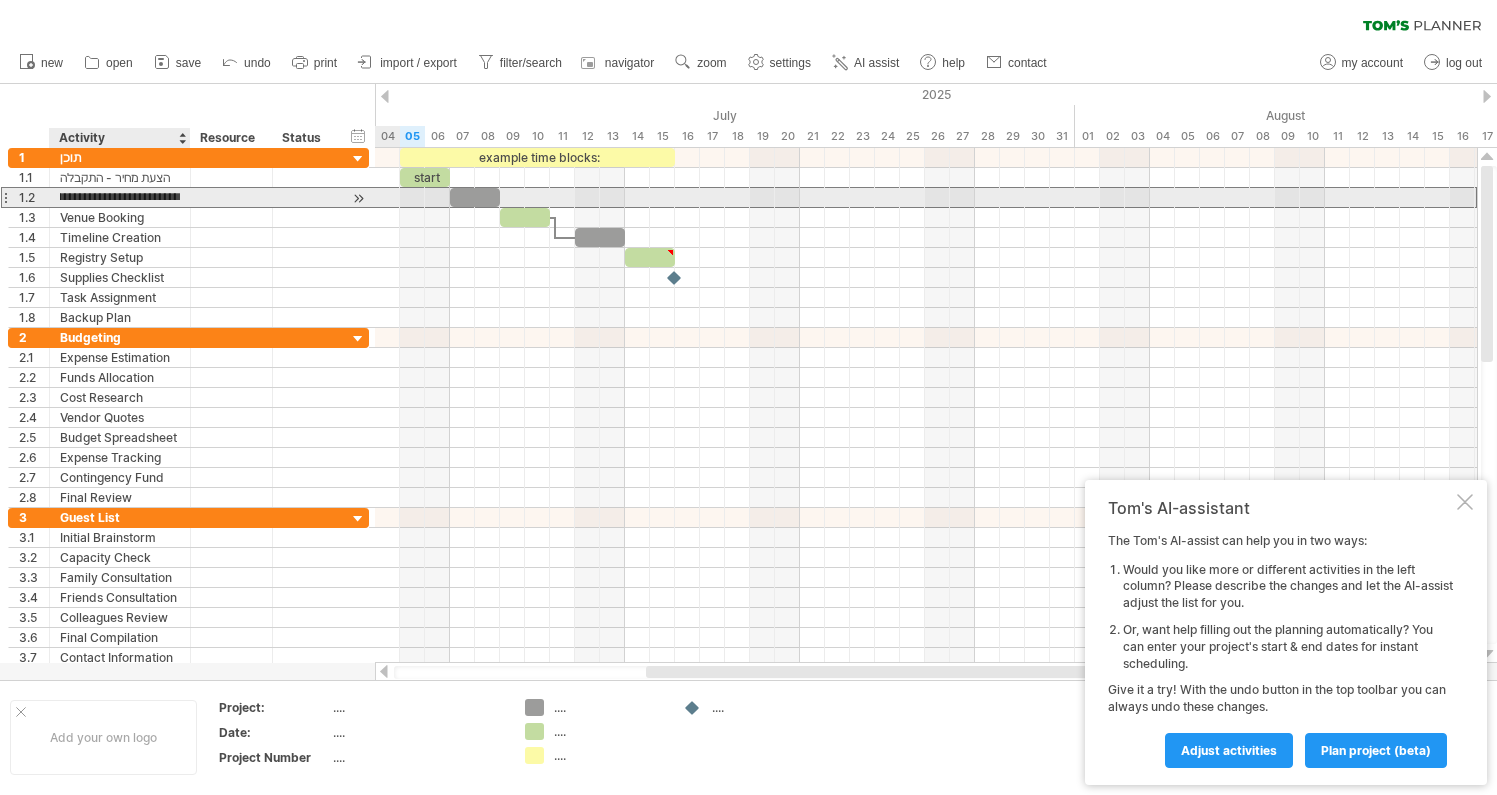 scroll, scrollTop: 0, scrollLeft: 25, axis: horizontal 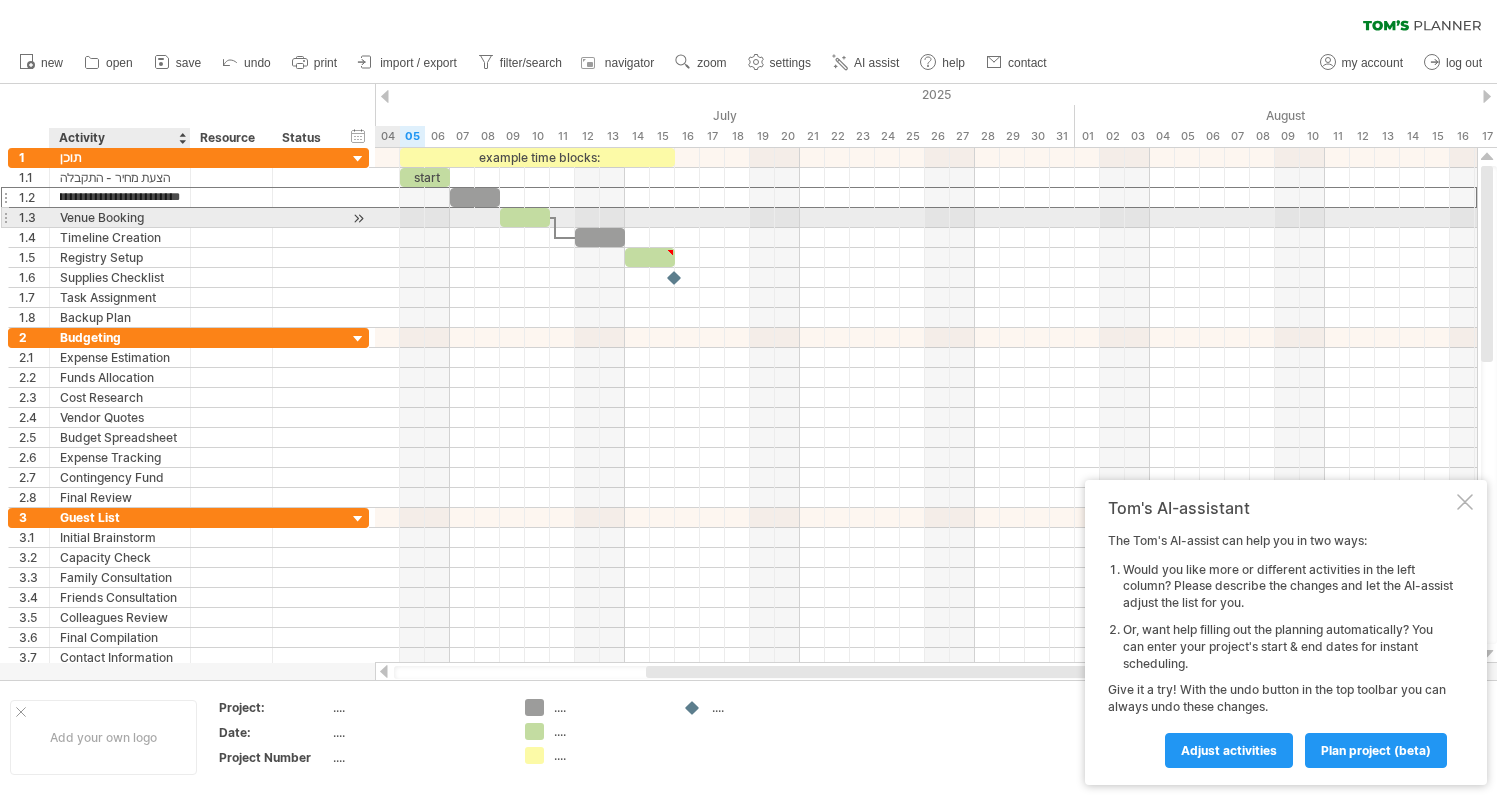 type on "**********" 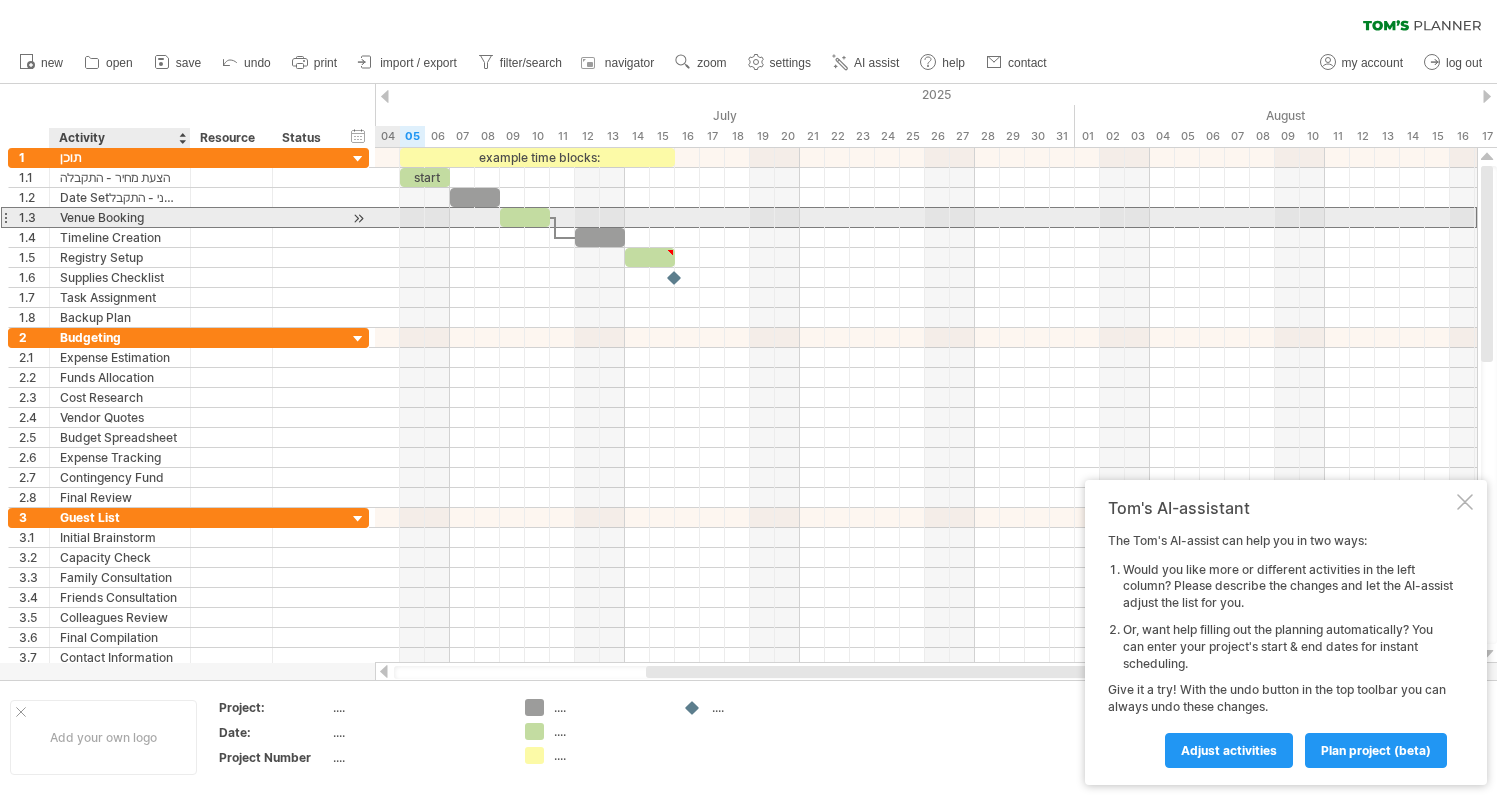 click on "Venue Booking" at bounding box center [120, 217] 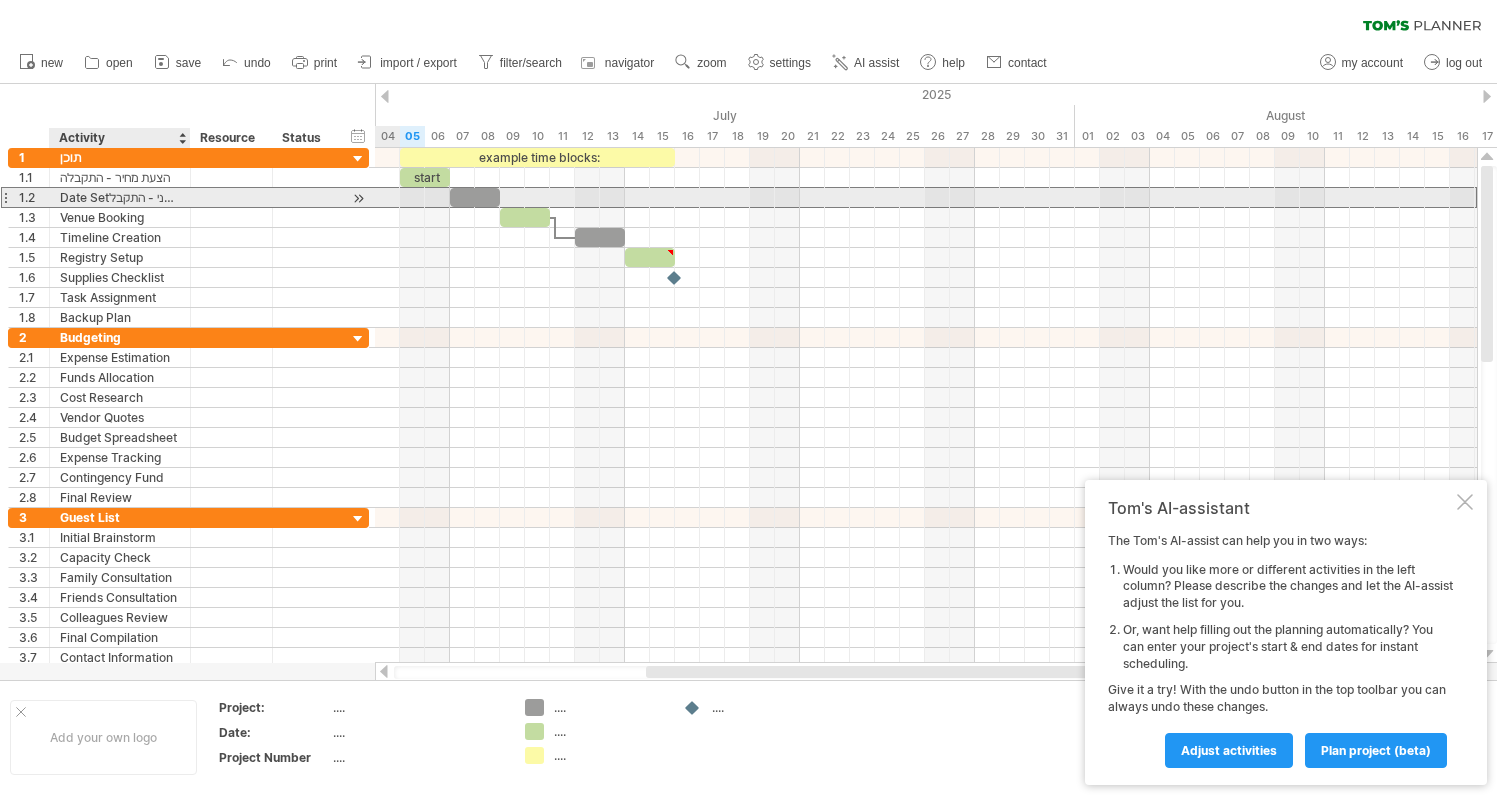 click on "Date Setמפרט טכני - התקבלting" at bounding box center (120, 197) 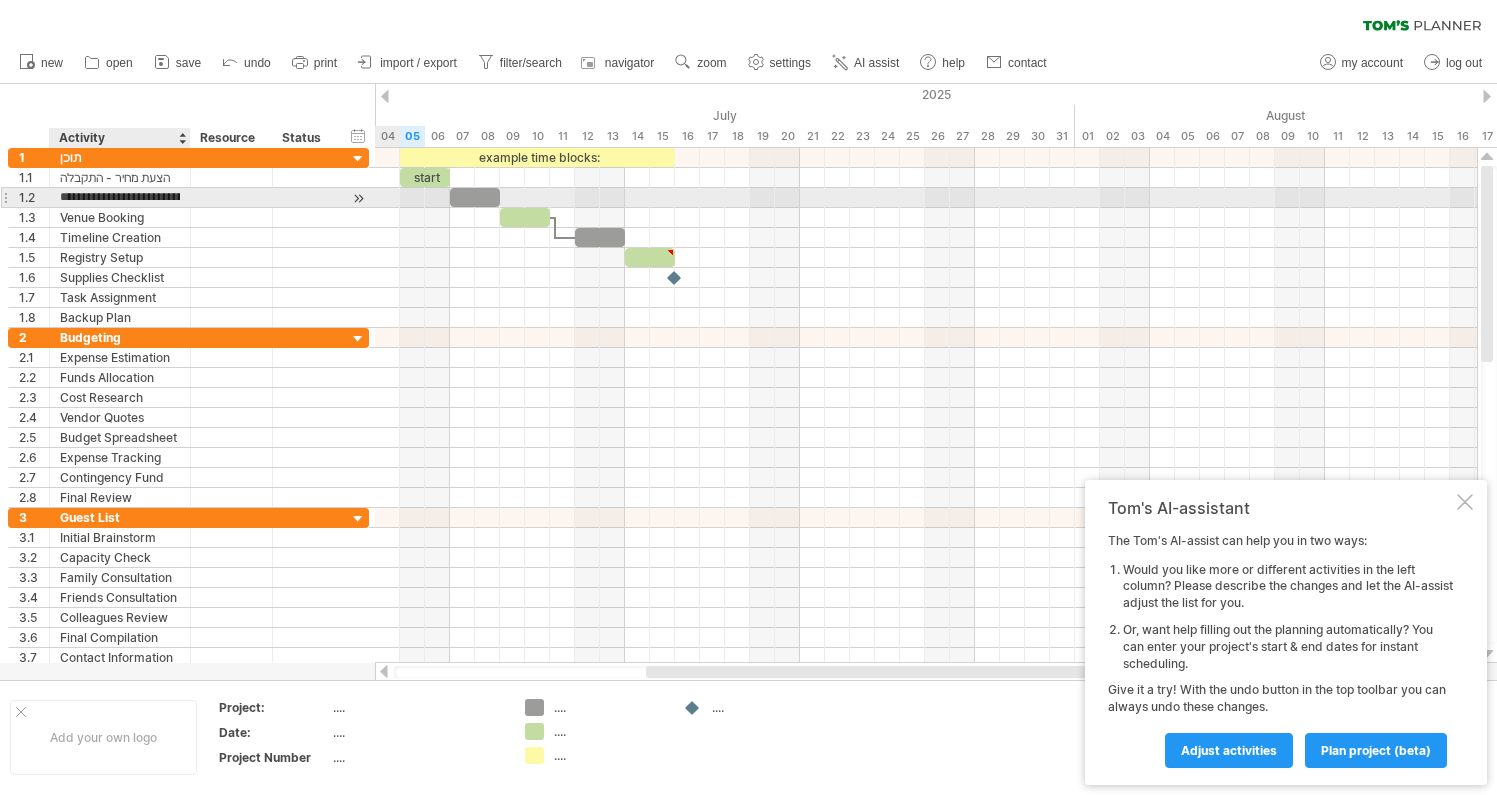click on "**********" at bounding box center (120, 197) 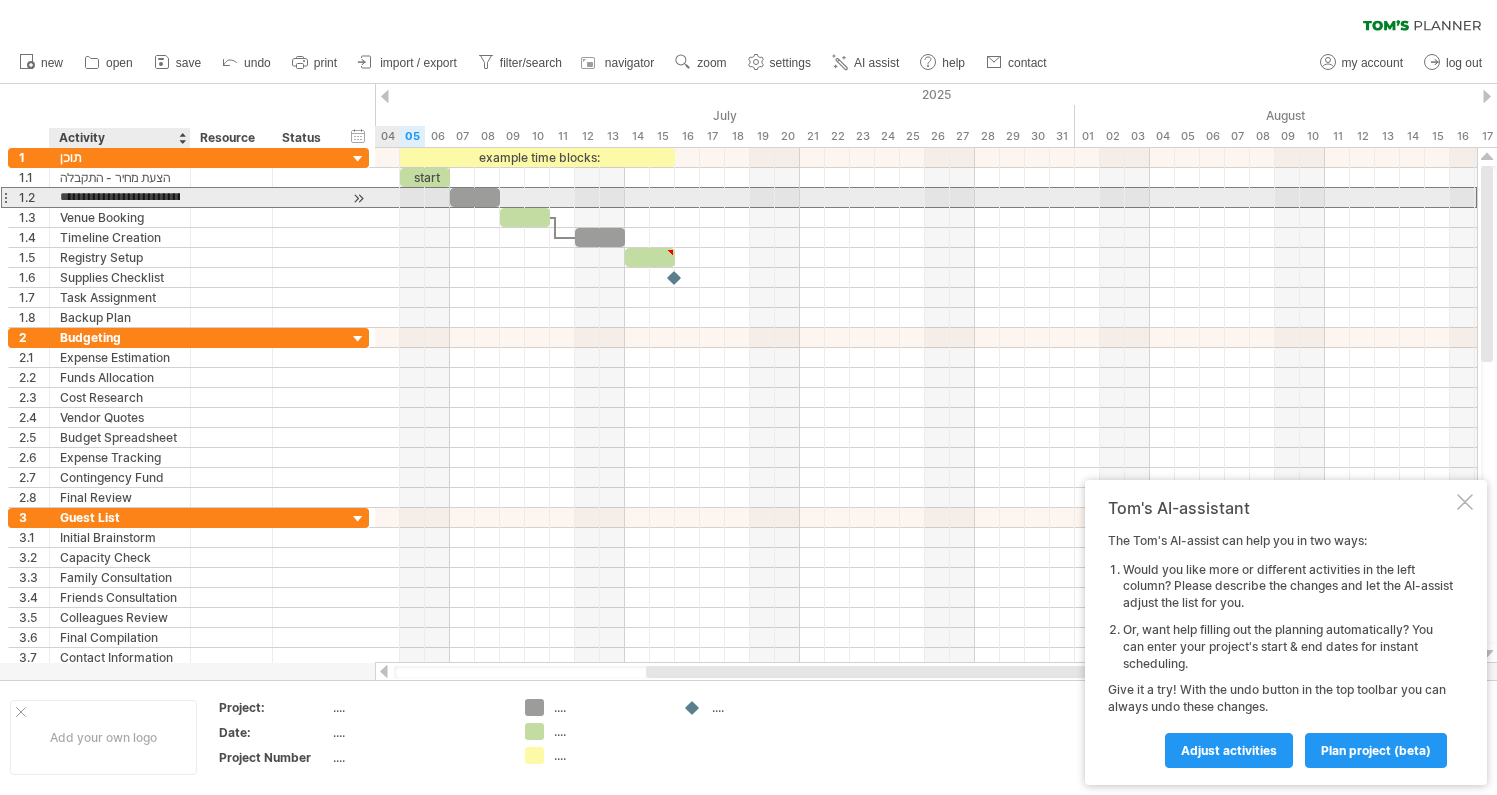 click on "**********" at bounding box center (120, 197) 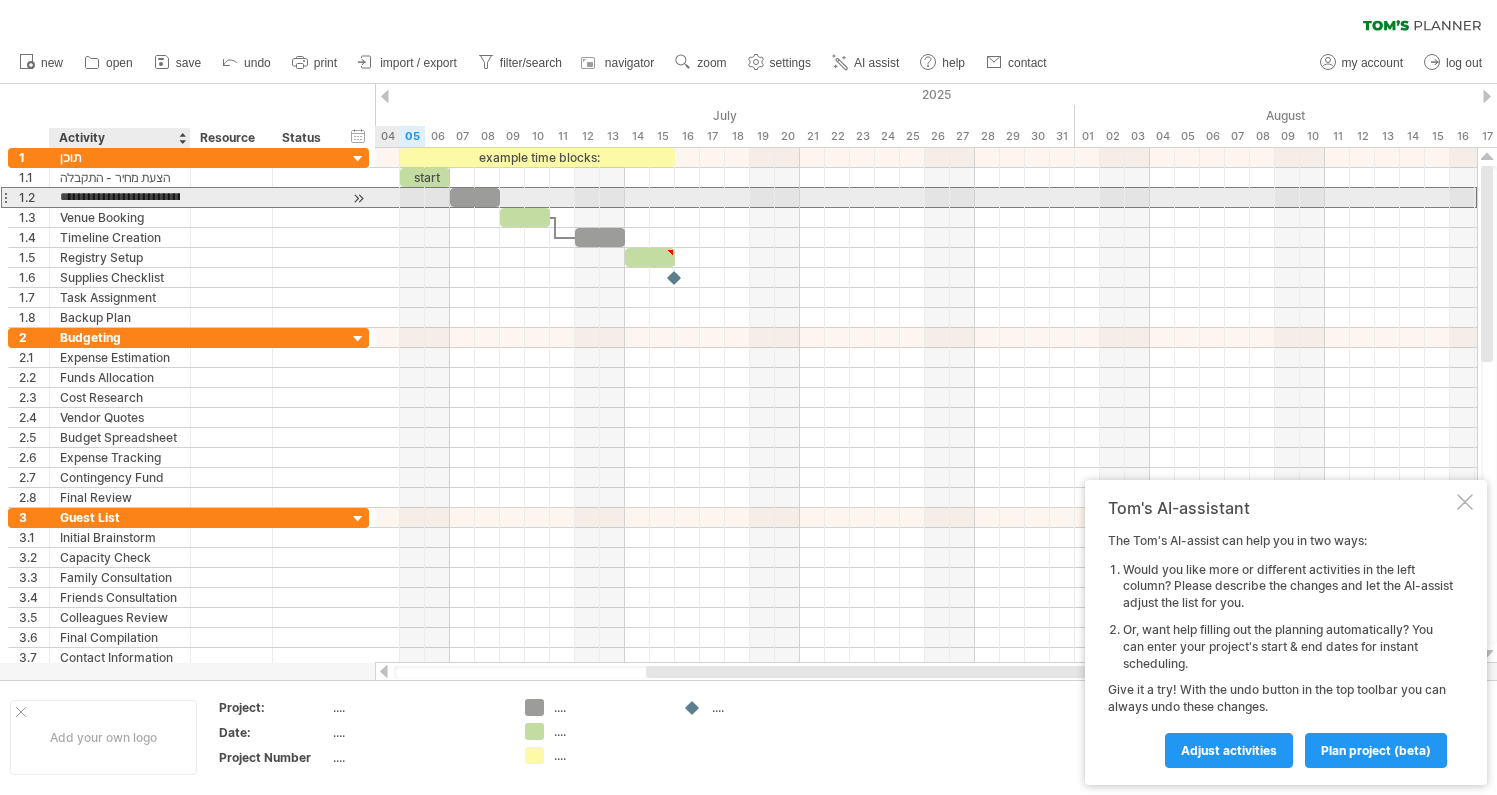 drag, startPoint x: 63, startPoint y: 200, endPoint x: 107, endPoint y: 201, distance: 44.011364 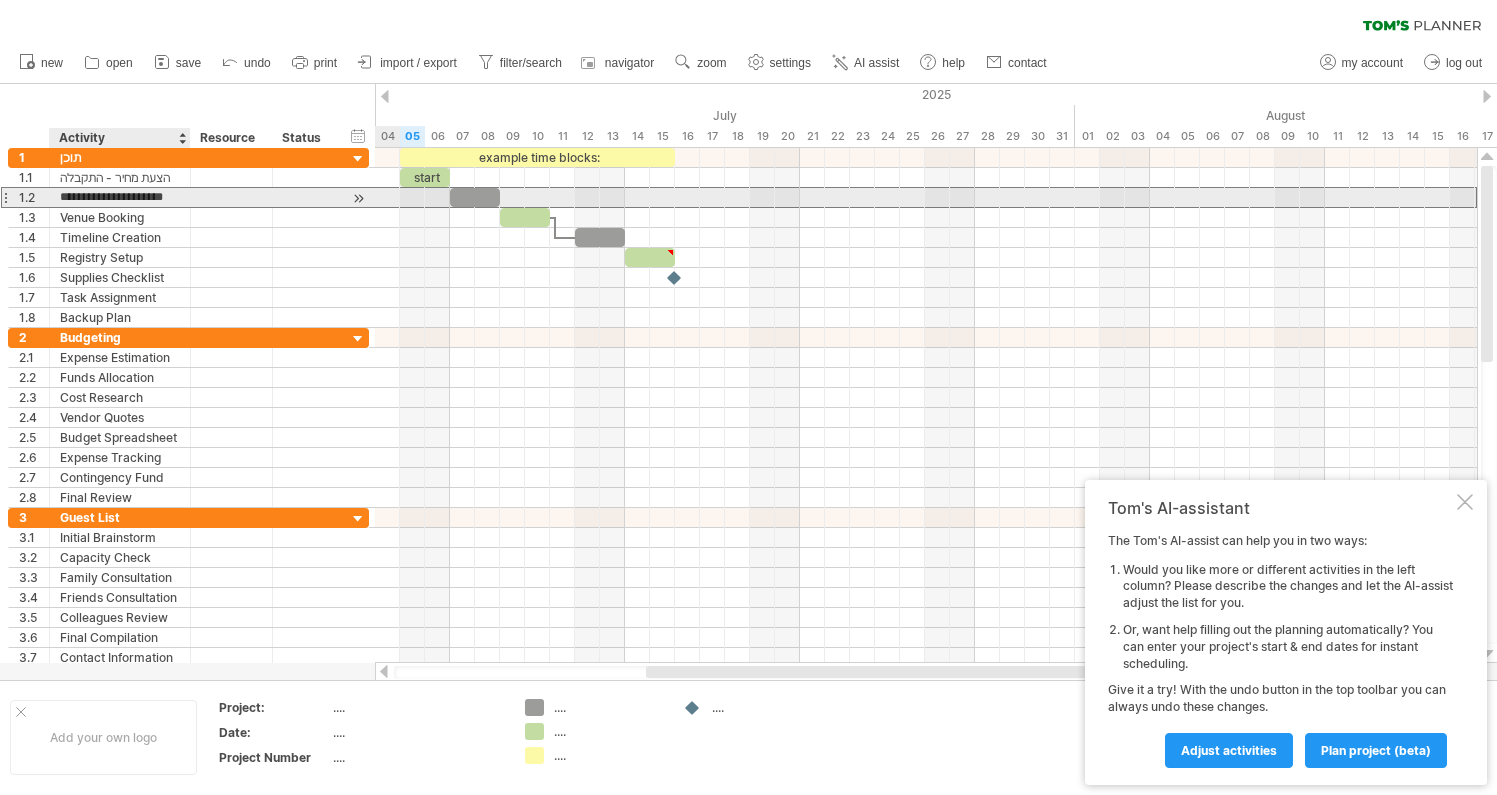 click on "**********" at bounding box center (120, 197) 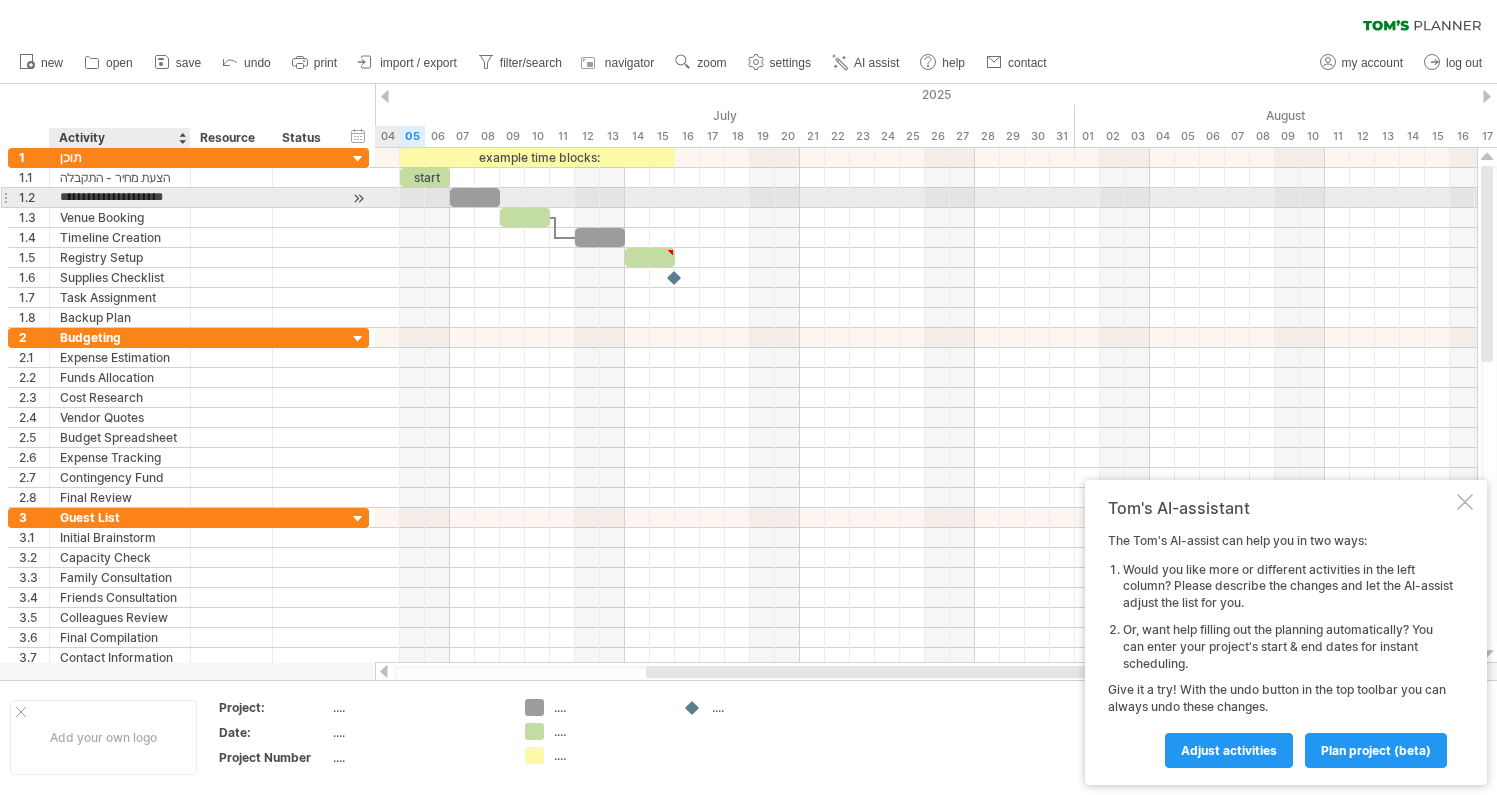 click on "**********" at bounding box center [120, 197] 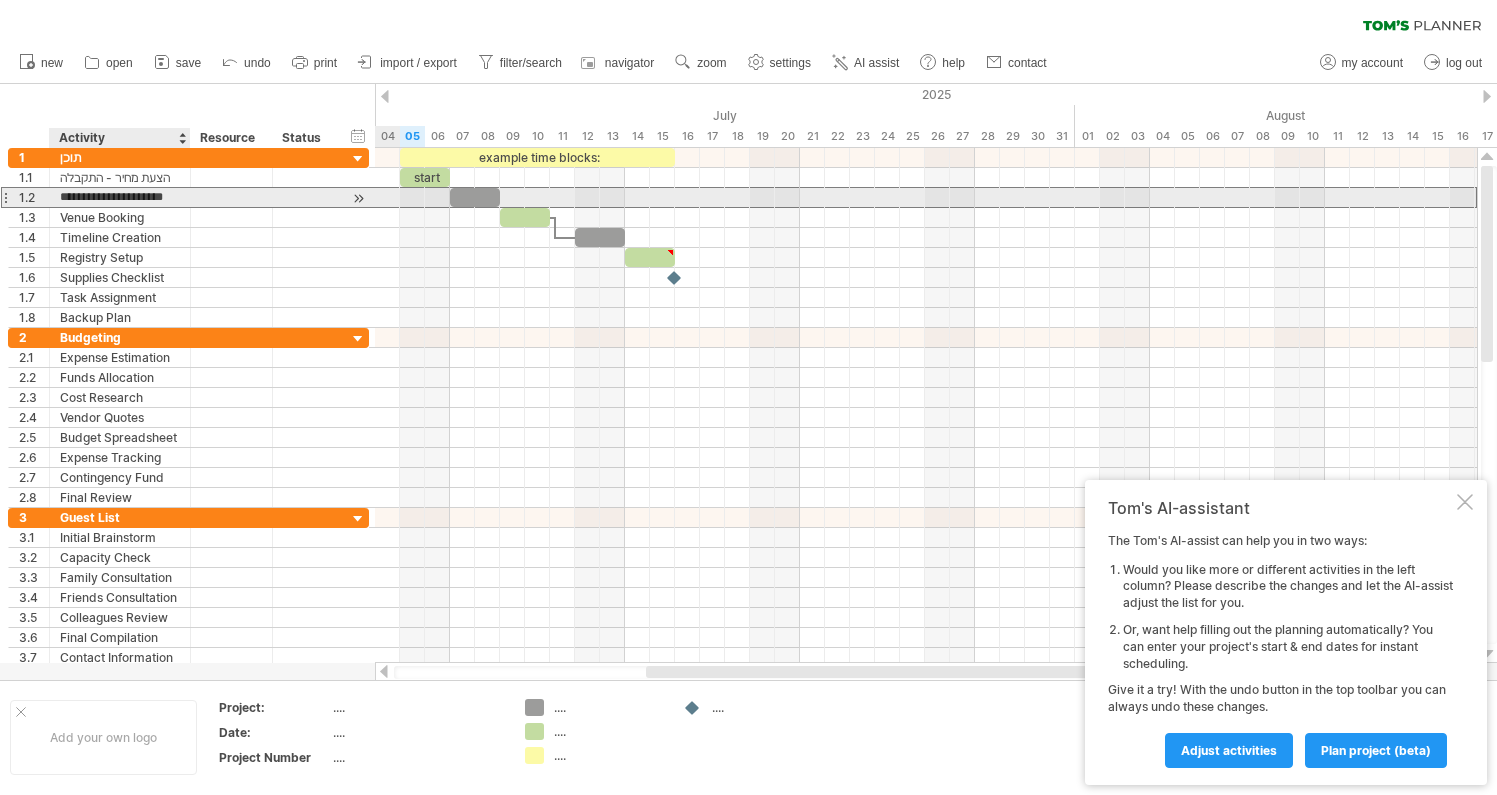 drag, startPoint x: 155, startPoint y: 200, endPoint x: 180, endPoint y: 200, distance: 25 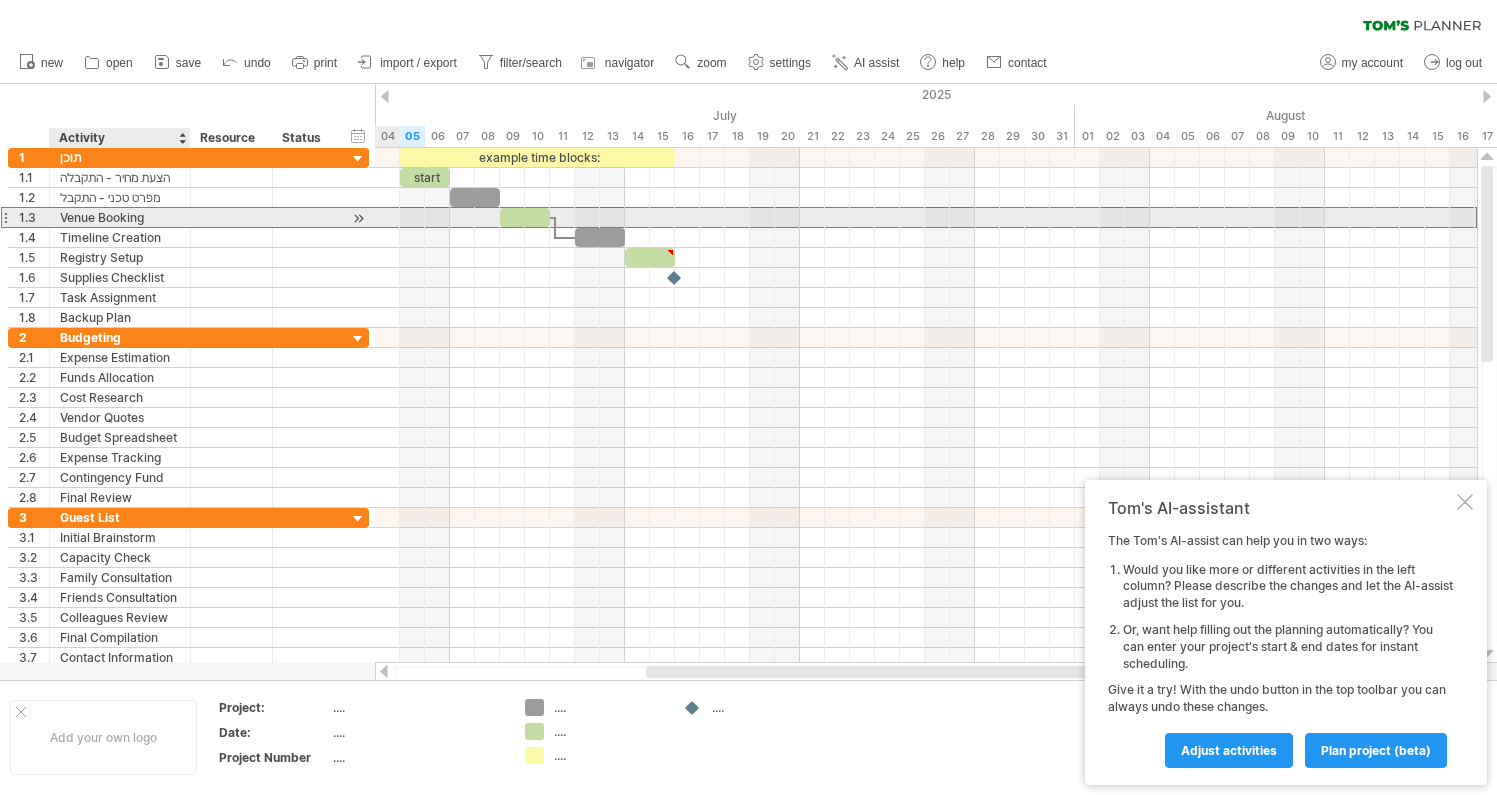 click on "Venue Booking" at bounding box center [120, 217] 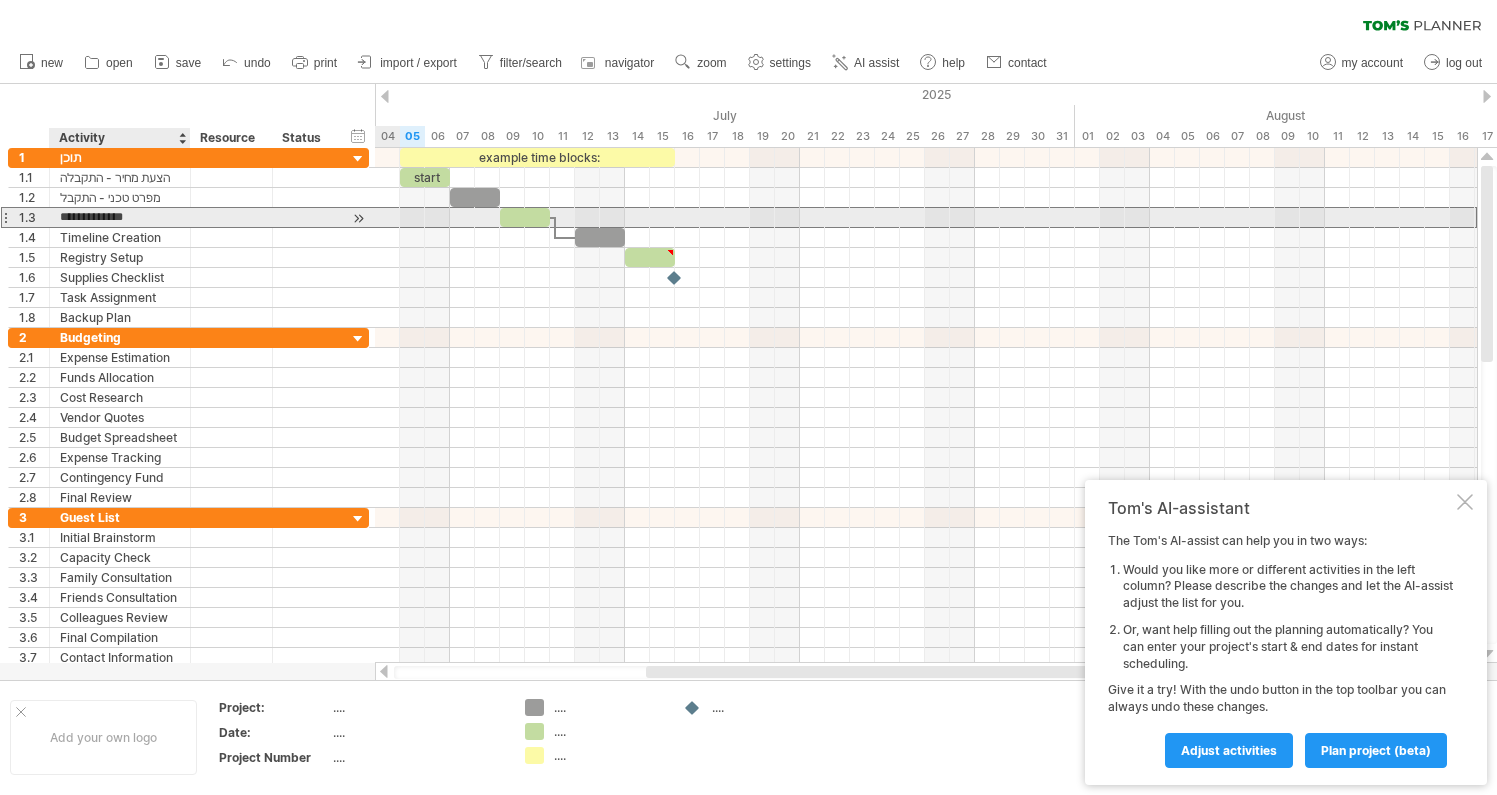 click on "**********" at bounding box center [120, 217] 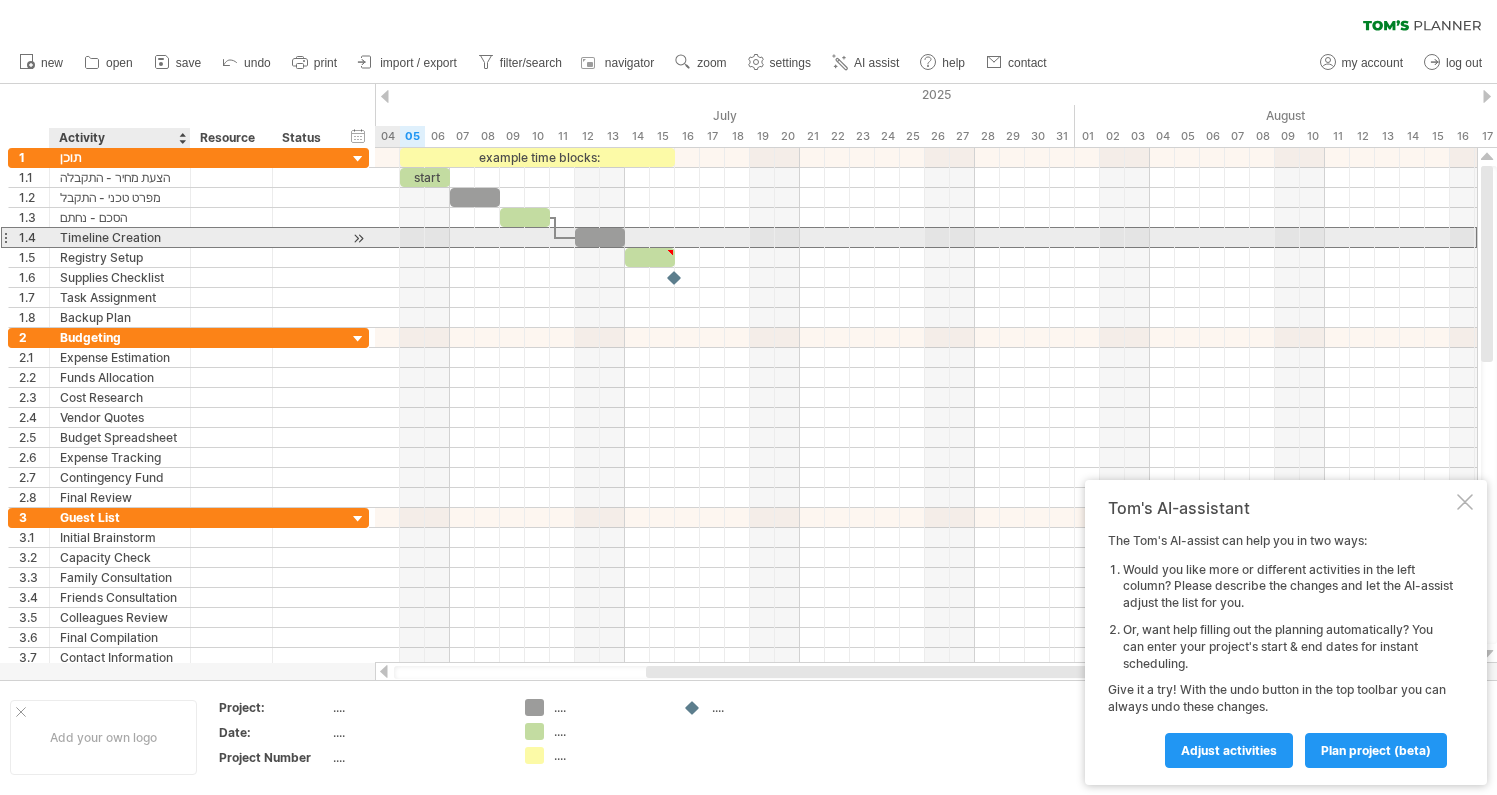 click on "Timeline Creation" at bounding box center (120, 237) 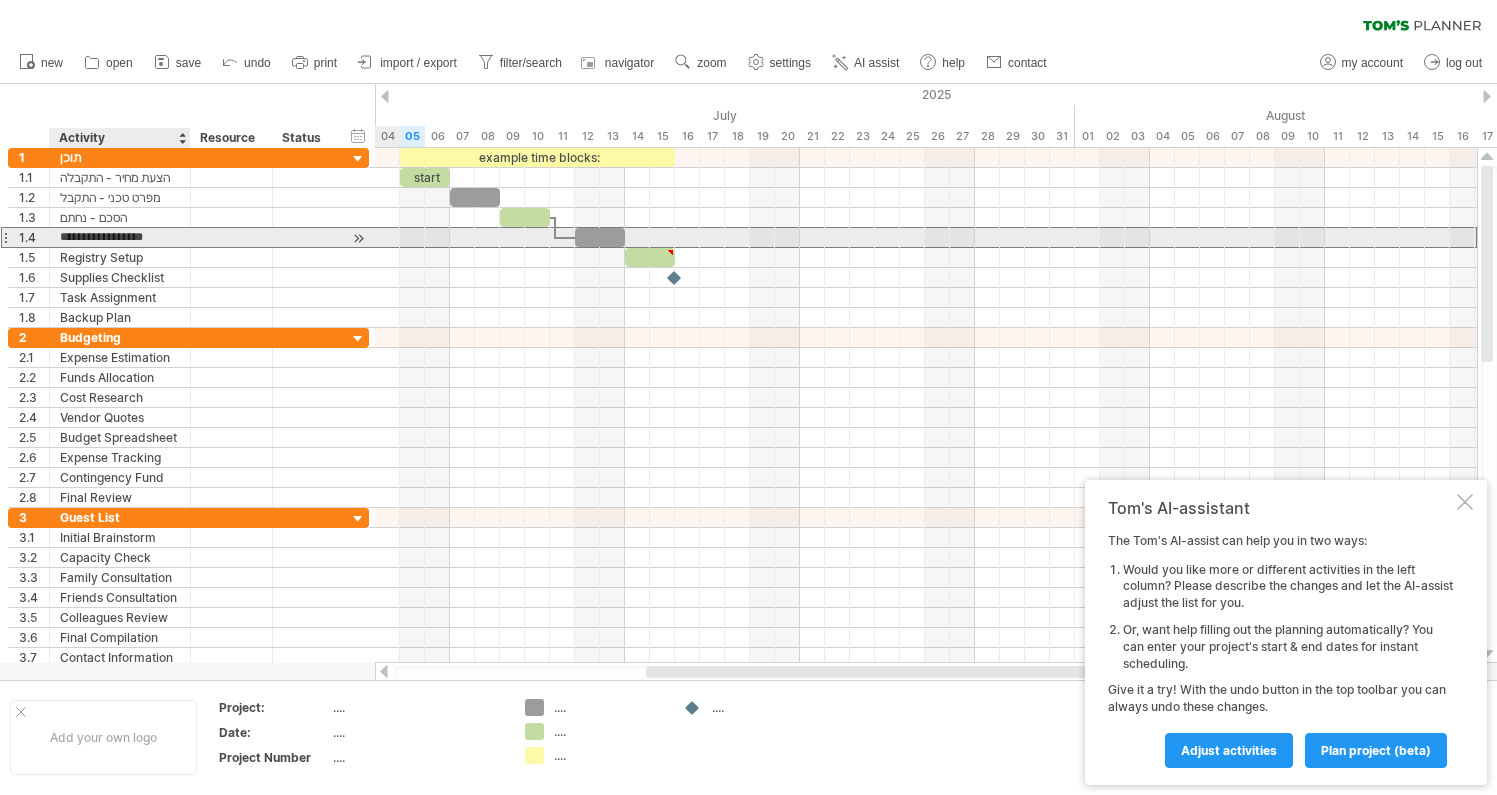 click on "**********" at bounding box center [120, 237] 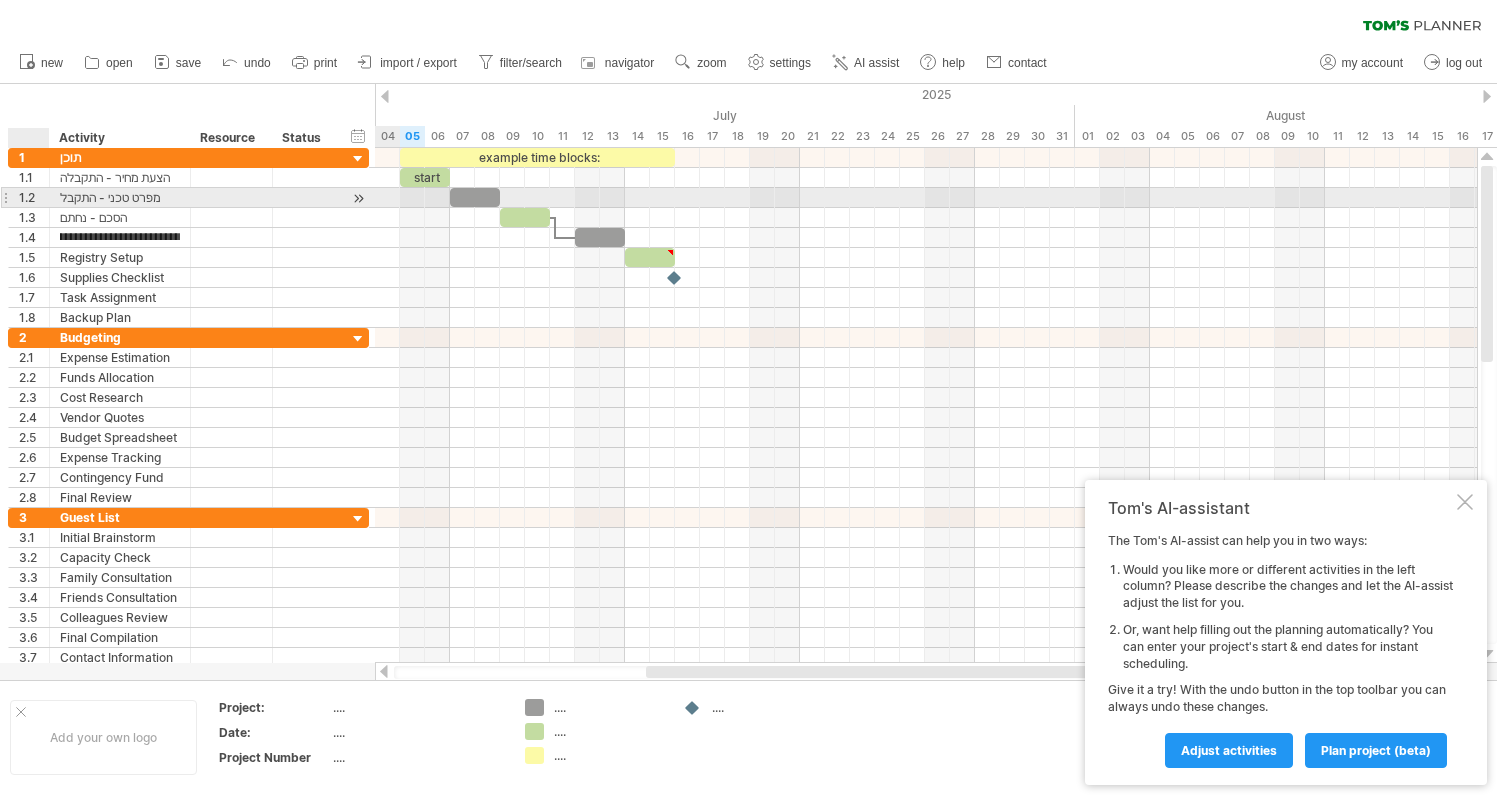 scroll, scrollTop: 0, scrollLeft: 0, axis: both 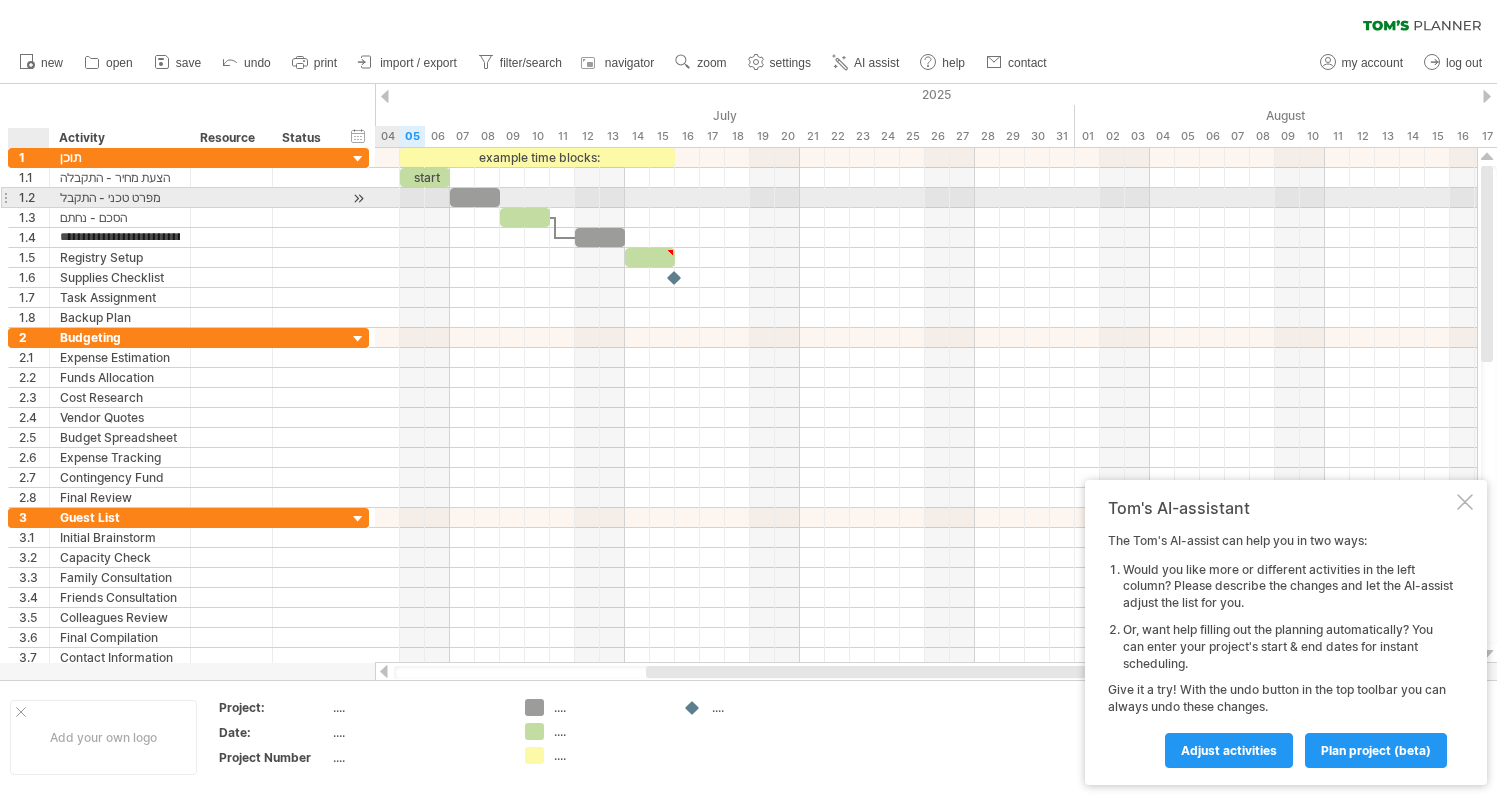 click on "**********" at bounding box center (120, 197) 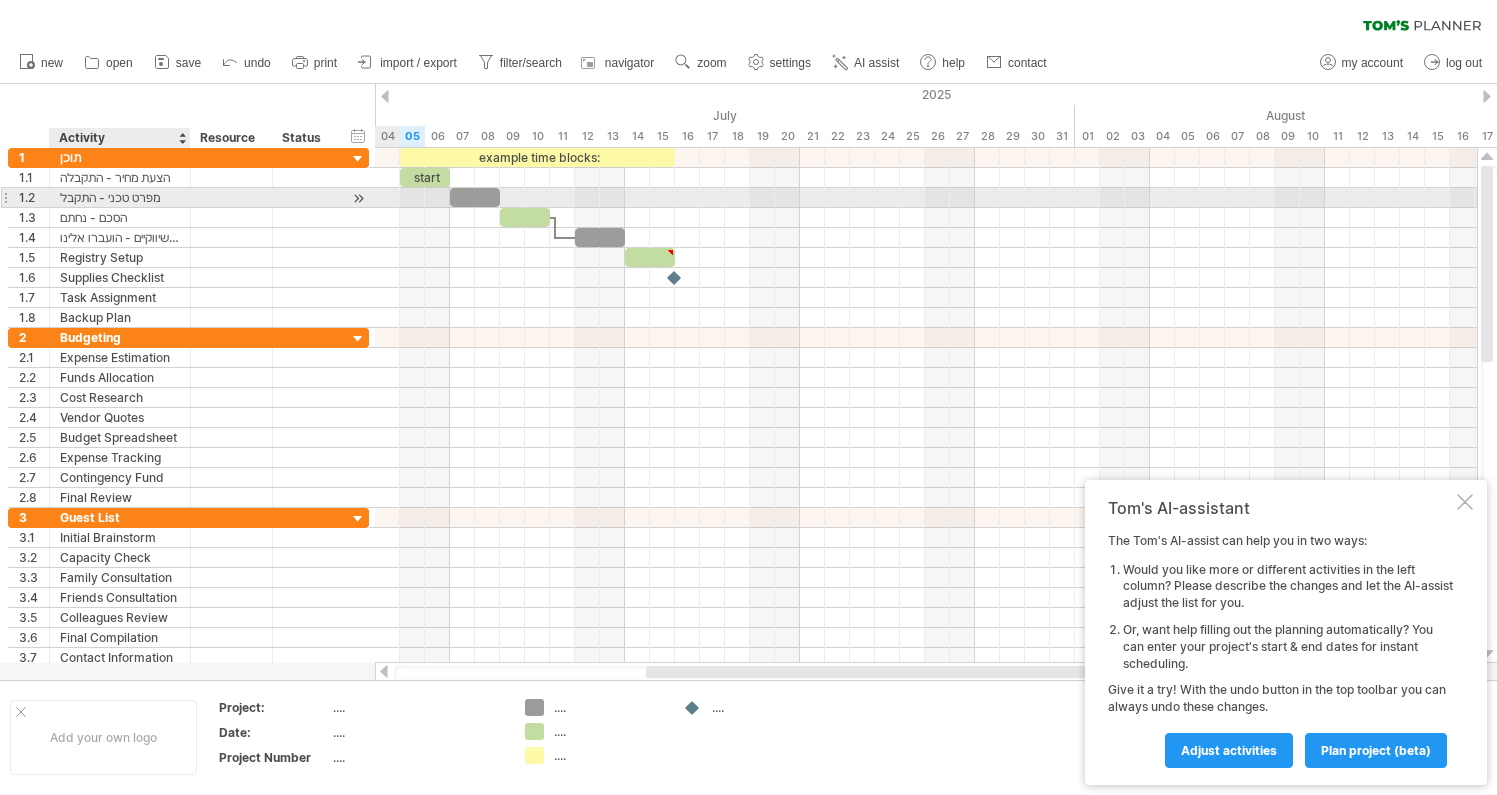 click on "מפרט טכני - התקבל" at bounding box center [120, 197] 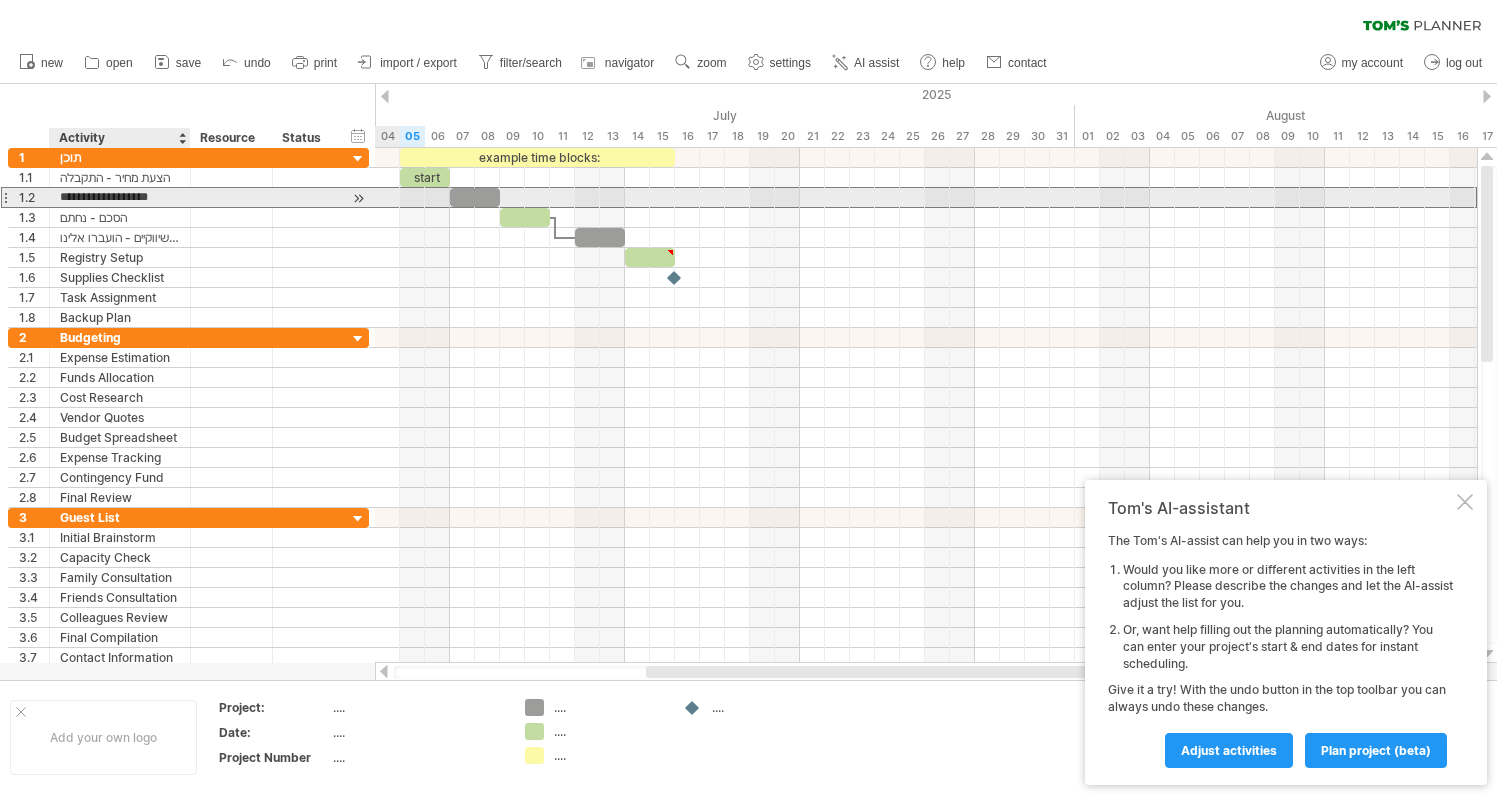 click on "**********" at bounding box center [120, 197] 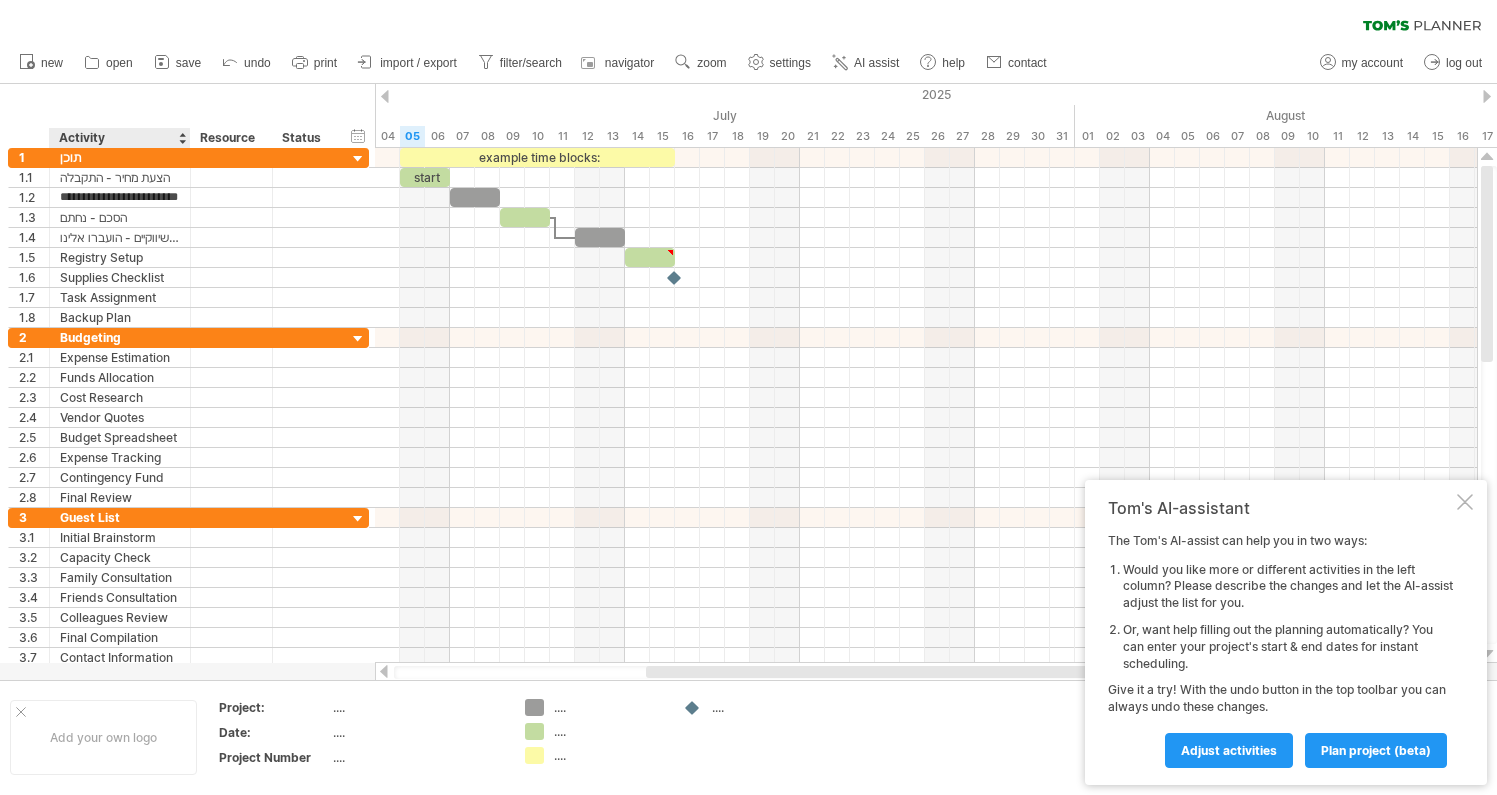 scroll, scrollTop: 0, scrollLeft: 0, axis: both 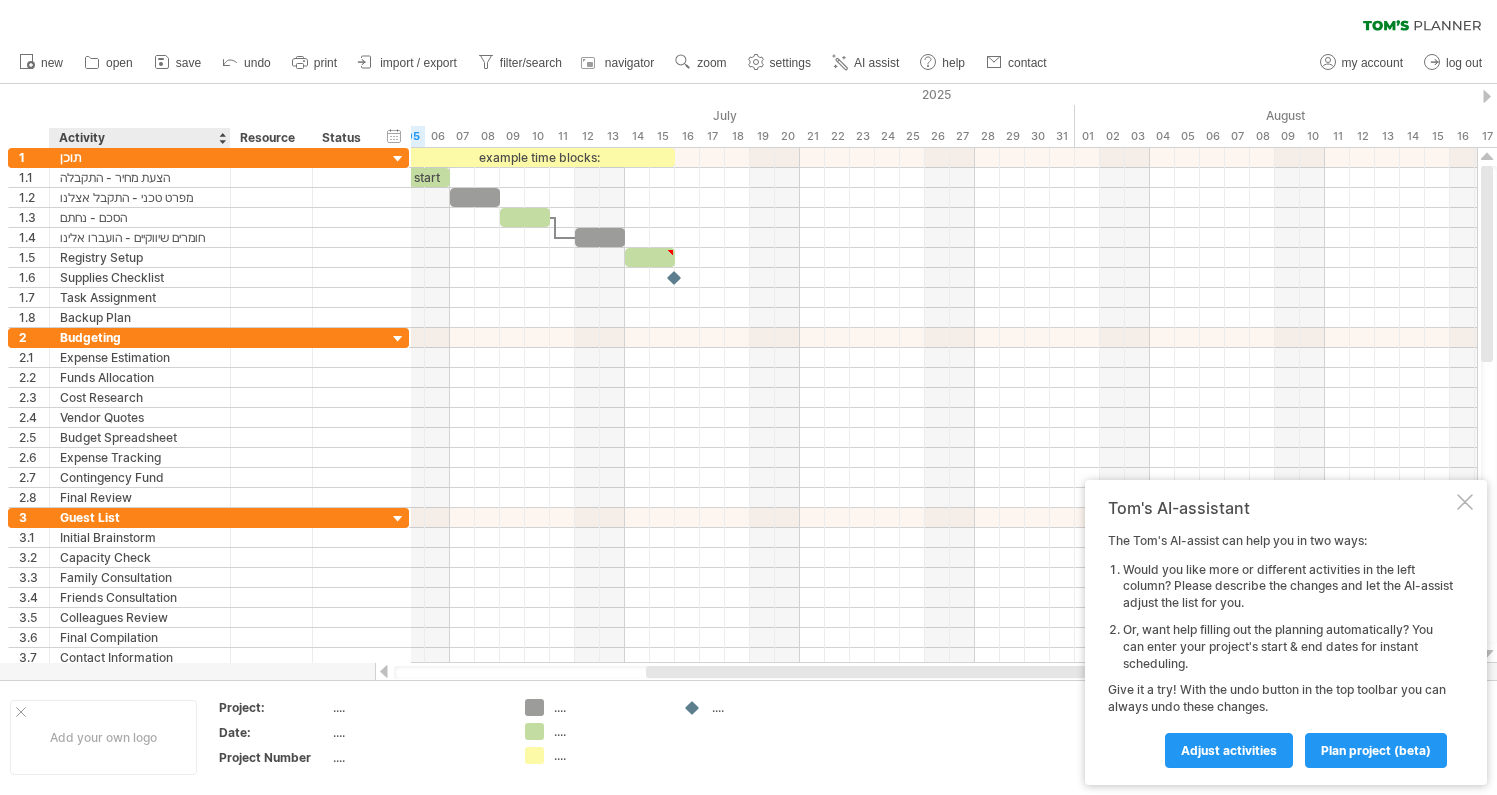 drag, startPoint x: 188, startPoint y: 134, endPoint x: 228, endPoint y: 135, distance: 40.012497 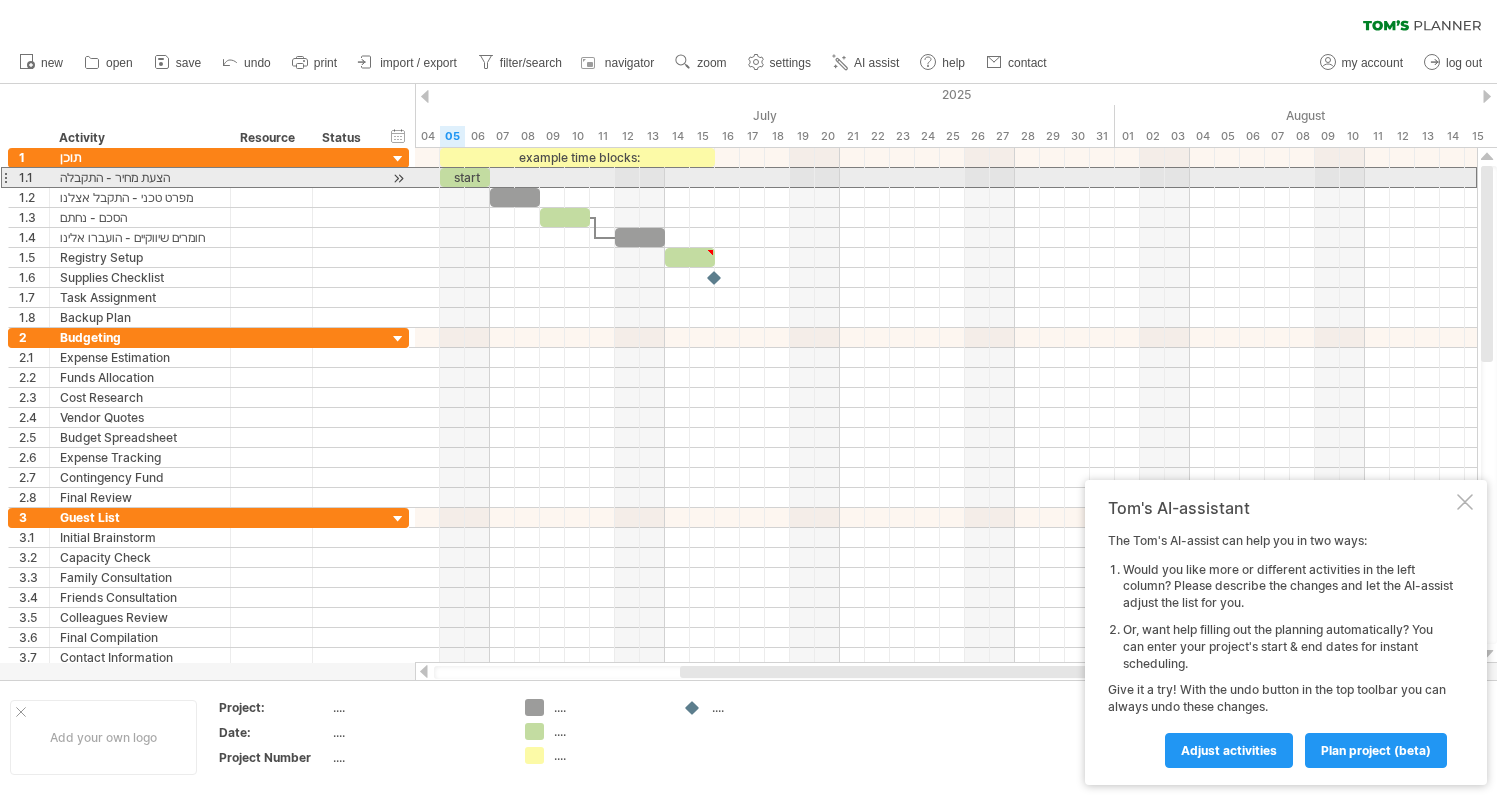 click on "הצעת מחיר - התקבלה" at bounding box center (140, 177) 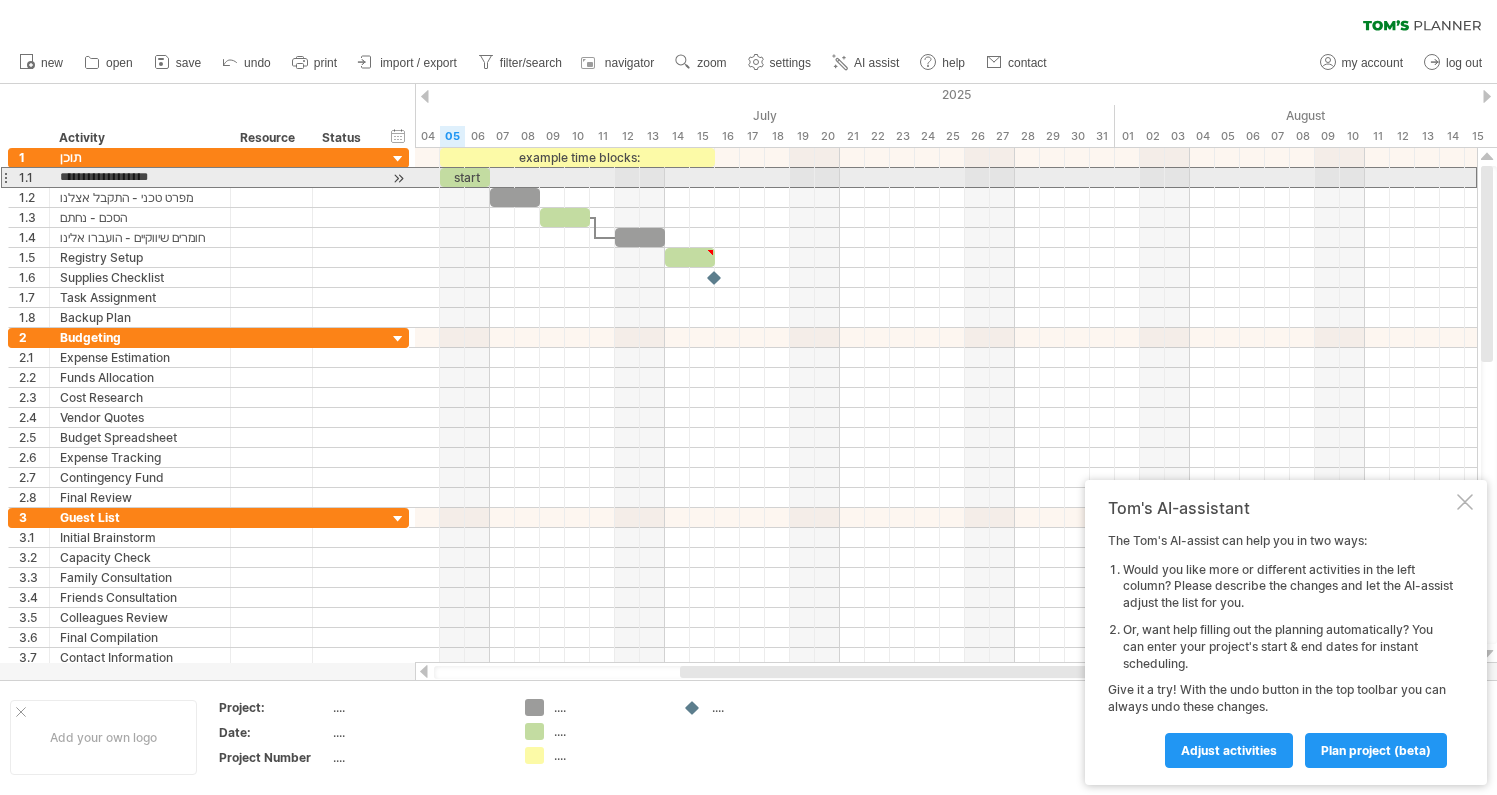 click on "**********" at bounding box center [140, 177] 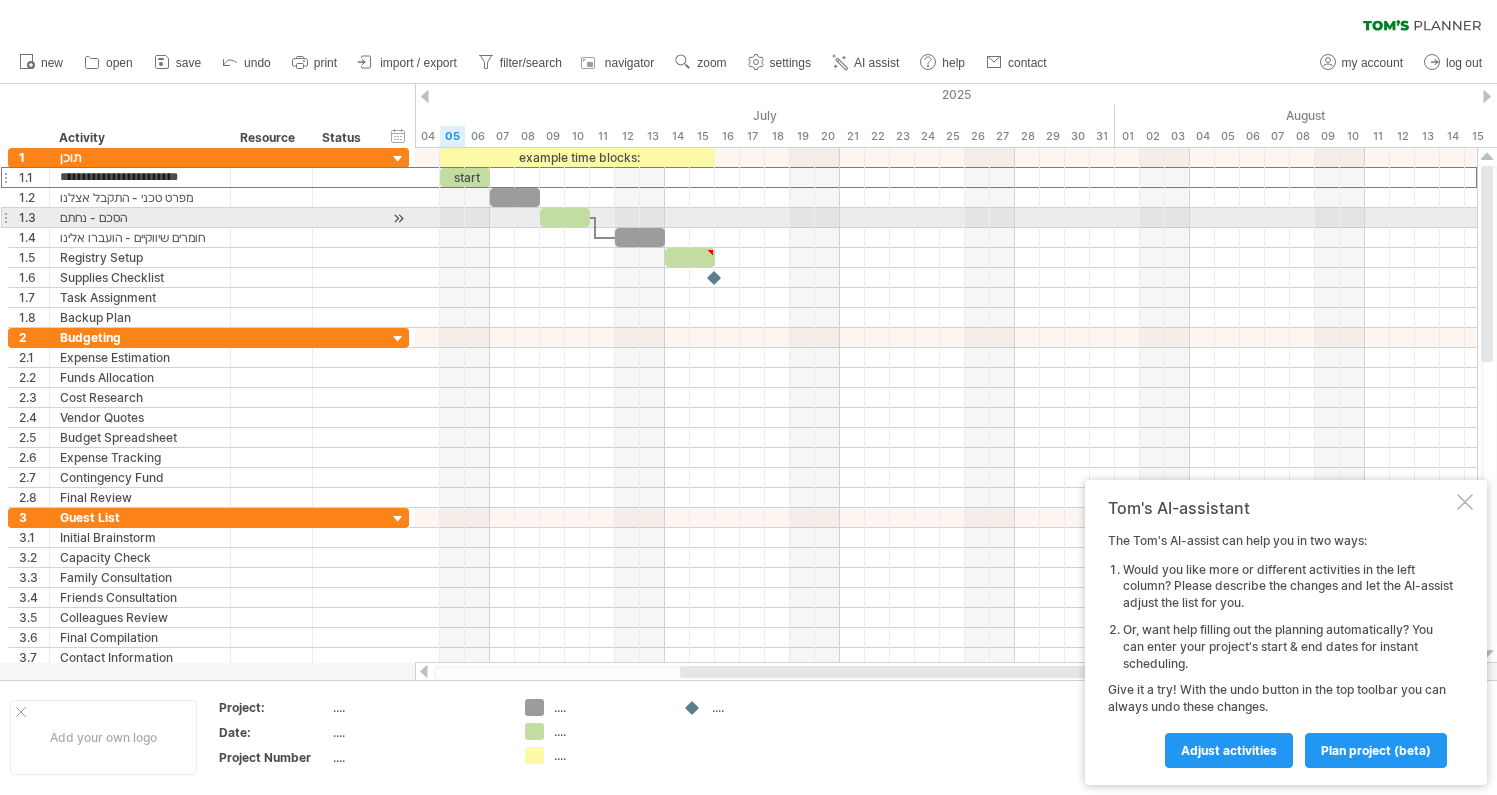 click on "הסכם - נחתם" at bounding box center (140, 217) 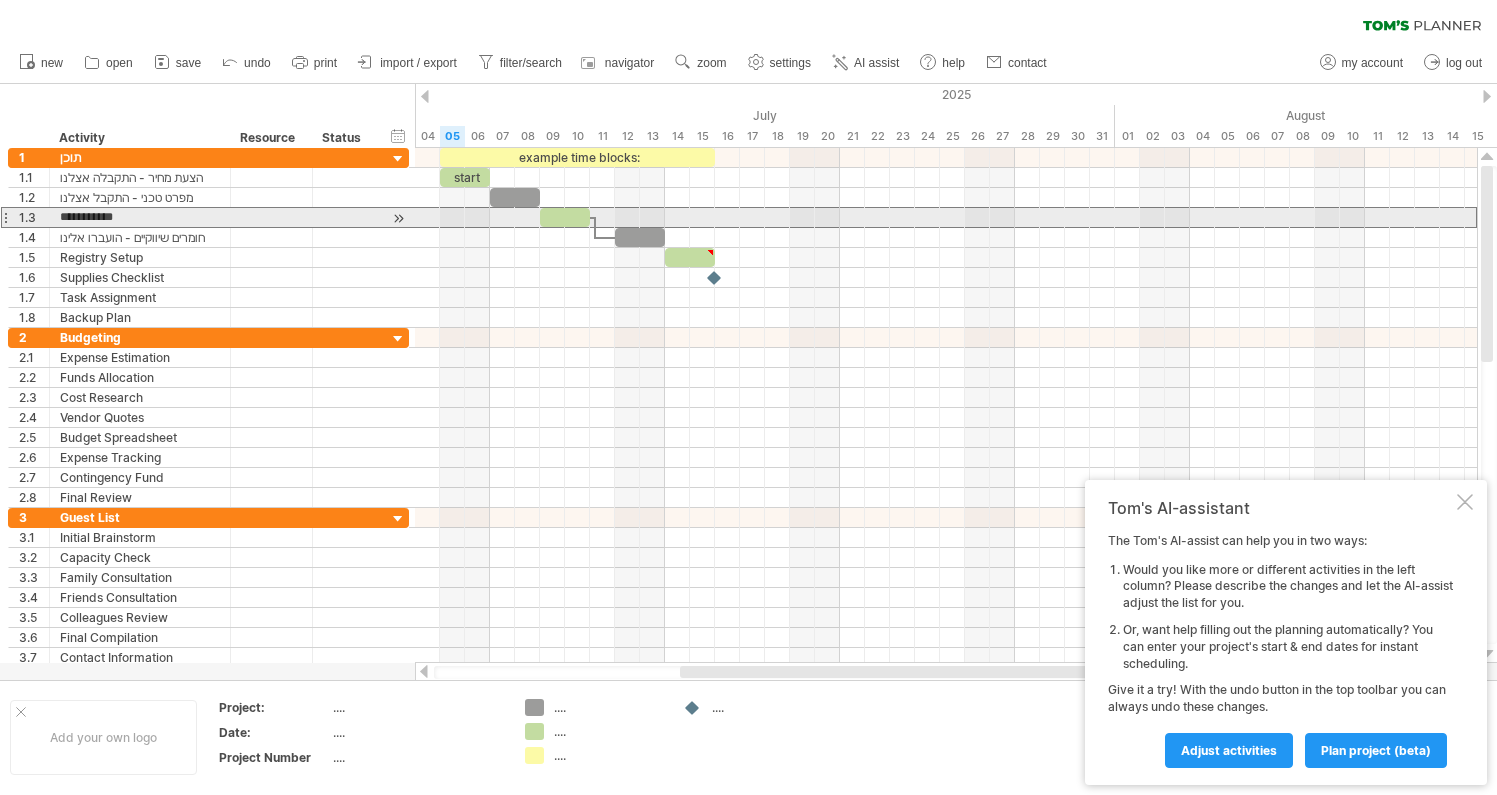 click on "**********" at bounding box center (140, 217) 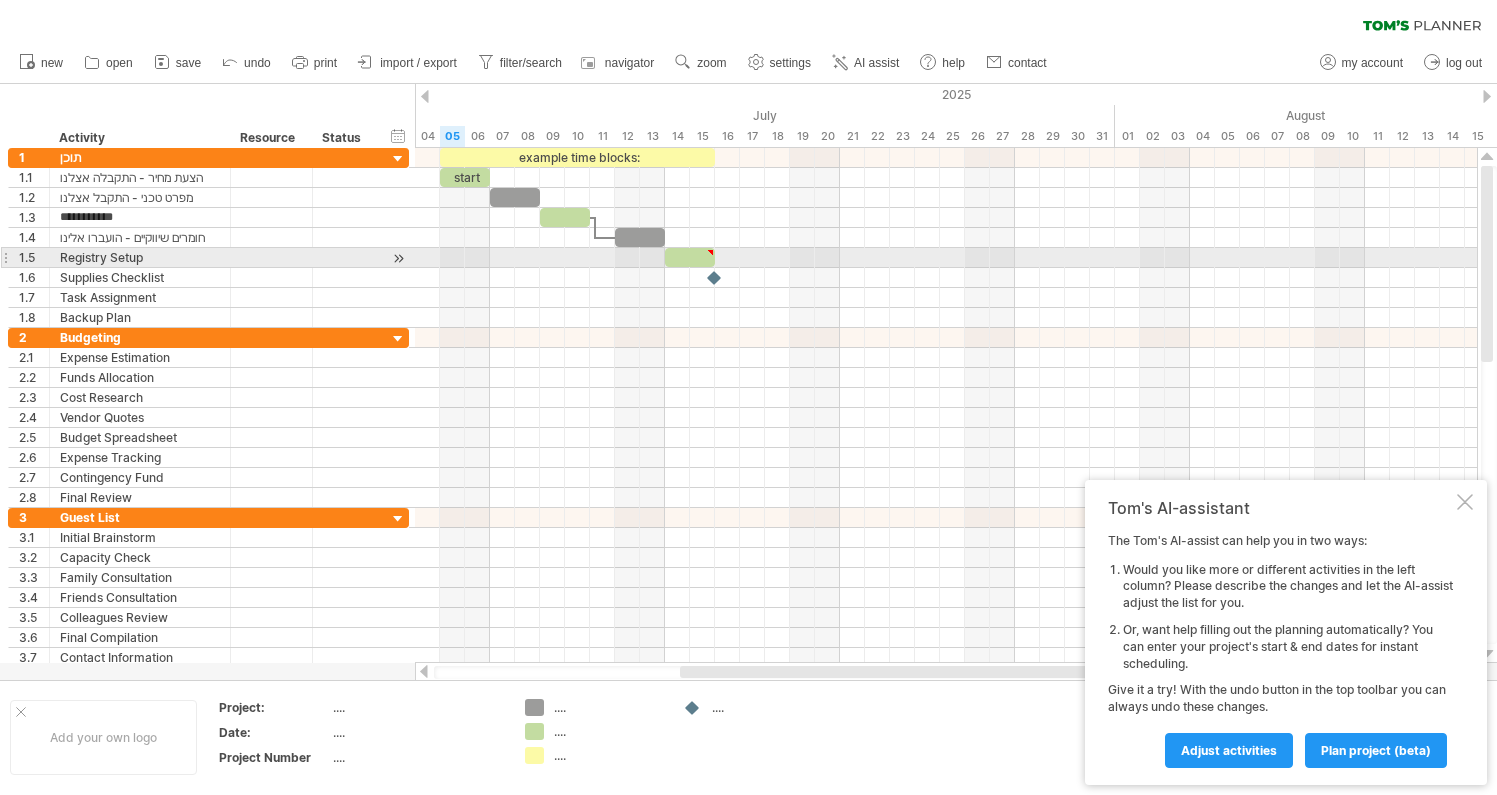 click on "Registry Setup" at bounding box center (140, 257) 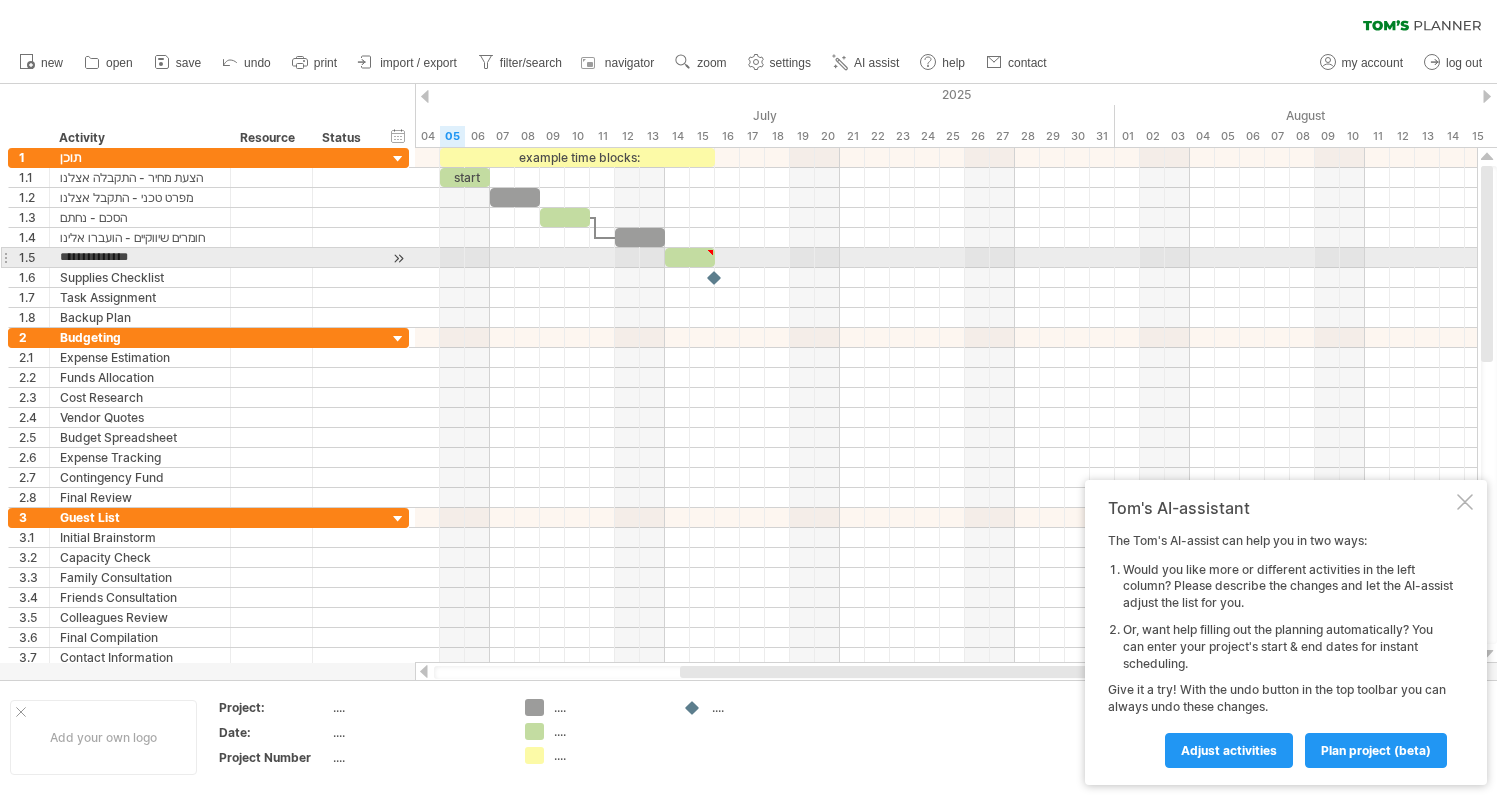 click on "**********" at bounding box center (140, 257) 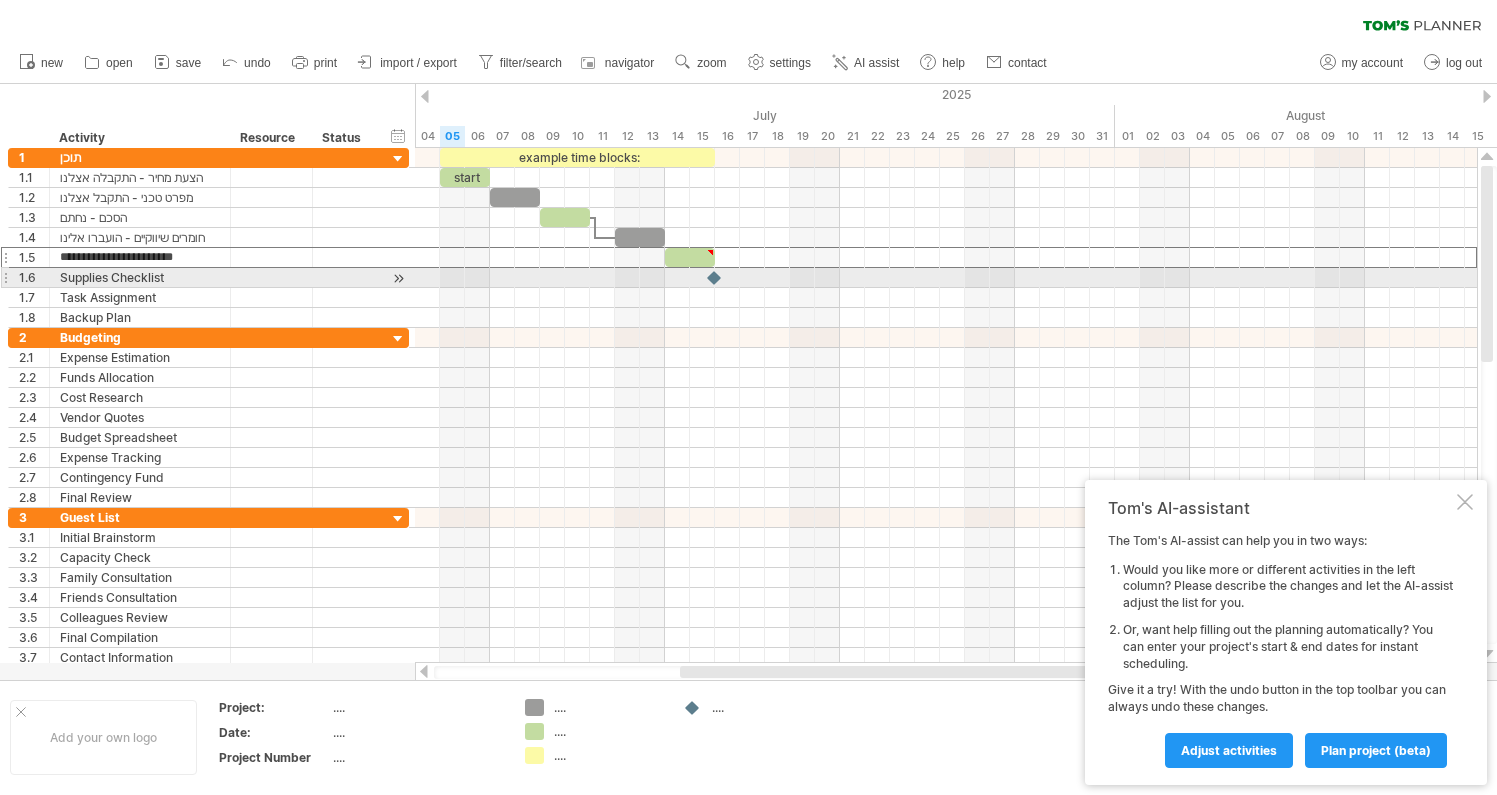 click on "Supplies Checklist" at bounding box center (140, 277) 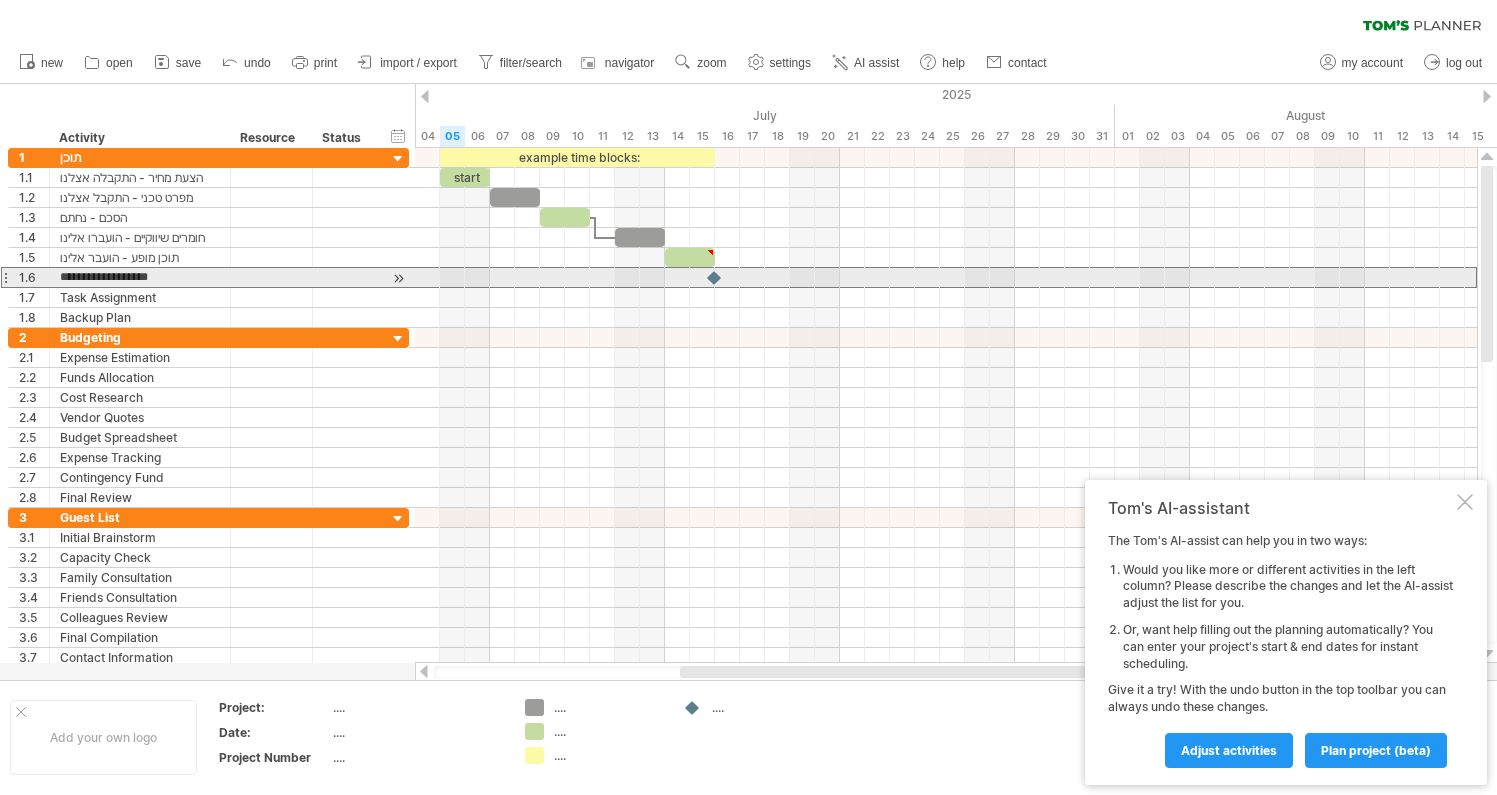 click on "**********" at bounding box center [140, 277] 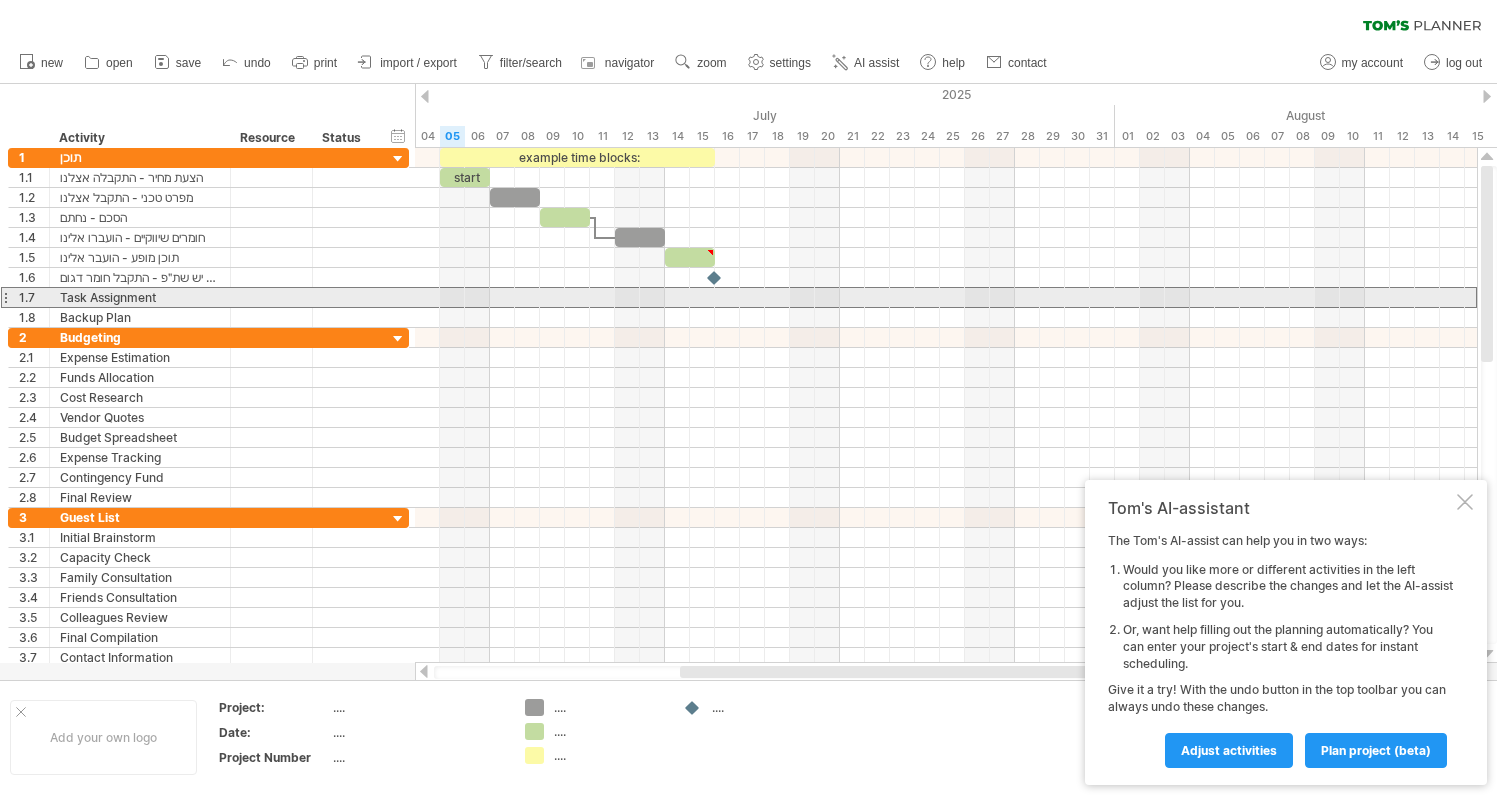 click on "Task Assignment" at bounding box center (140, 297) 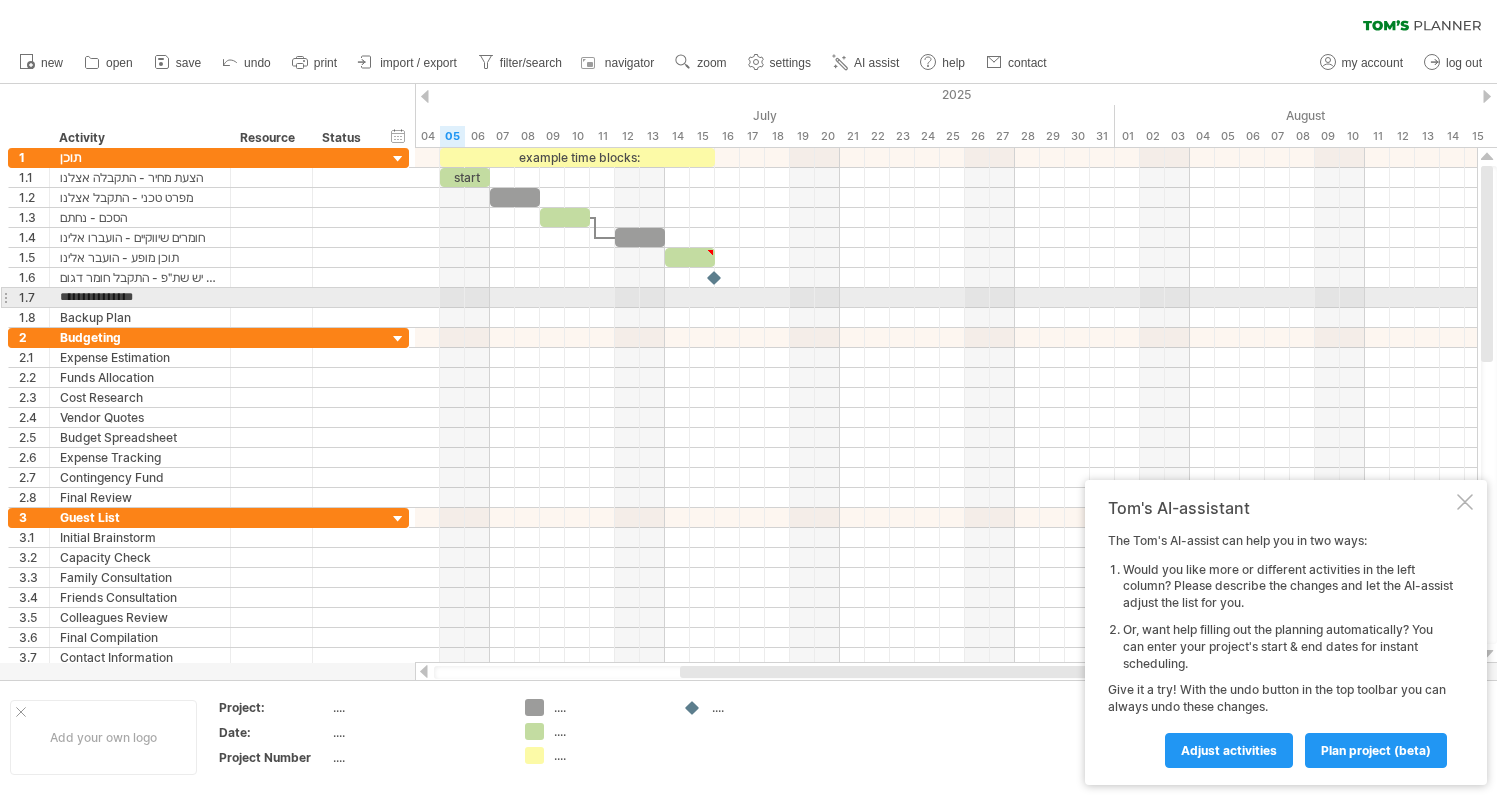 click on "**********" at bounding box center (140, 297) 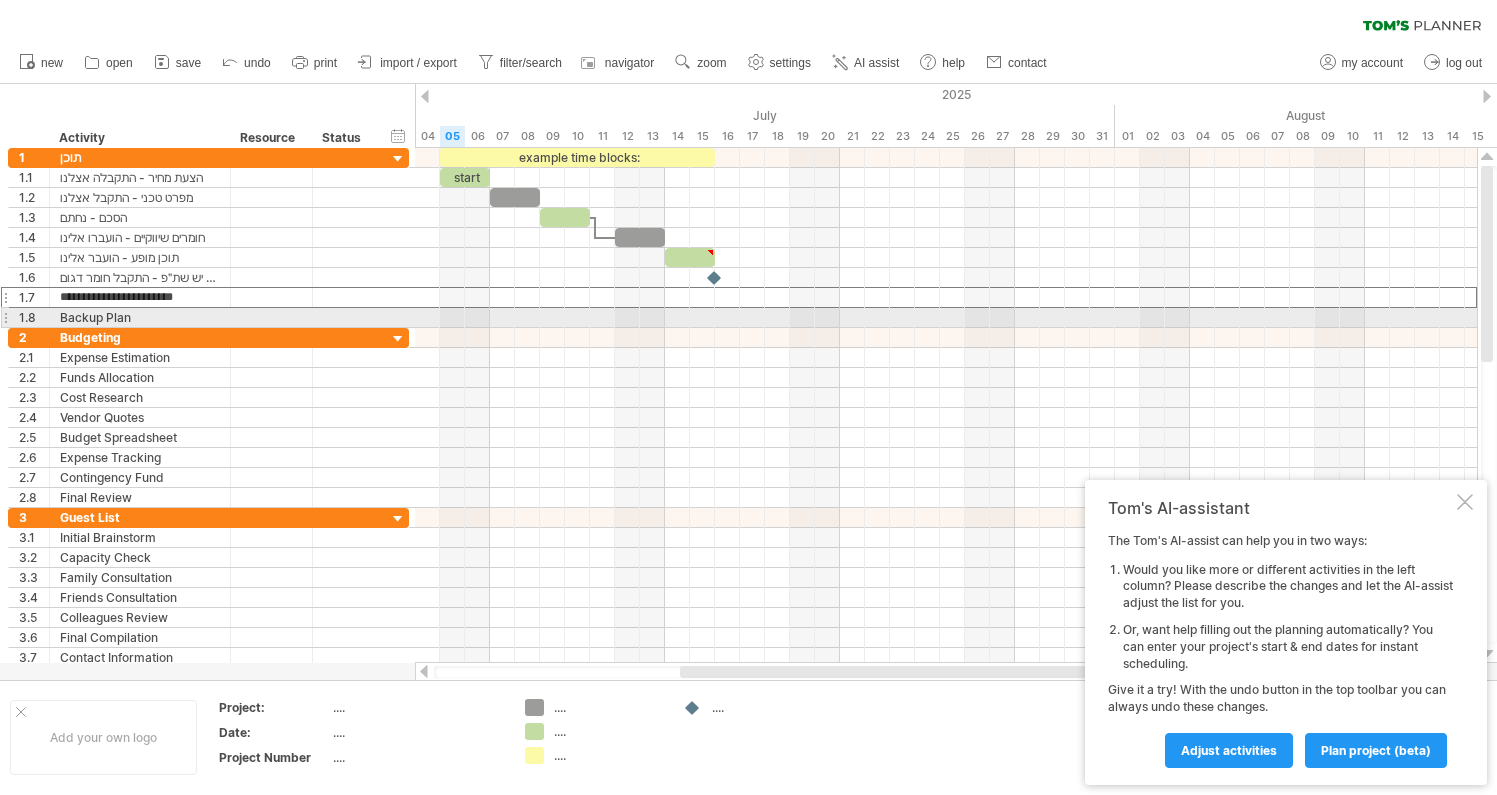 click on "Backup Plan" at bounding box center (140, 317) 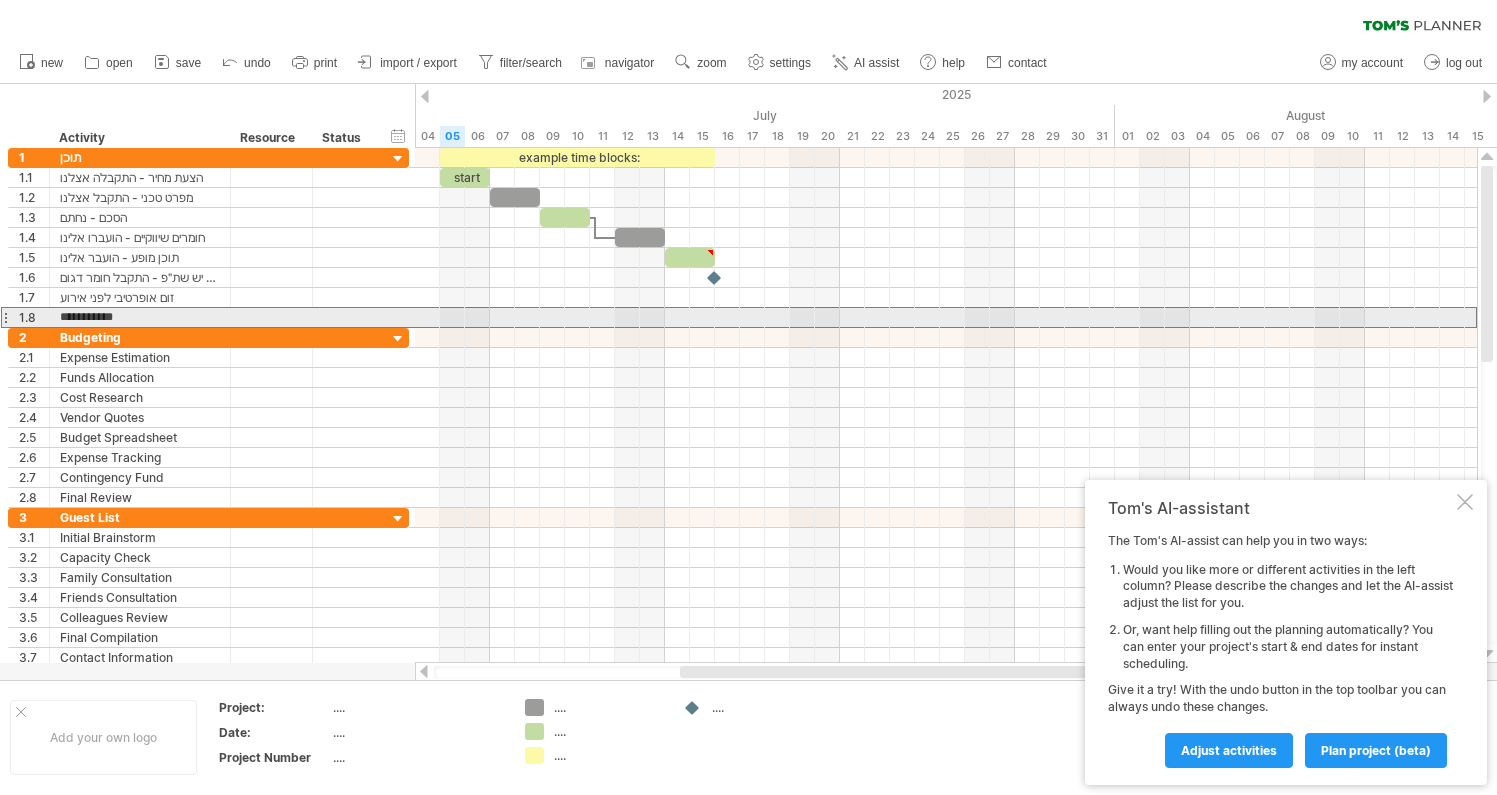 click on "**********" at bounding box center [140, 317] 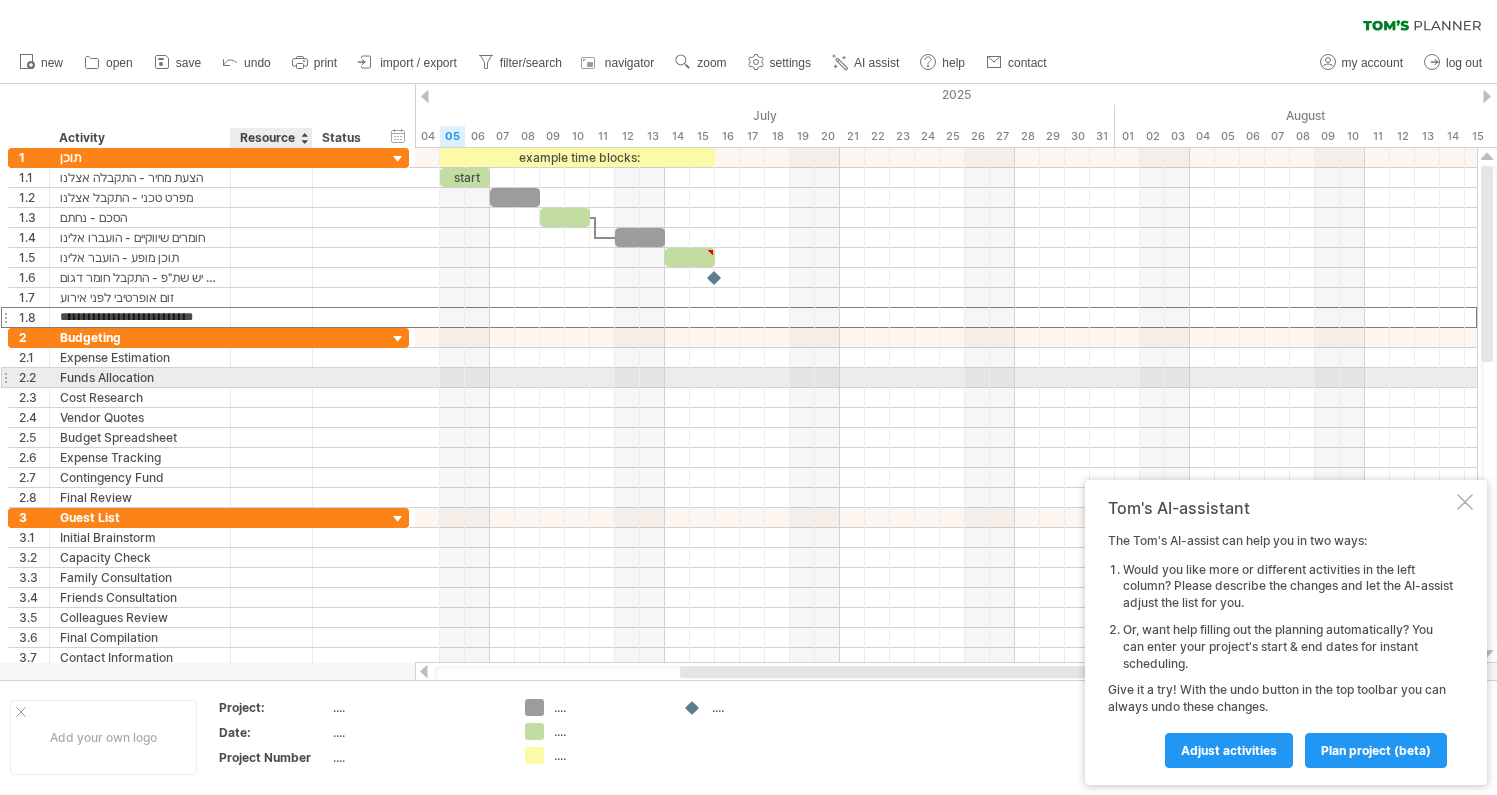 click at bounding box center [140, 377] 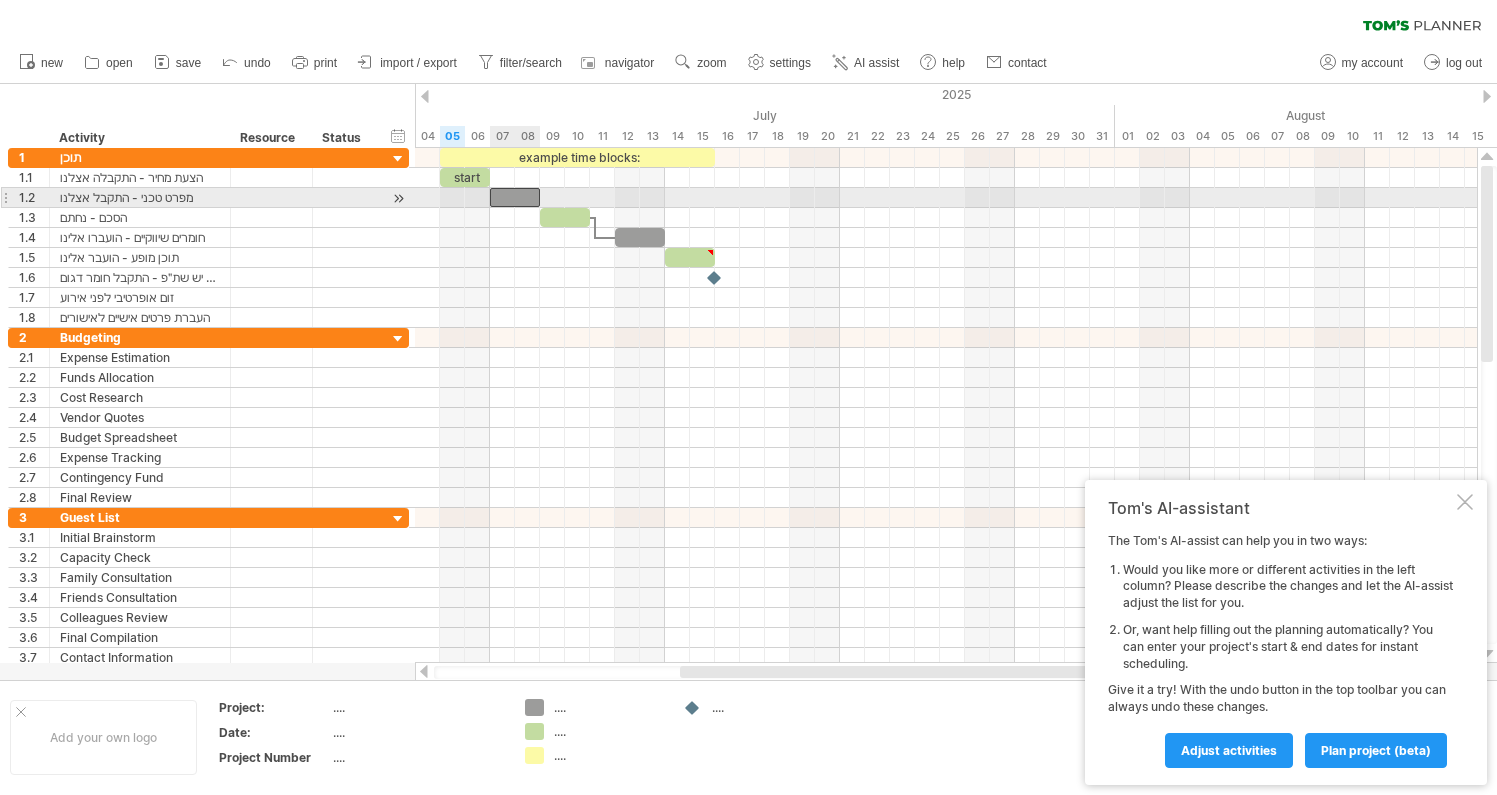 click at bounding box center (515, 197) 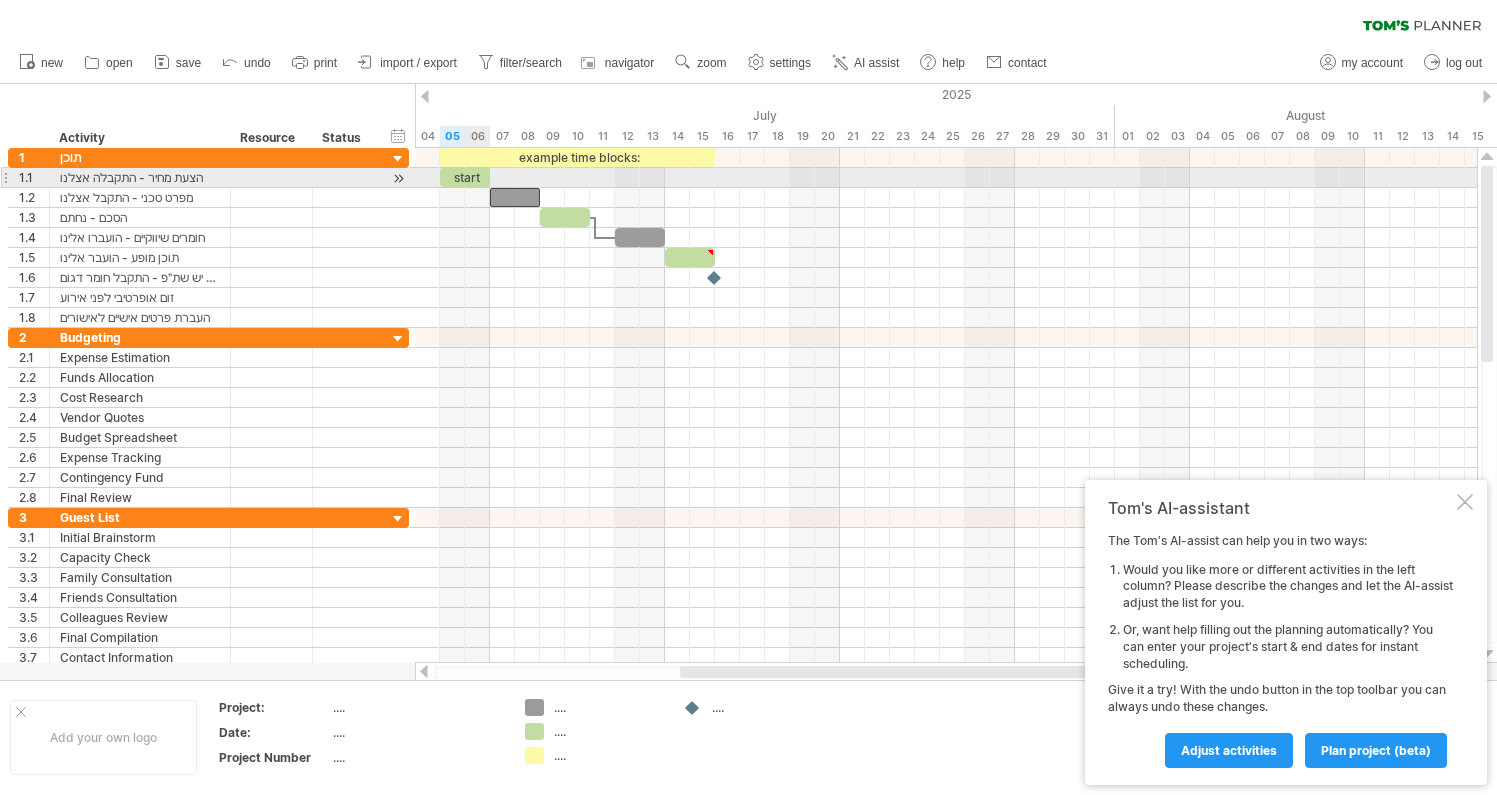 click on "start" at bounding box center [465, 177] 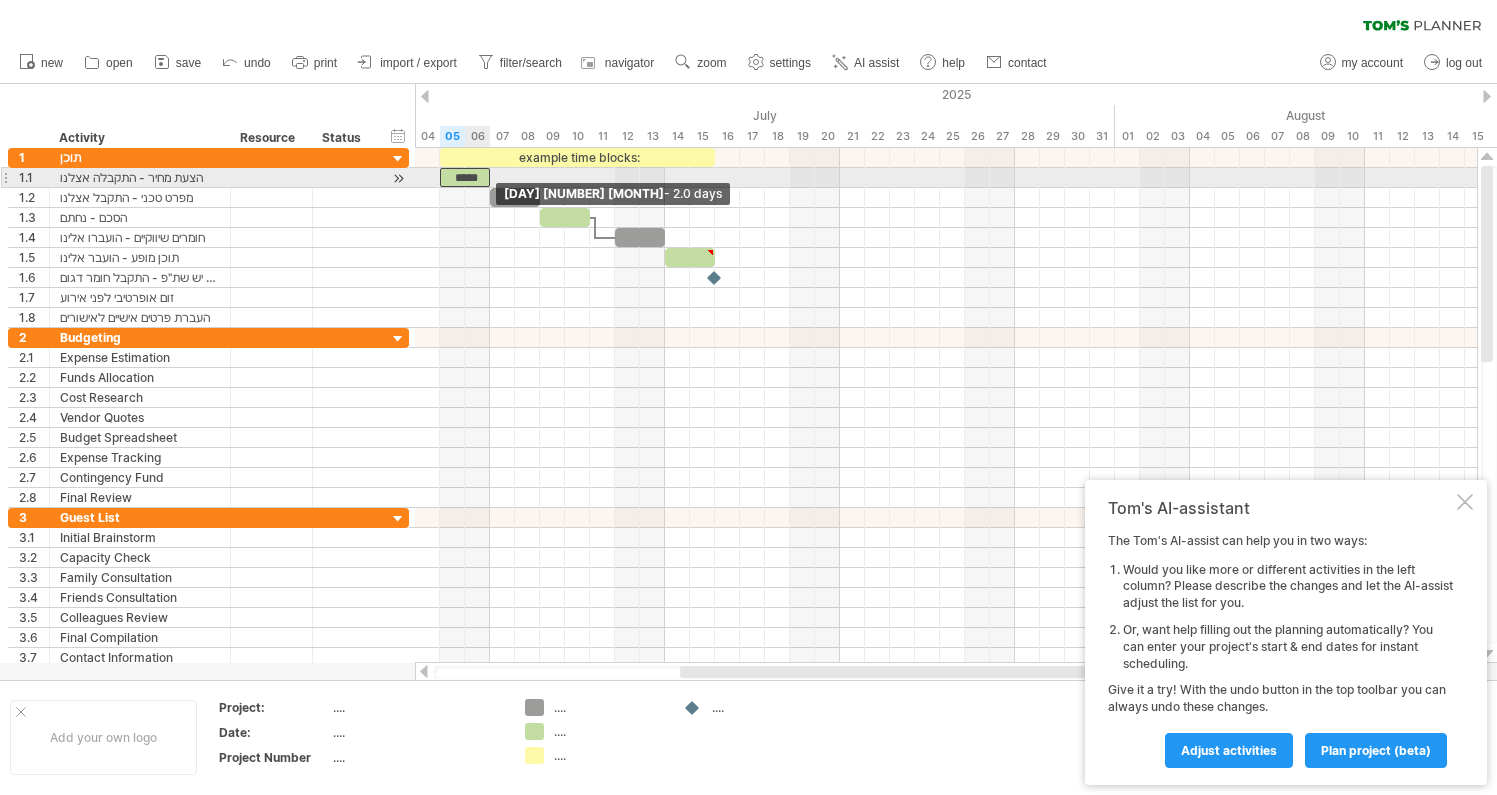 click at bounding box center [490, 177] 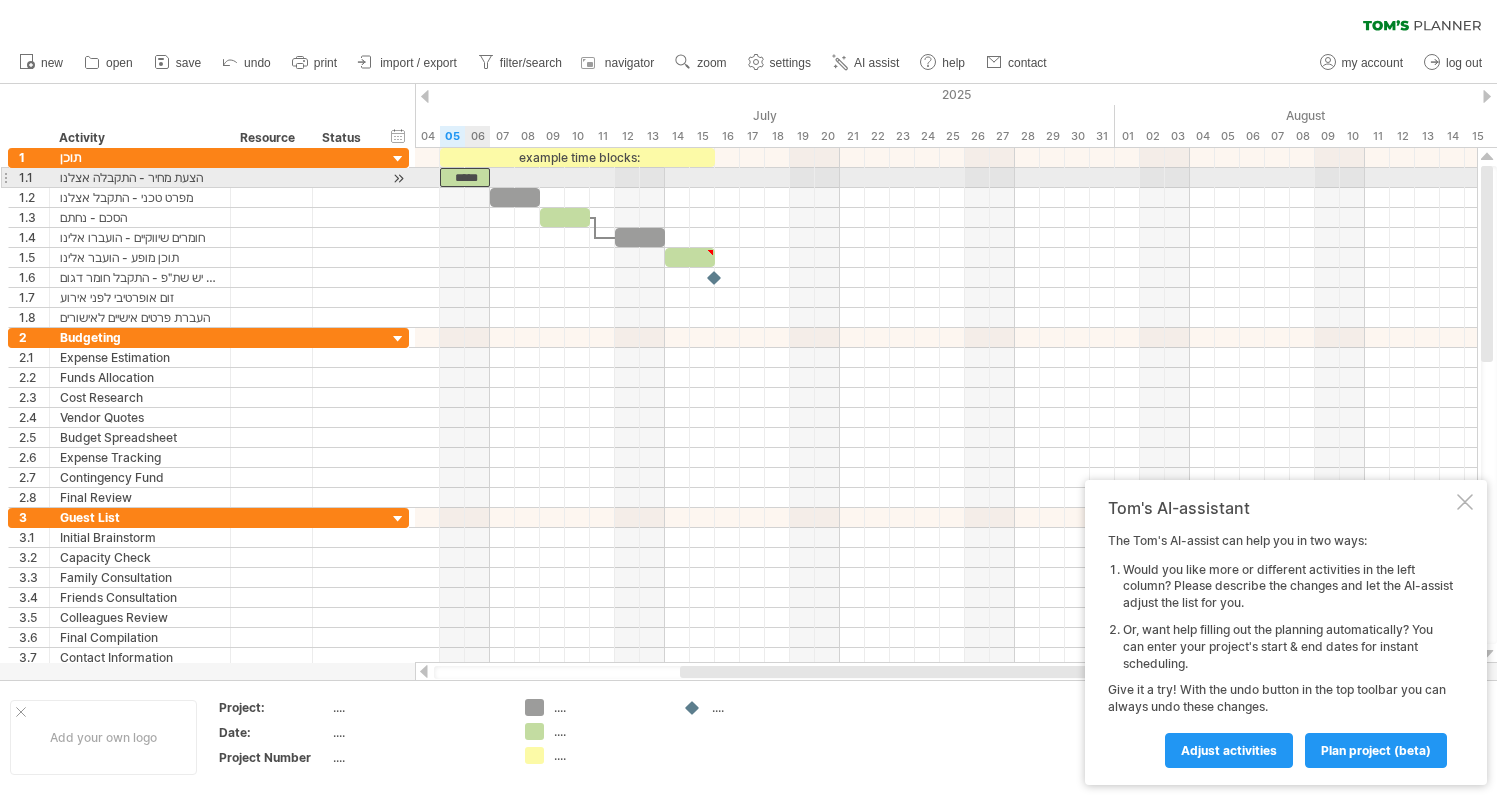 click on "*****" at bounding box center (465, 177) 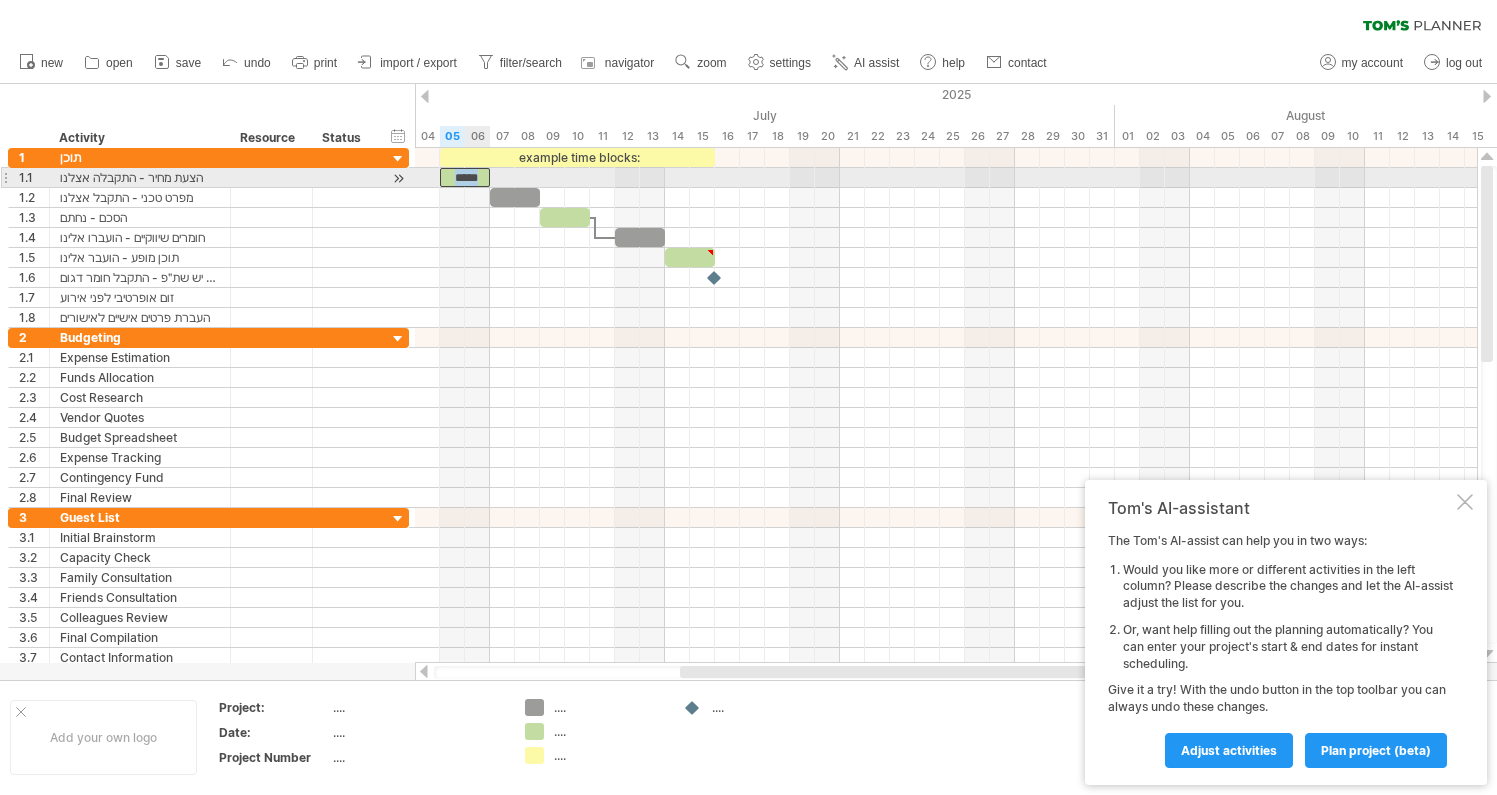 click on "*****" at bounding box center (465, 177) 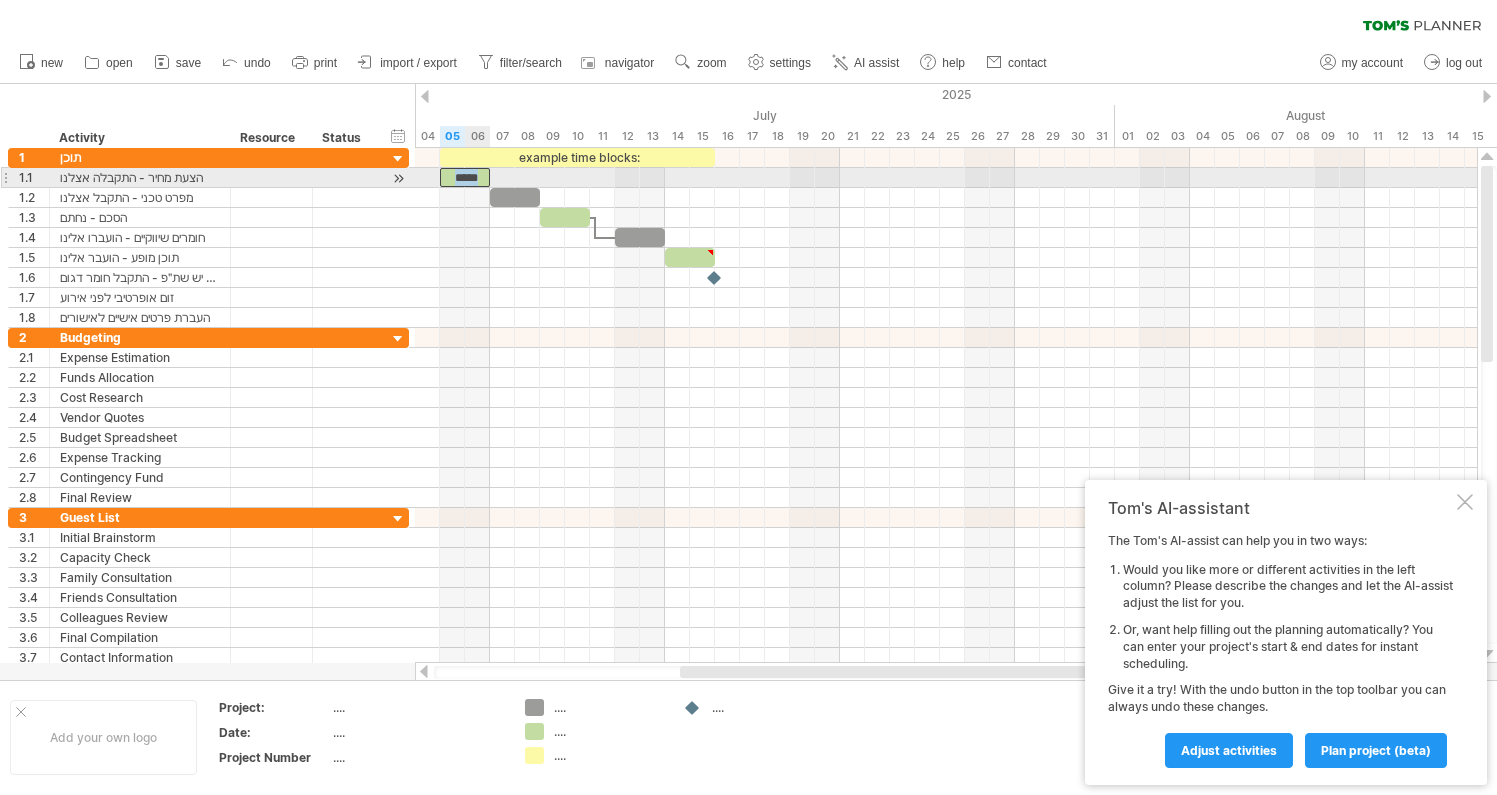 click on "*****" at bounding box center [465, 177] 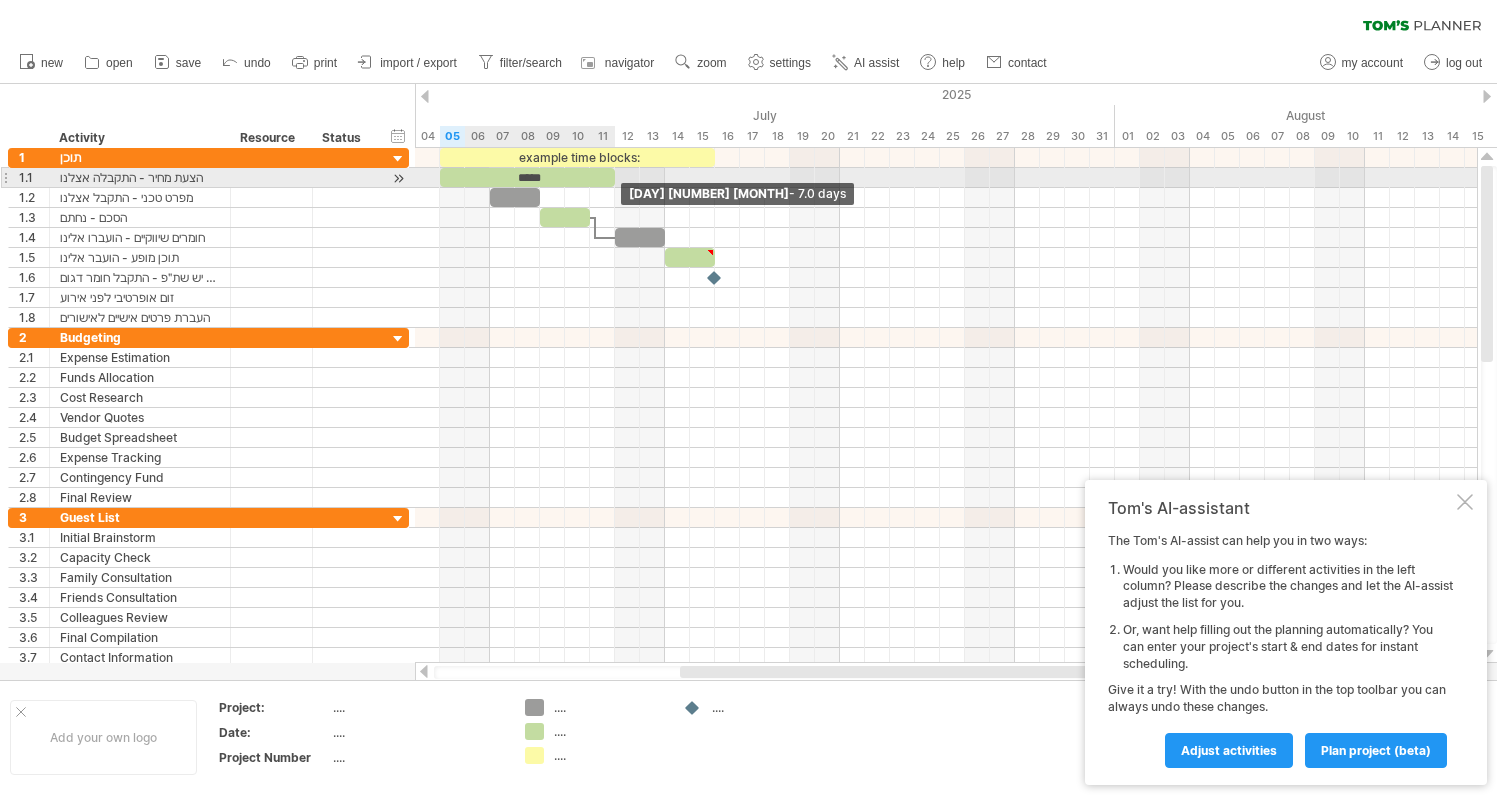 drag, startPoint x: 491, startPoint y: 176, endPoint x: 614, endPoint y: 181, distance: 123.101585 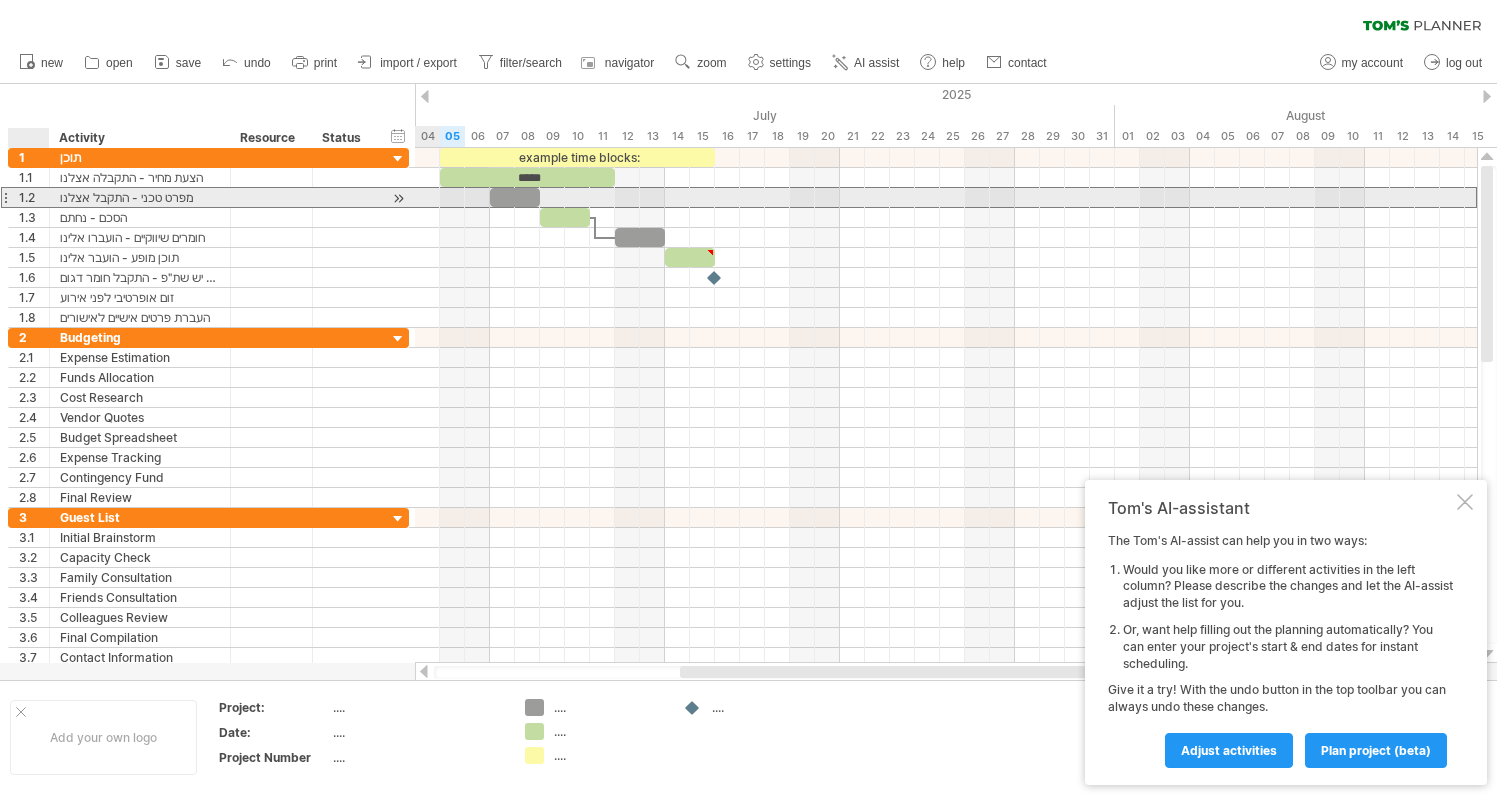 click on "1.2" at bounding box center [34, 197] 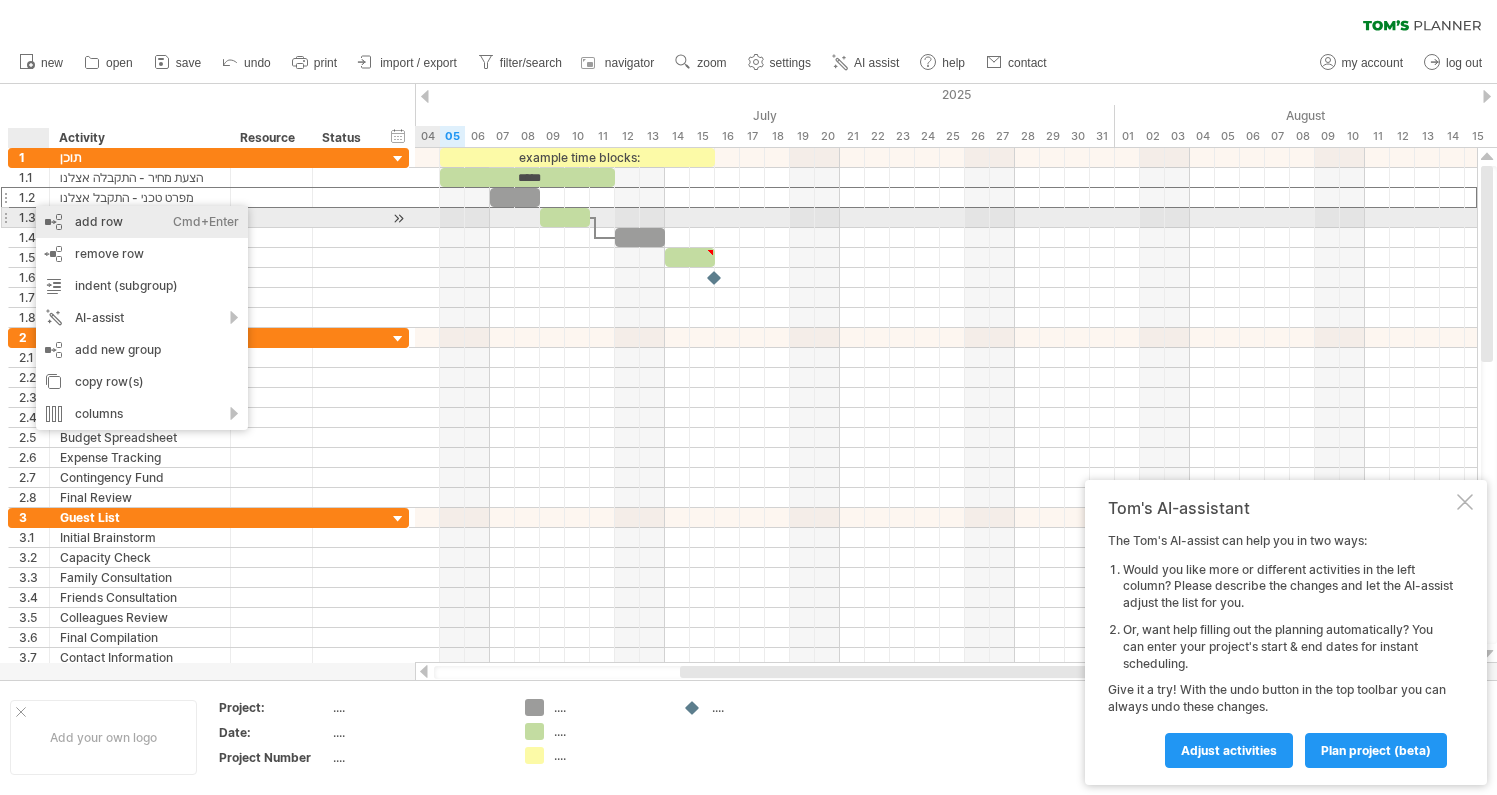 click on "add row Ctrl+Enter Cmd+Enter" at bounding box center [142, 222] 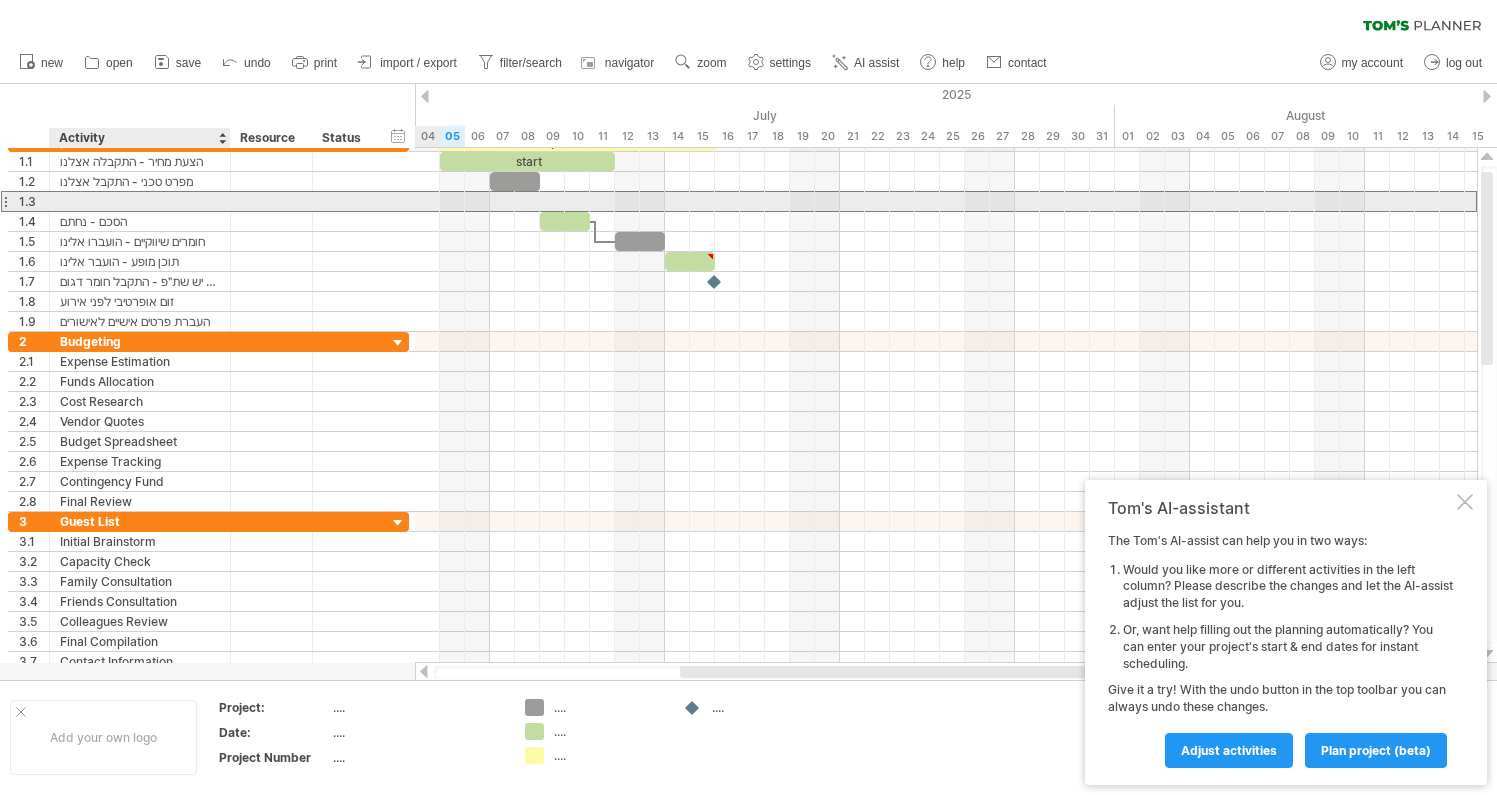 click at bounding box center [140, 201] 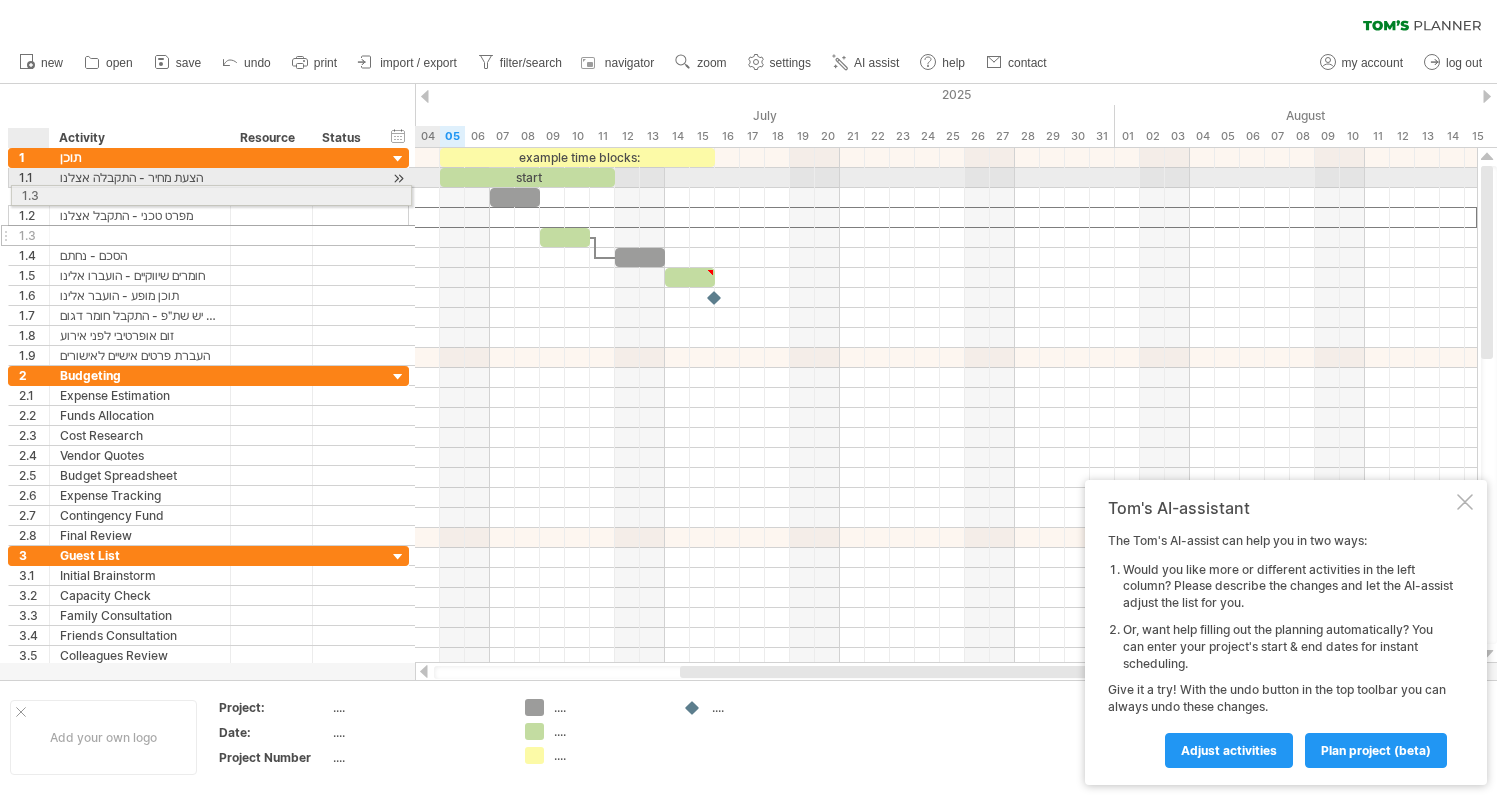 drag, startPoint x: 19, startPoint y: 217, endPoint x: 17, endPoint y: 194, distance: 23.086792 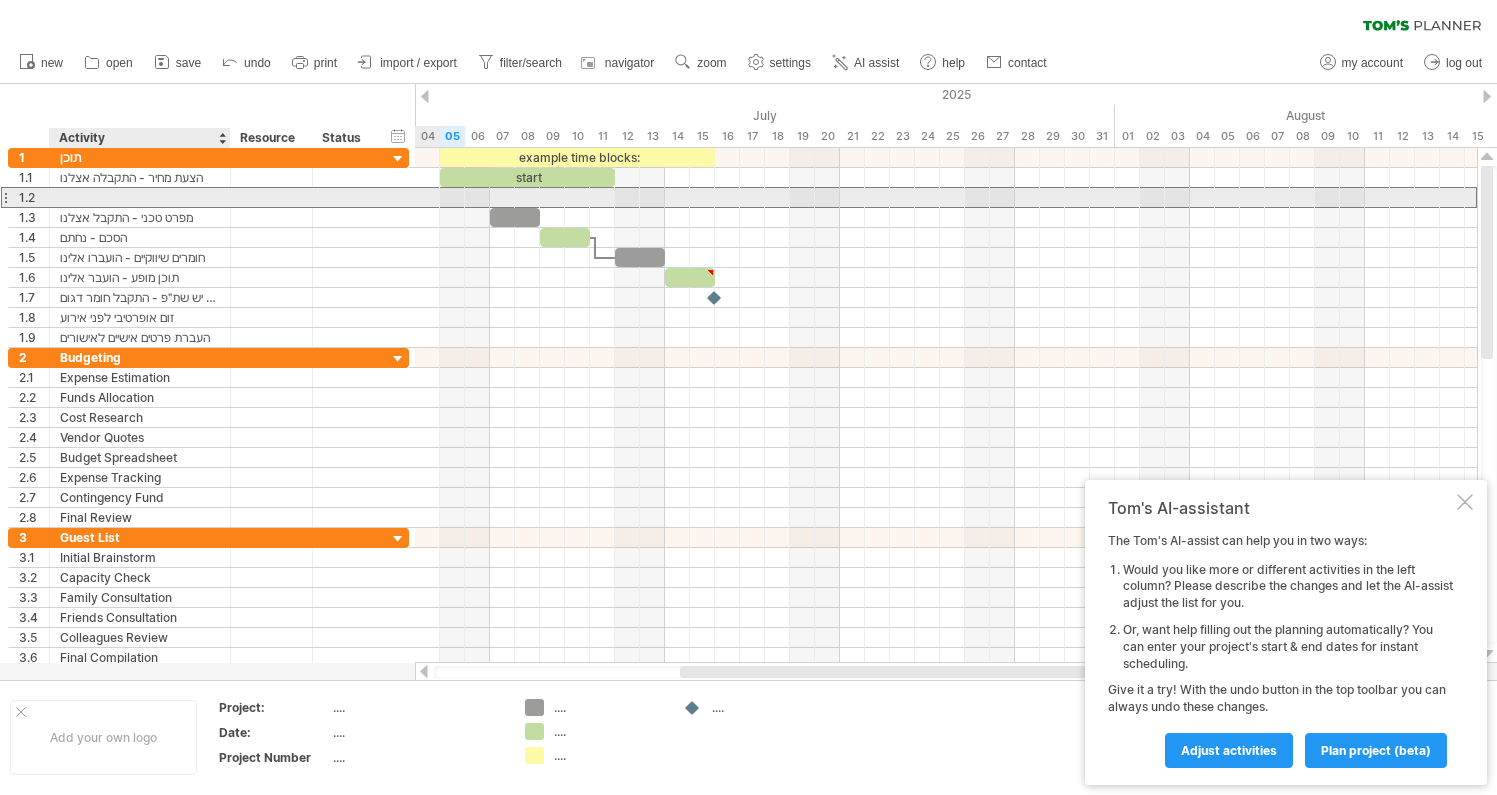 click at bounding box center [140, 197] 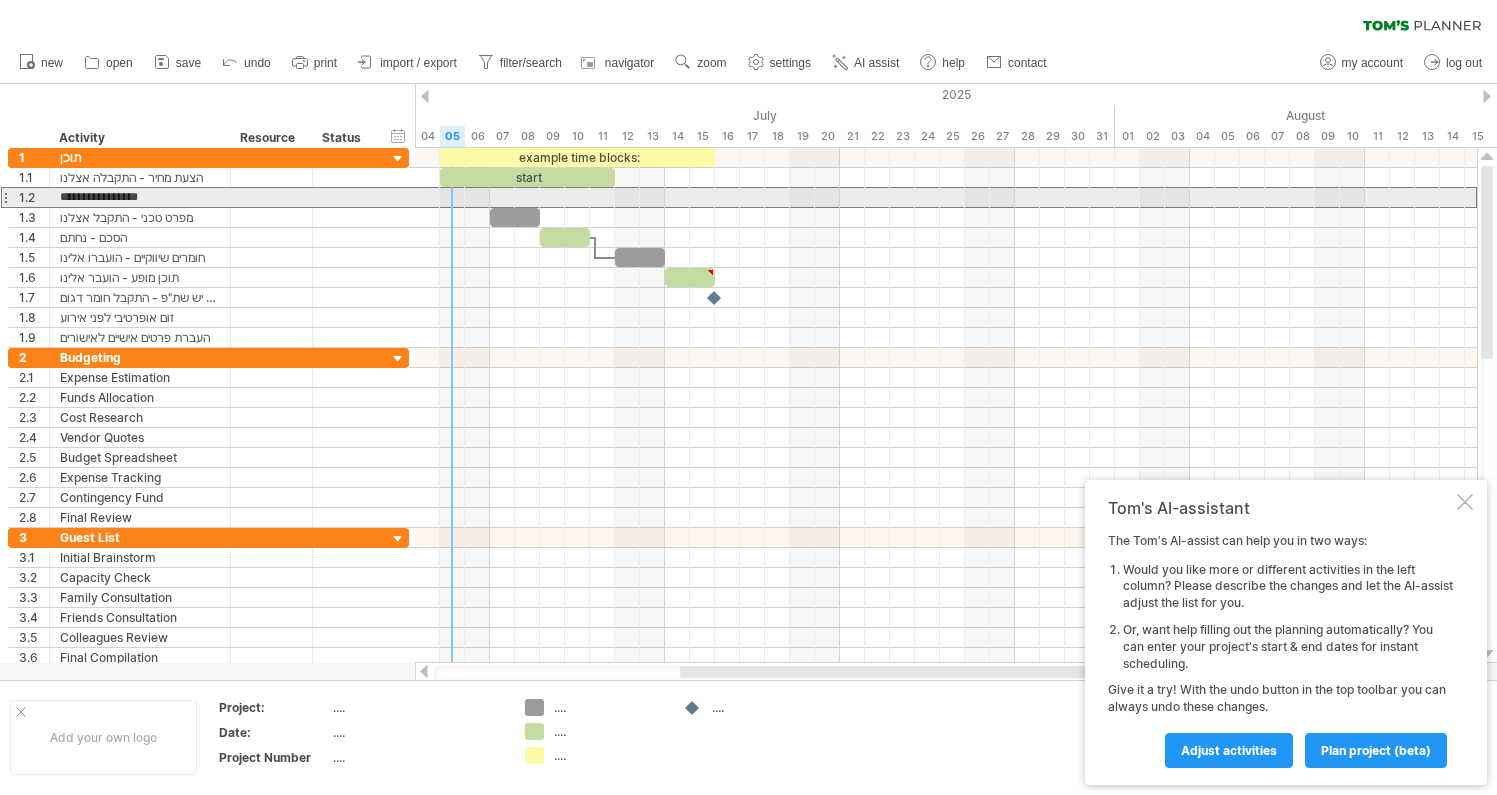 click at bounding box center (946, 197) 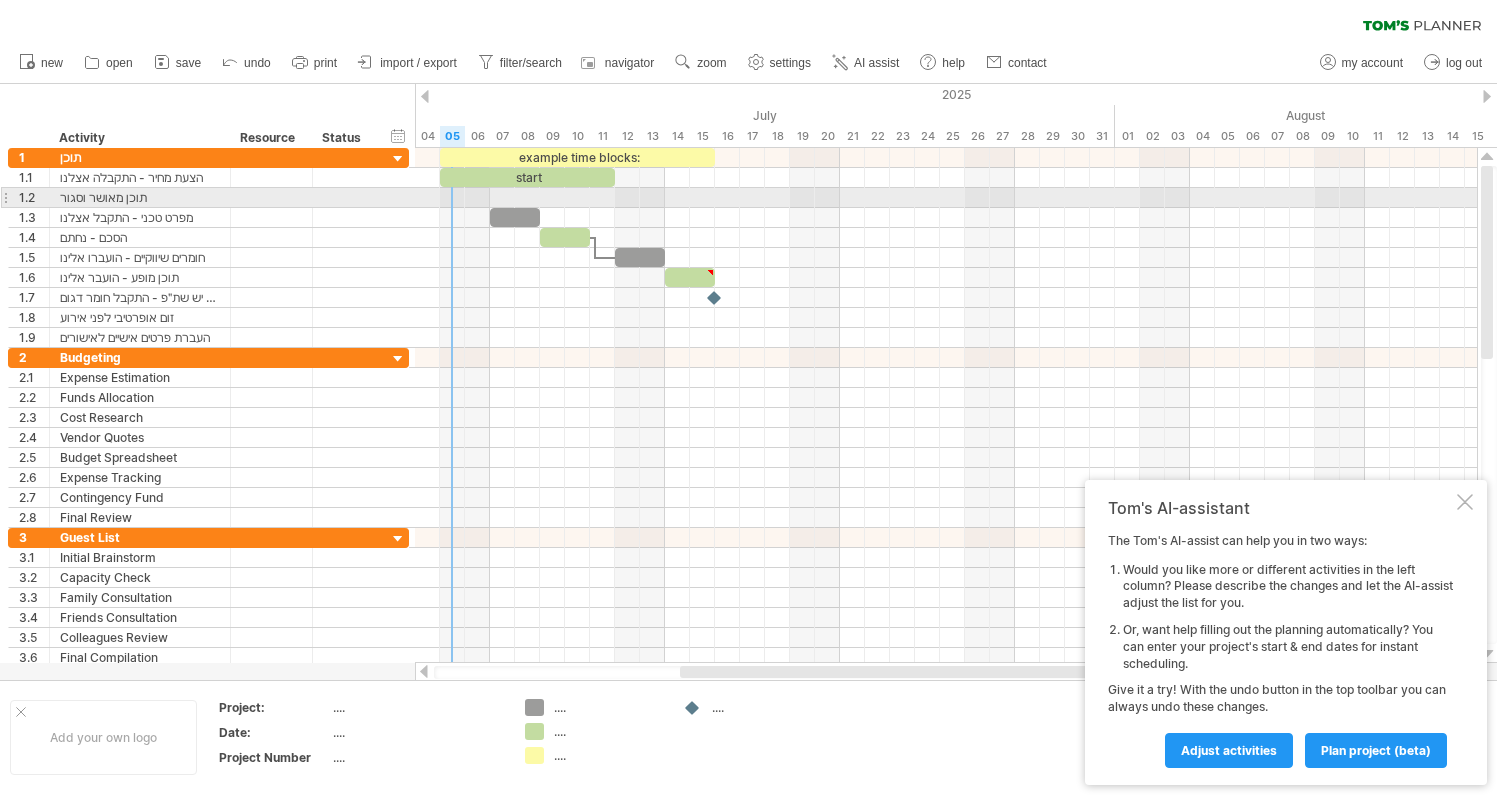 click at bounding box center (946, 198) 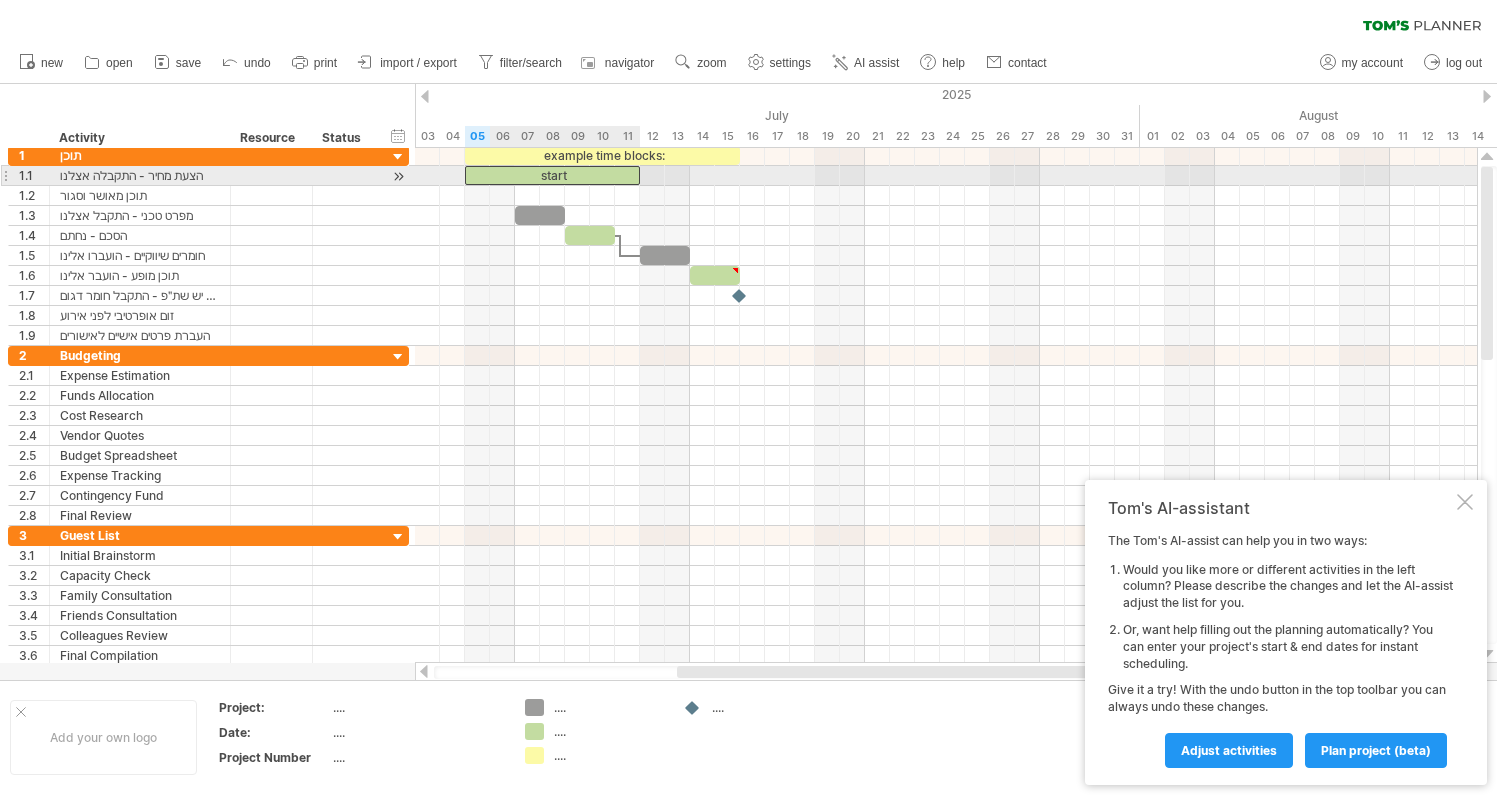 click on "start" at bounding box center [552, 175] 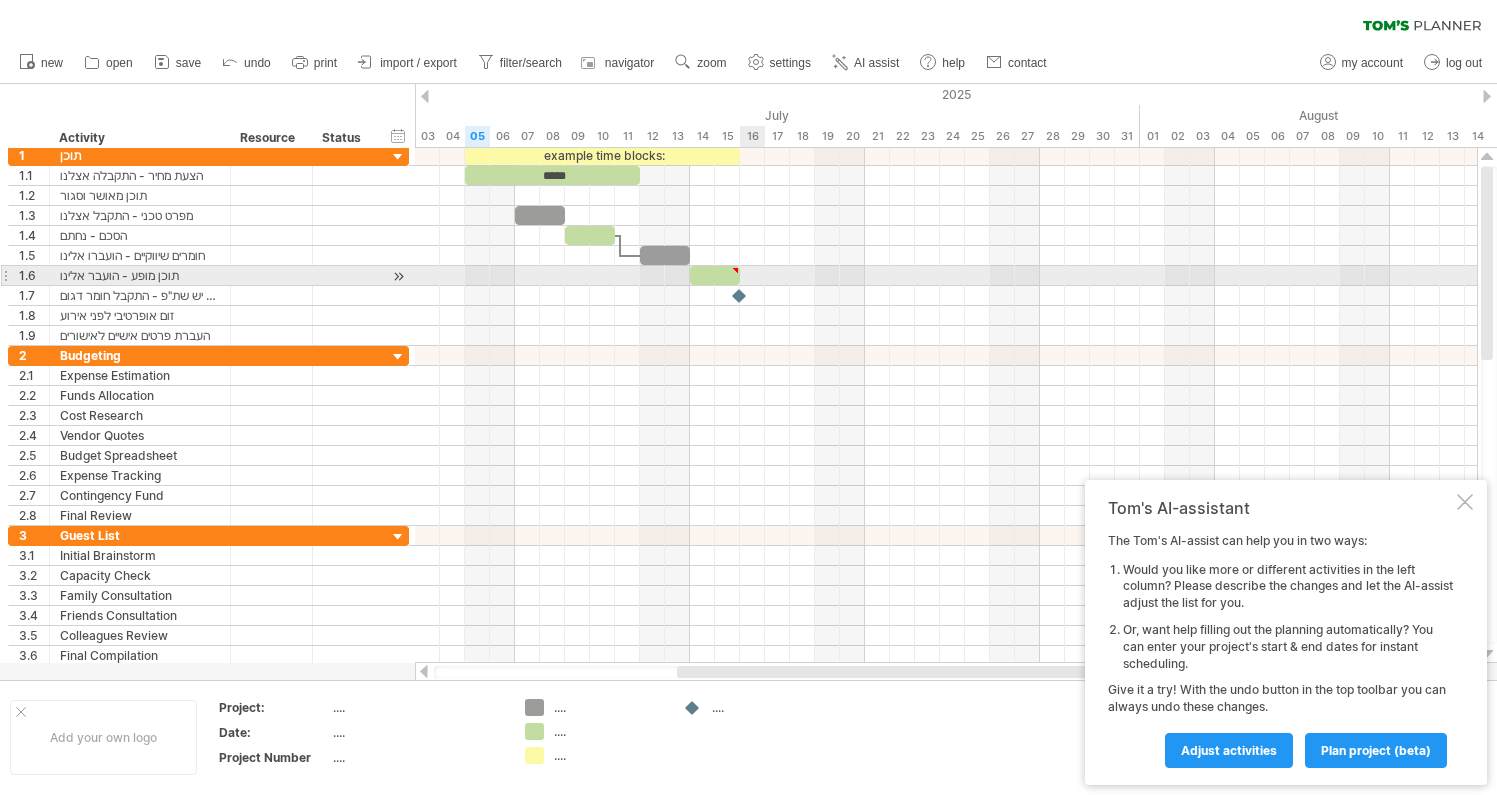 click at bounding box center (946, 276) 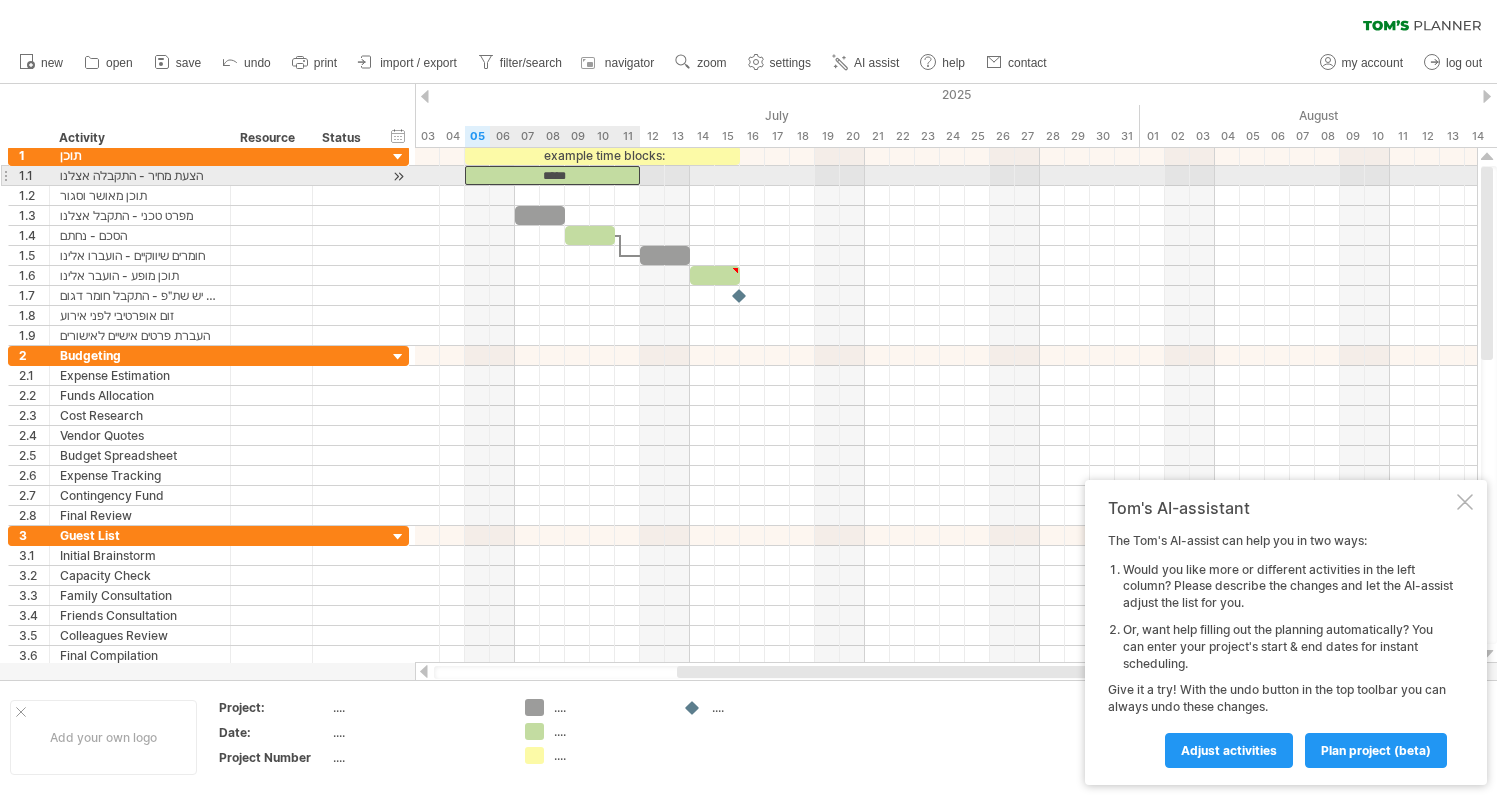 click on "*****" at bounding box center [552, 175] 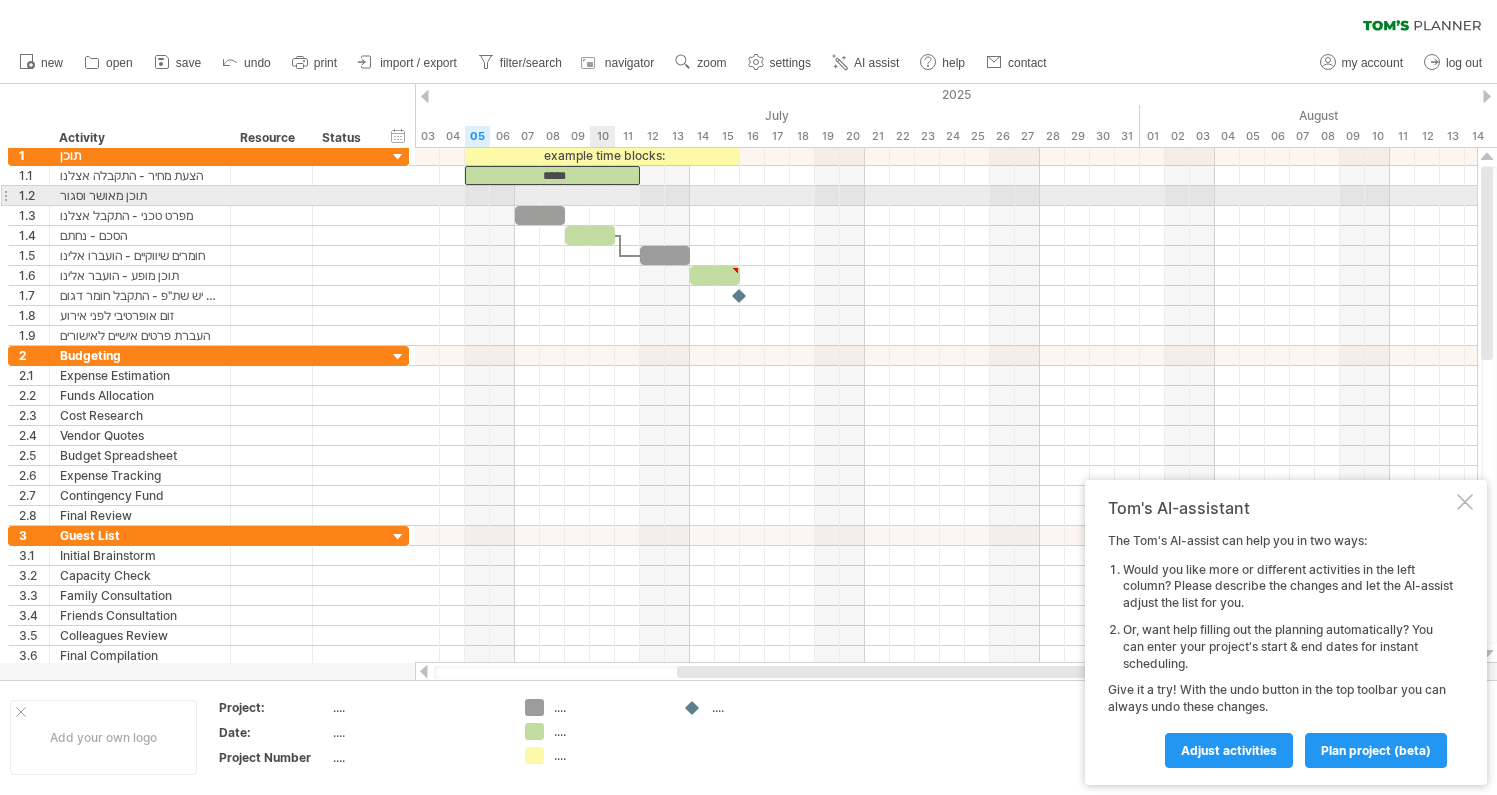click at bounding box center [946, 196] 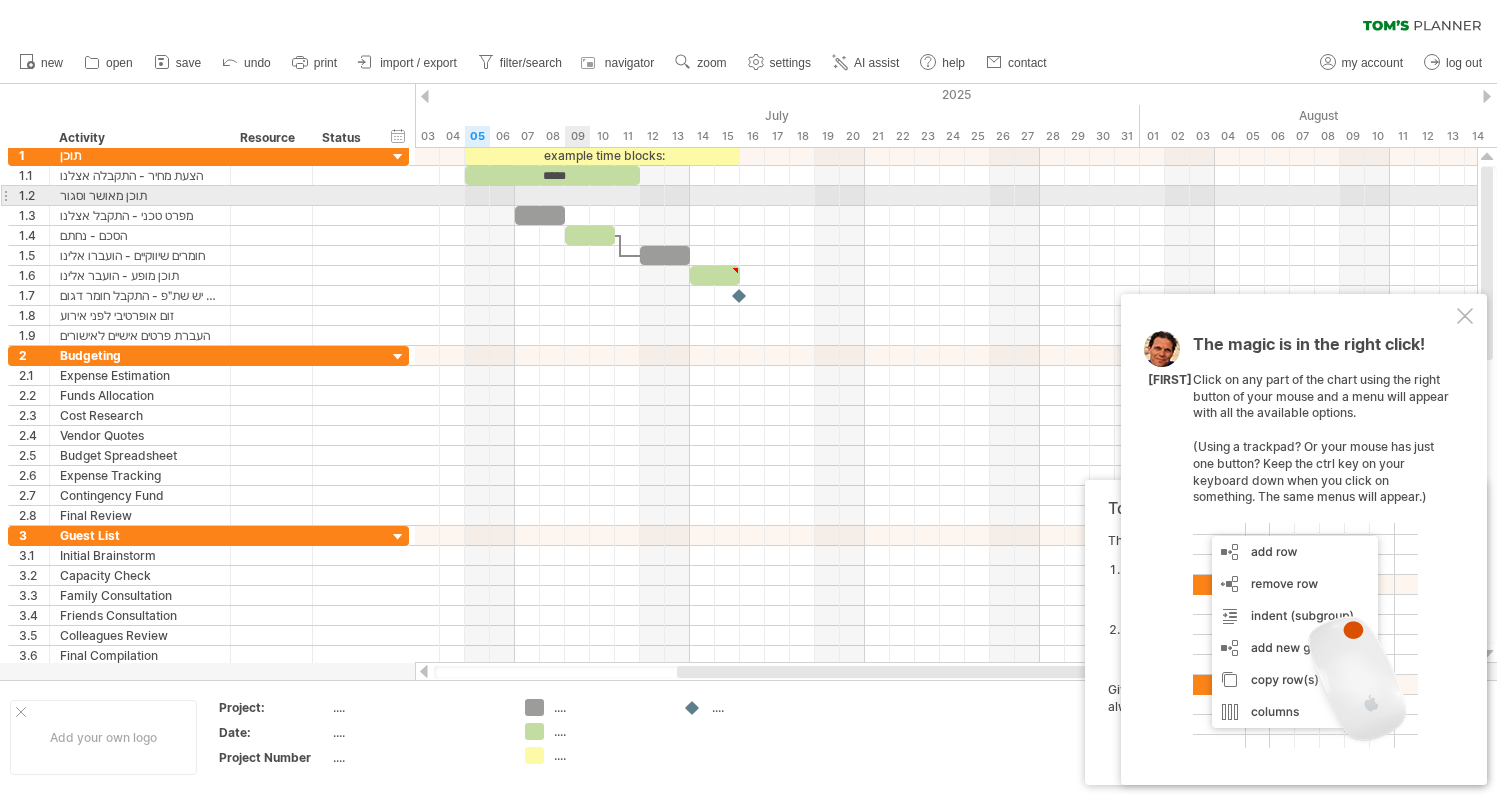click at bounding box center [946, 196] 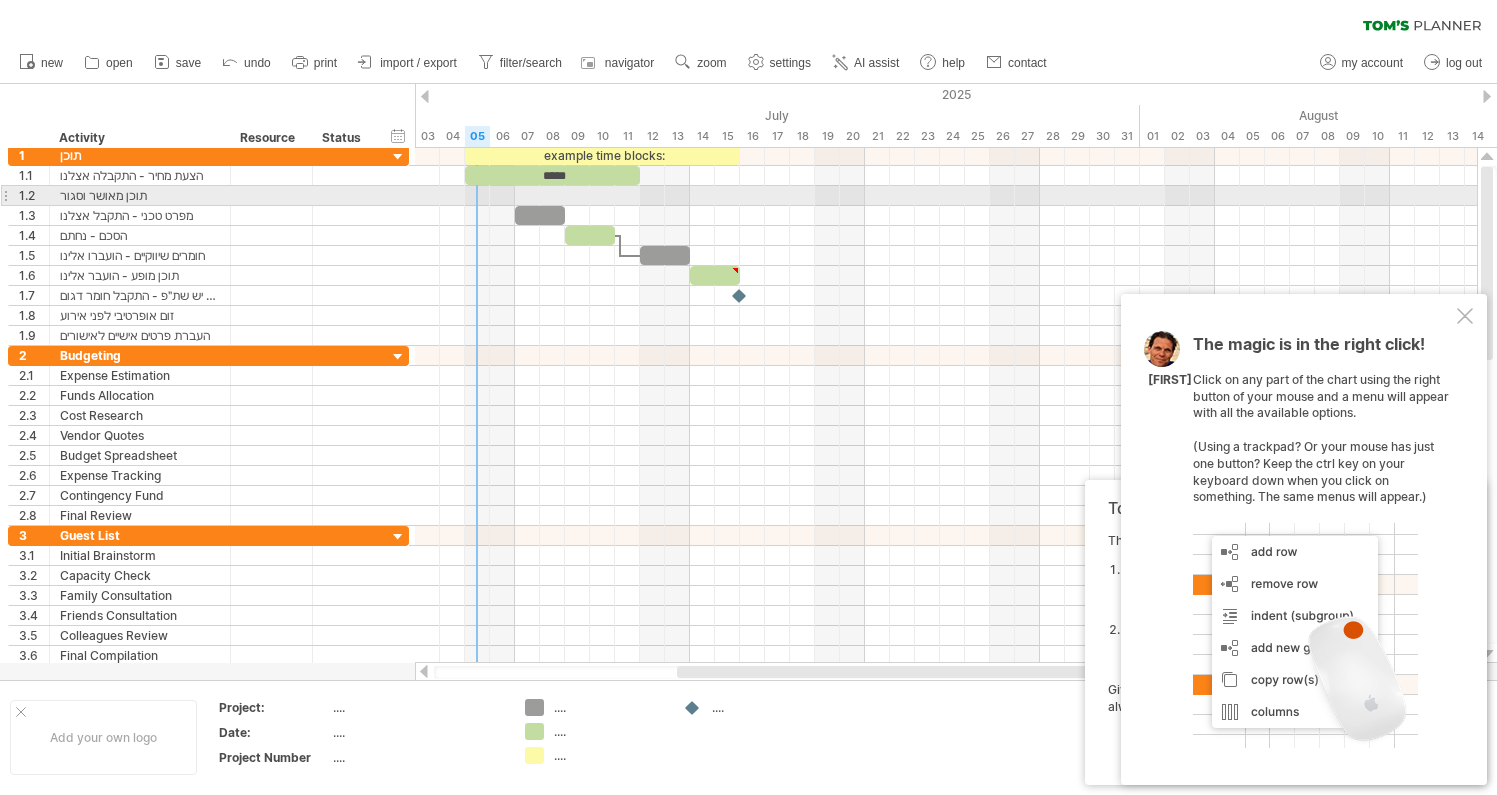 click at bounding box center [946, 196] 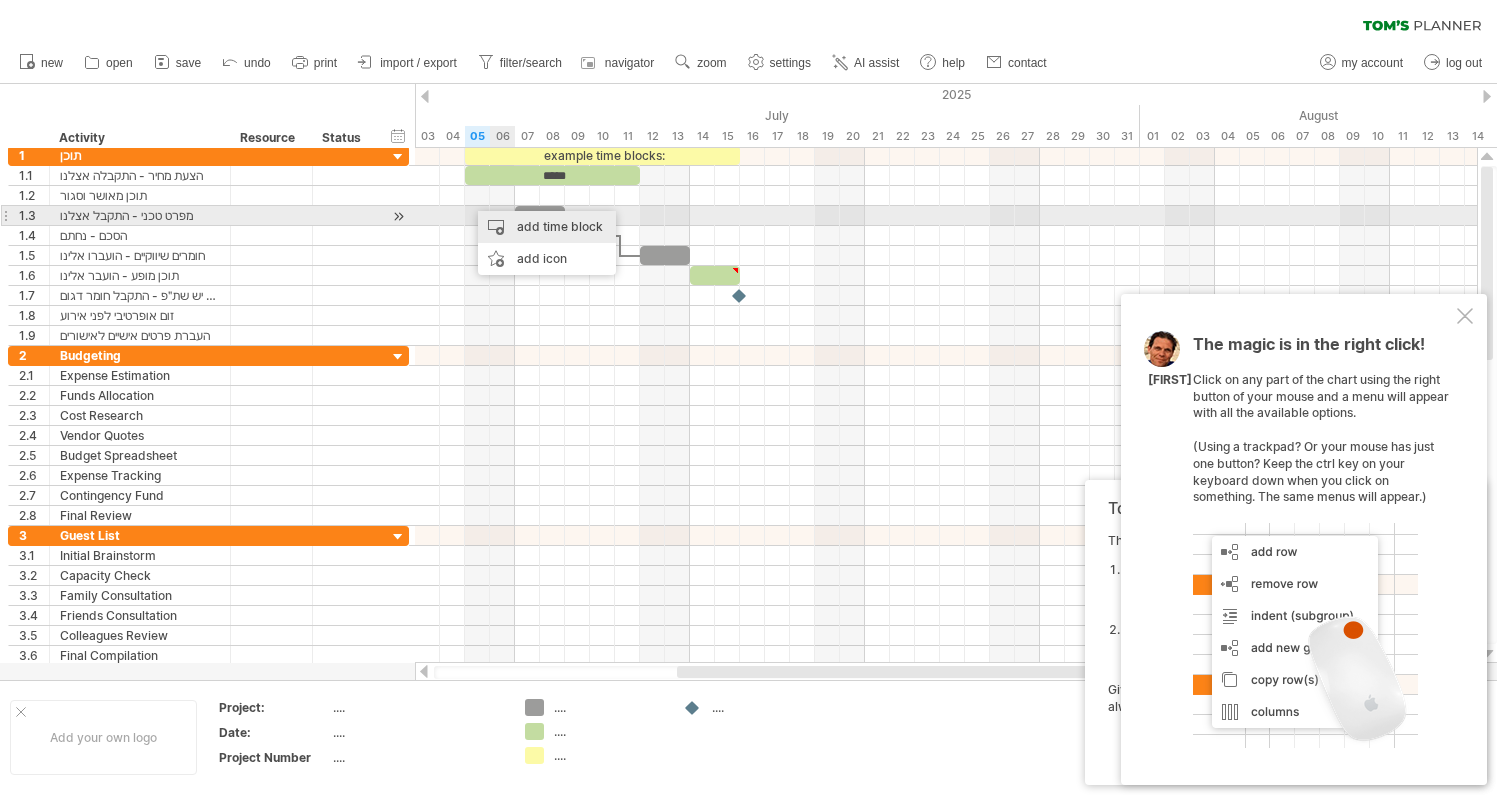 click on "add time block" at bounding box center (547, 227) 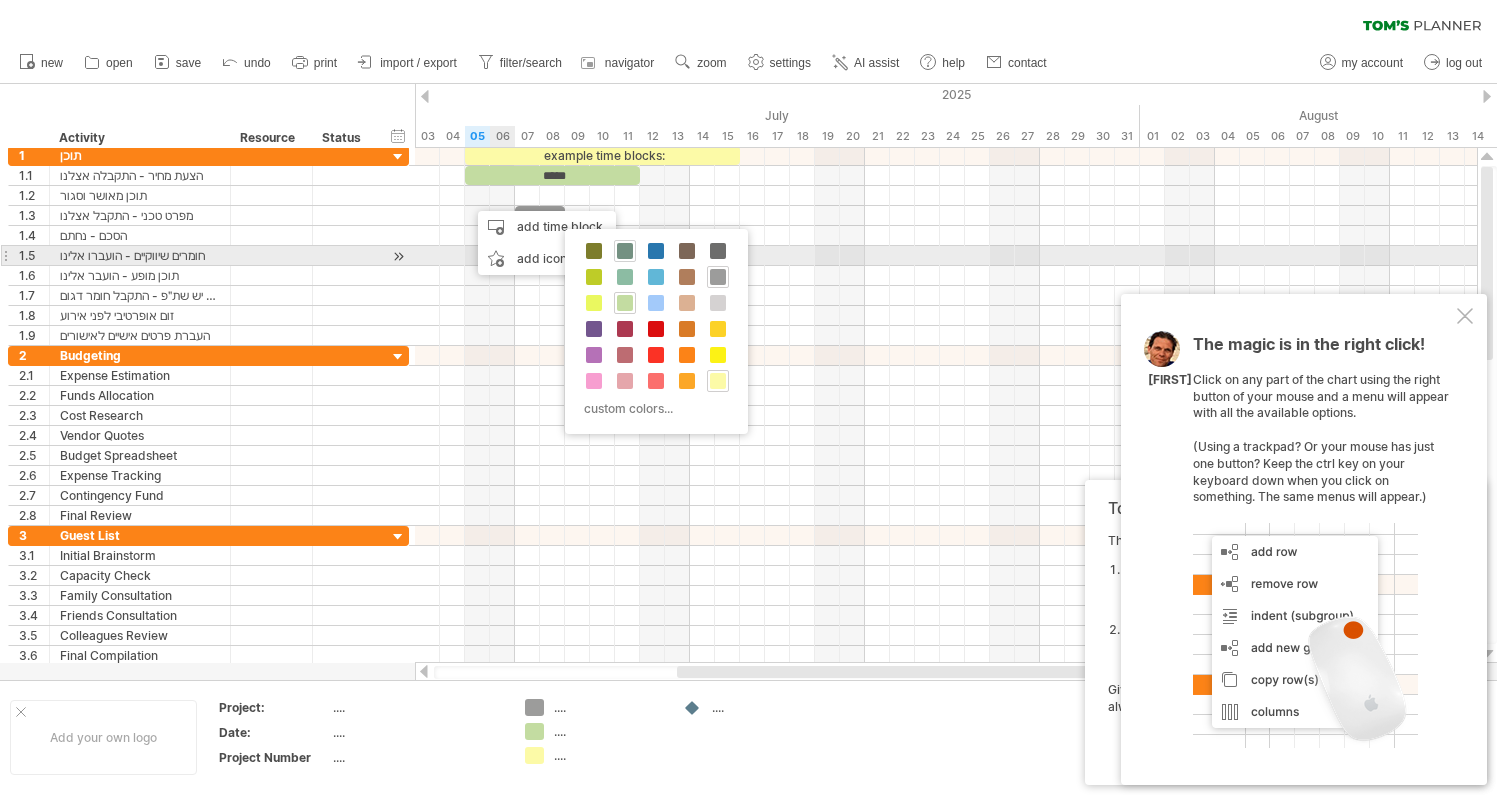 click at bounding box center (625, 251) 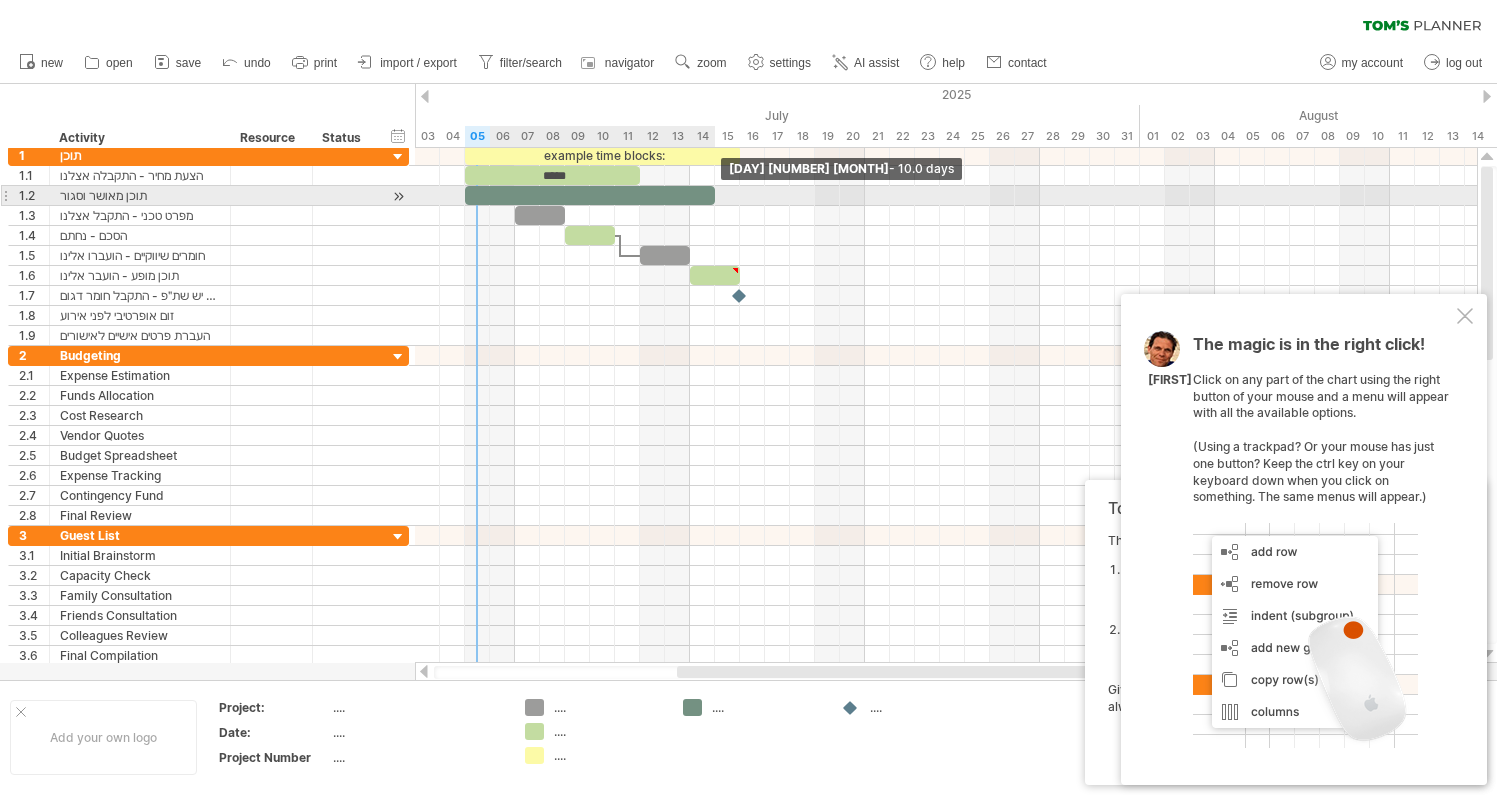 drag, startPoint x: 486, startPoint y: 198, endPoint x: 709, endPoint y: 200, distance: 223.00897 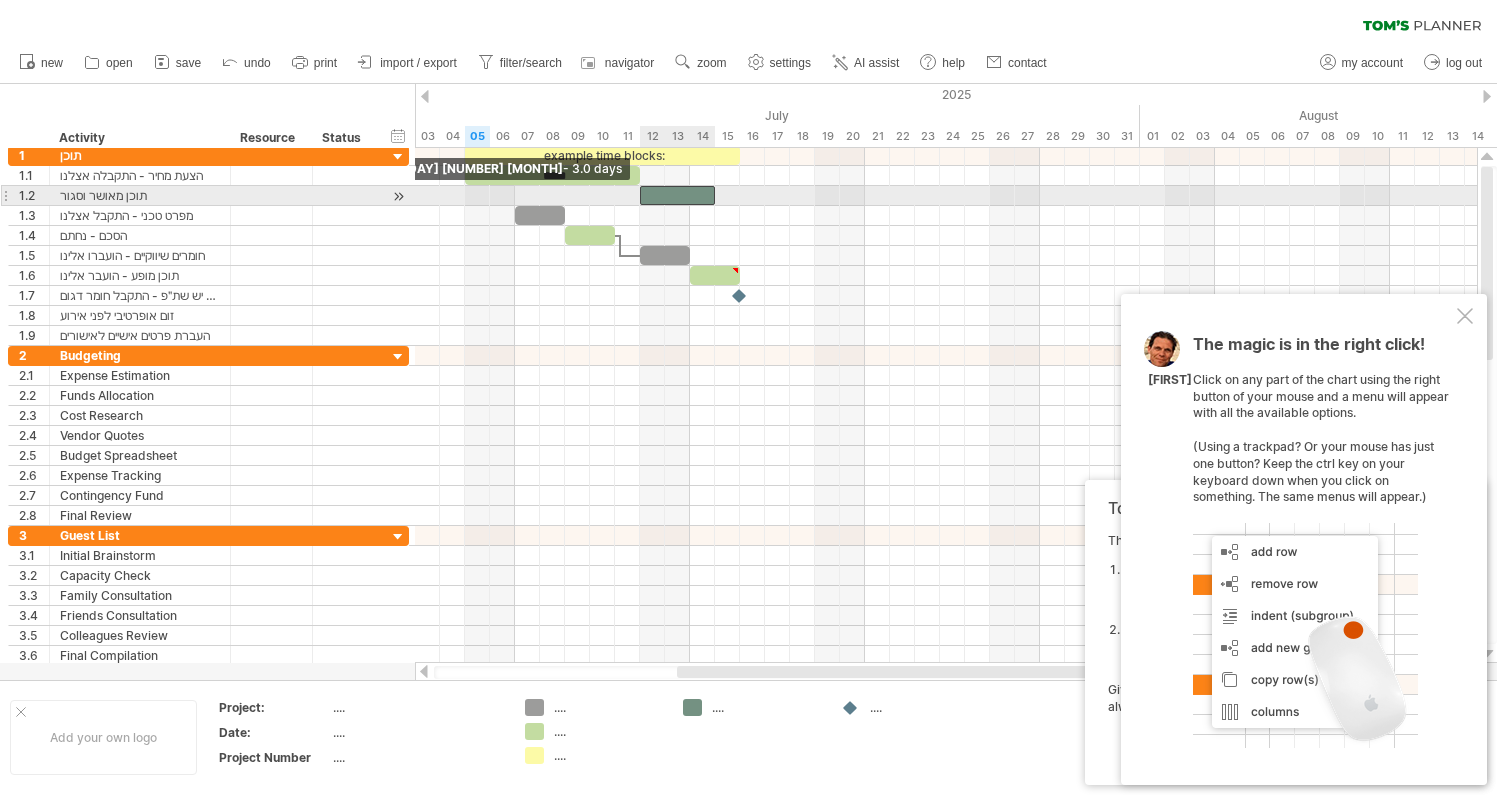 drag, startPoint x: 464, startPoint y: 194, endPoint x: 634, endPoint y: 188, distance: 170.10585 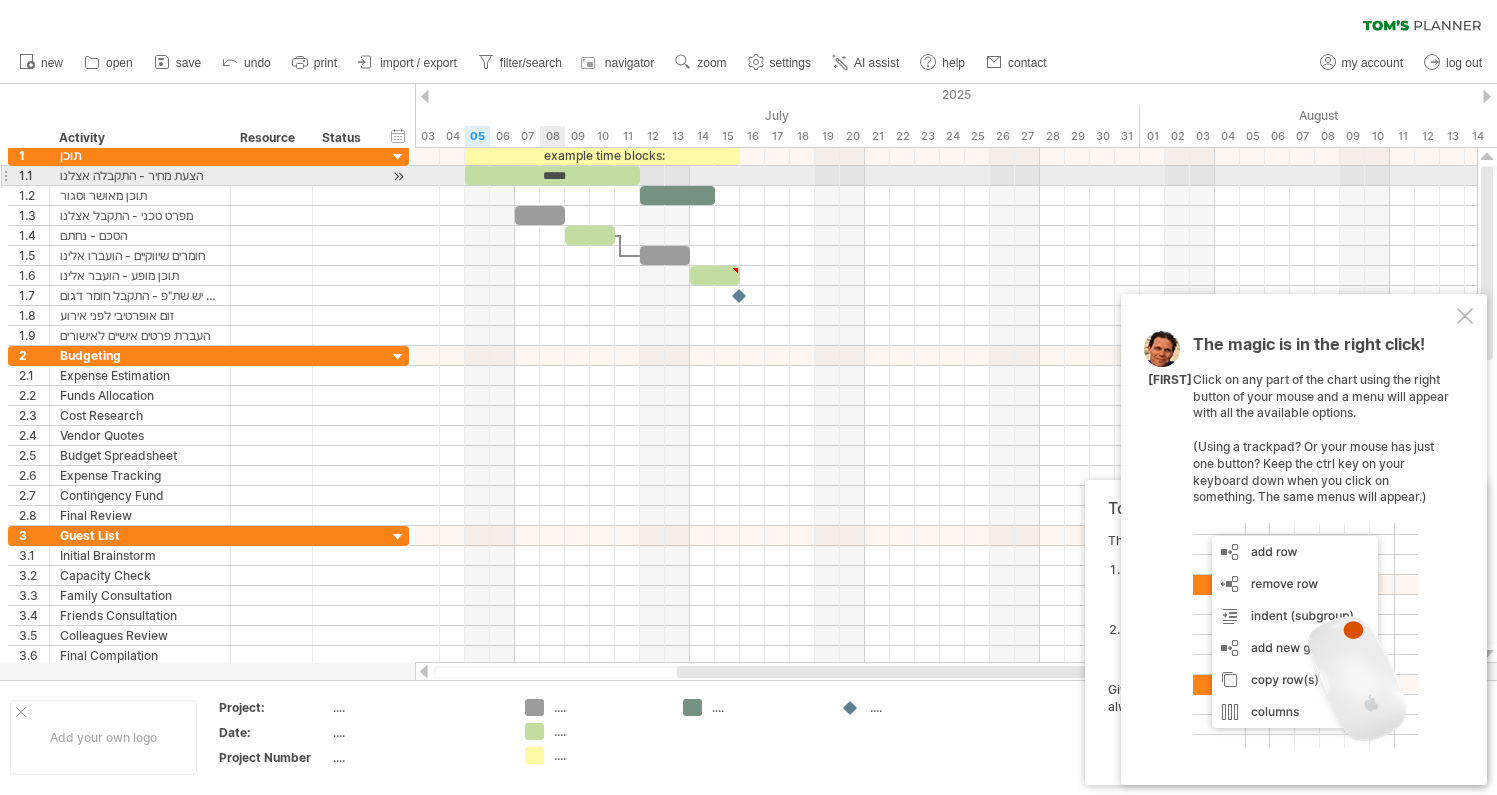 click on "*****" at bounding box center [552, 175] 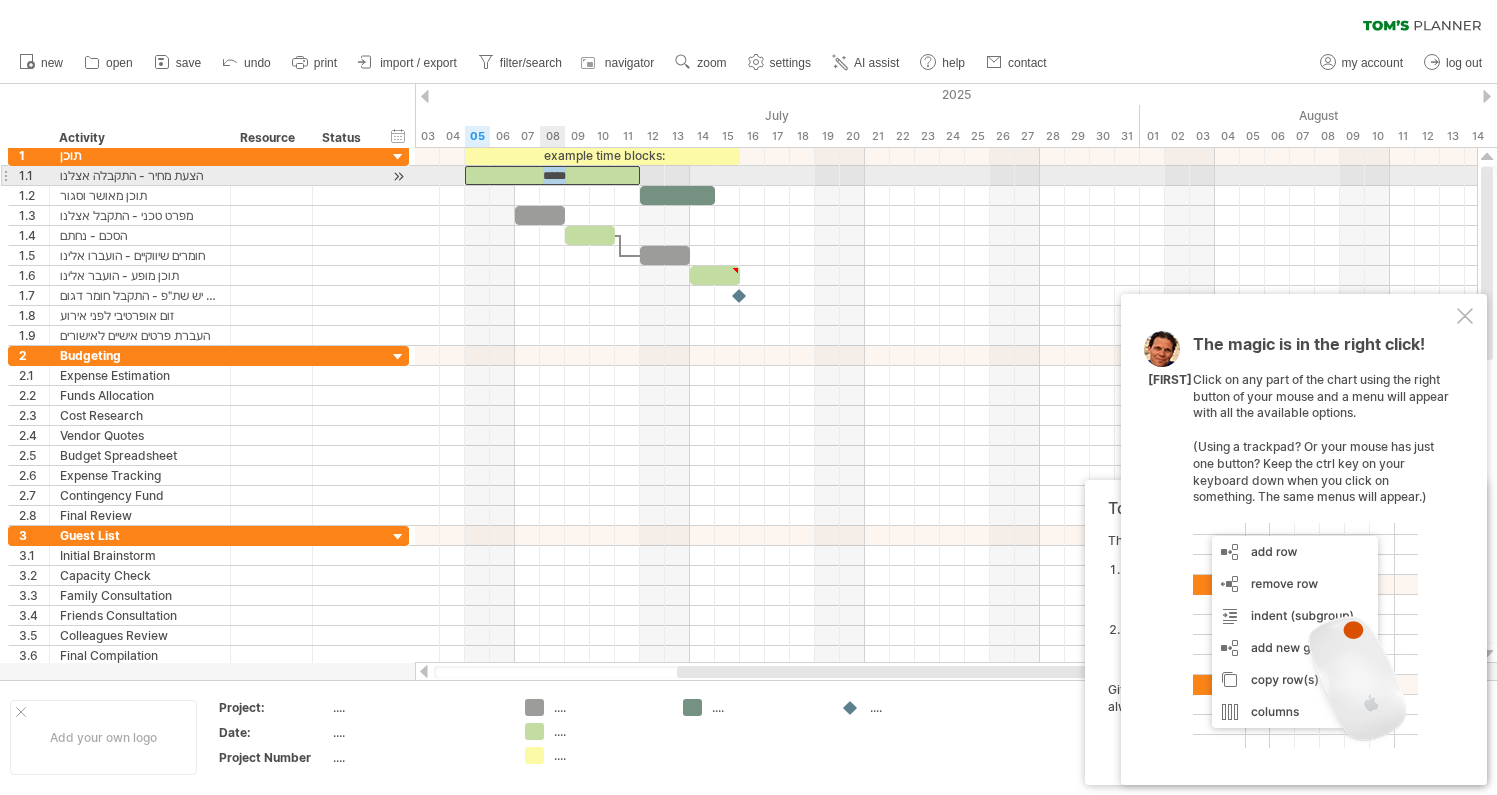 click on "*****" at bounding box center [552, 175] 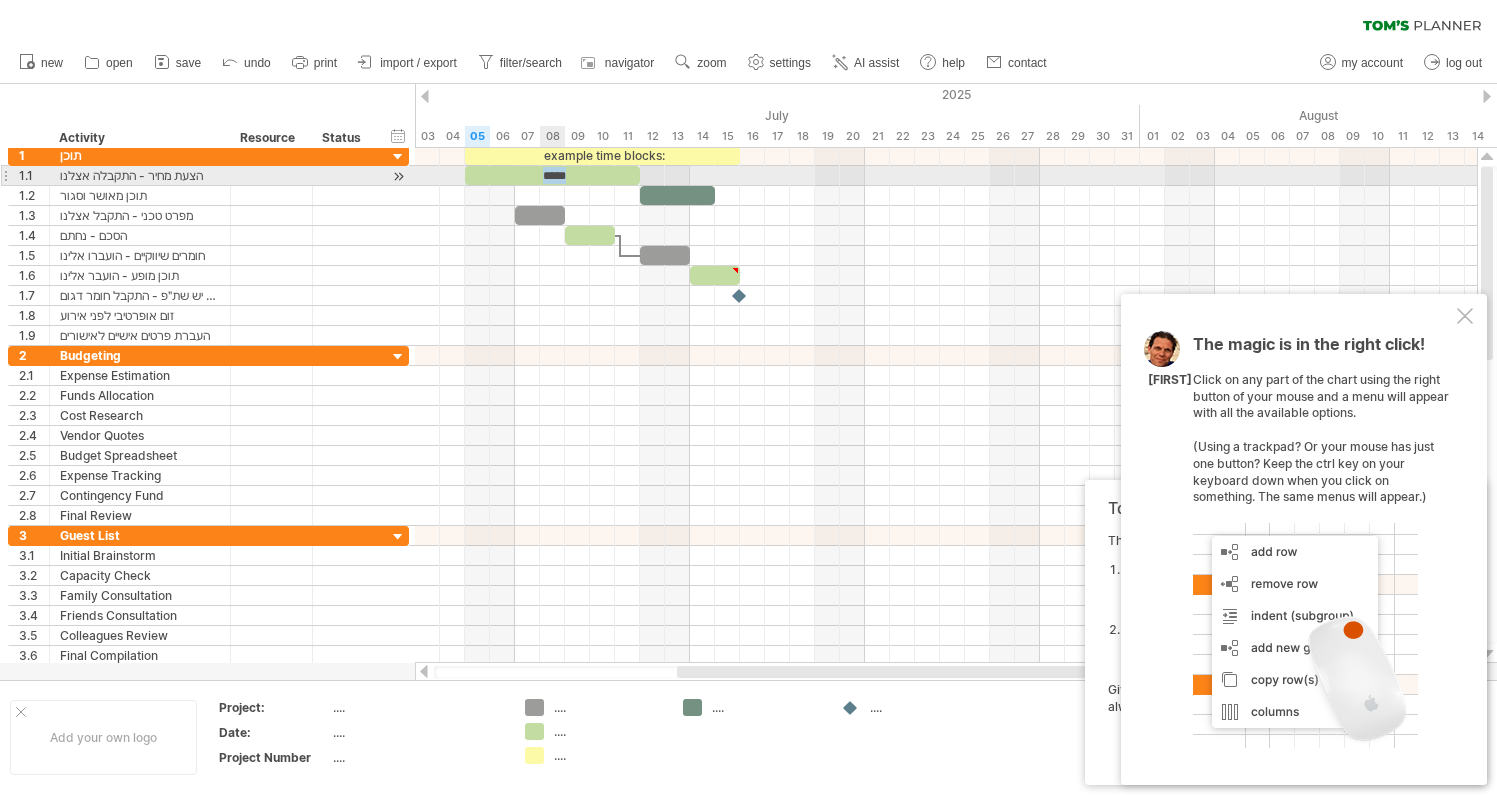 click on "*****" at bounding box center (552, 175) 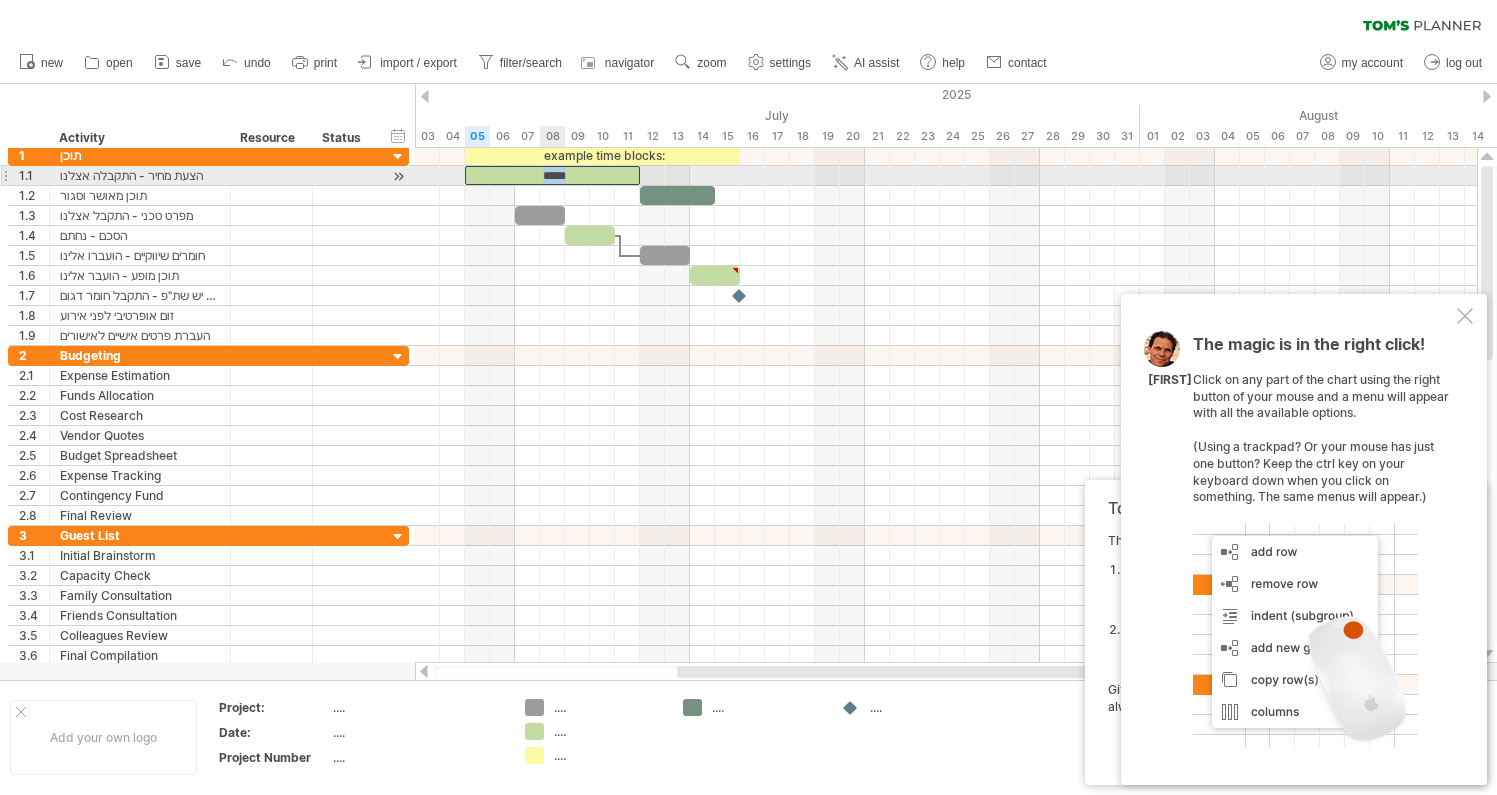 click on "*****" at bounding box center (552, 175) 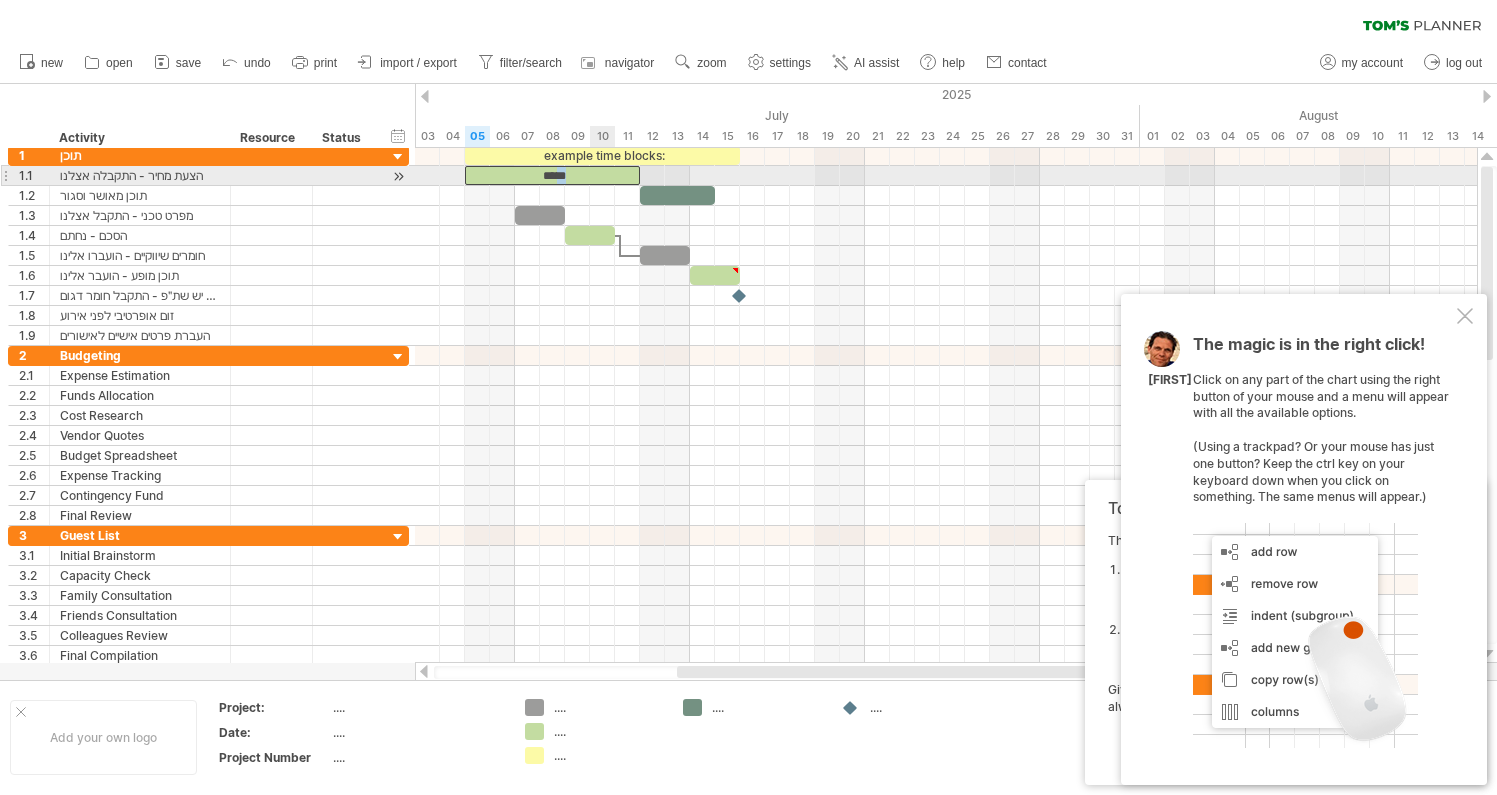 drag, startPoint x: 559, startPoint y: 174, endPoint x: 610, endPoint y: 180, distance: 51.351727 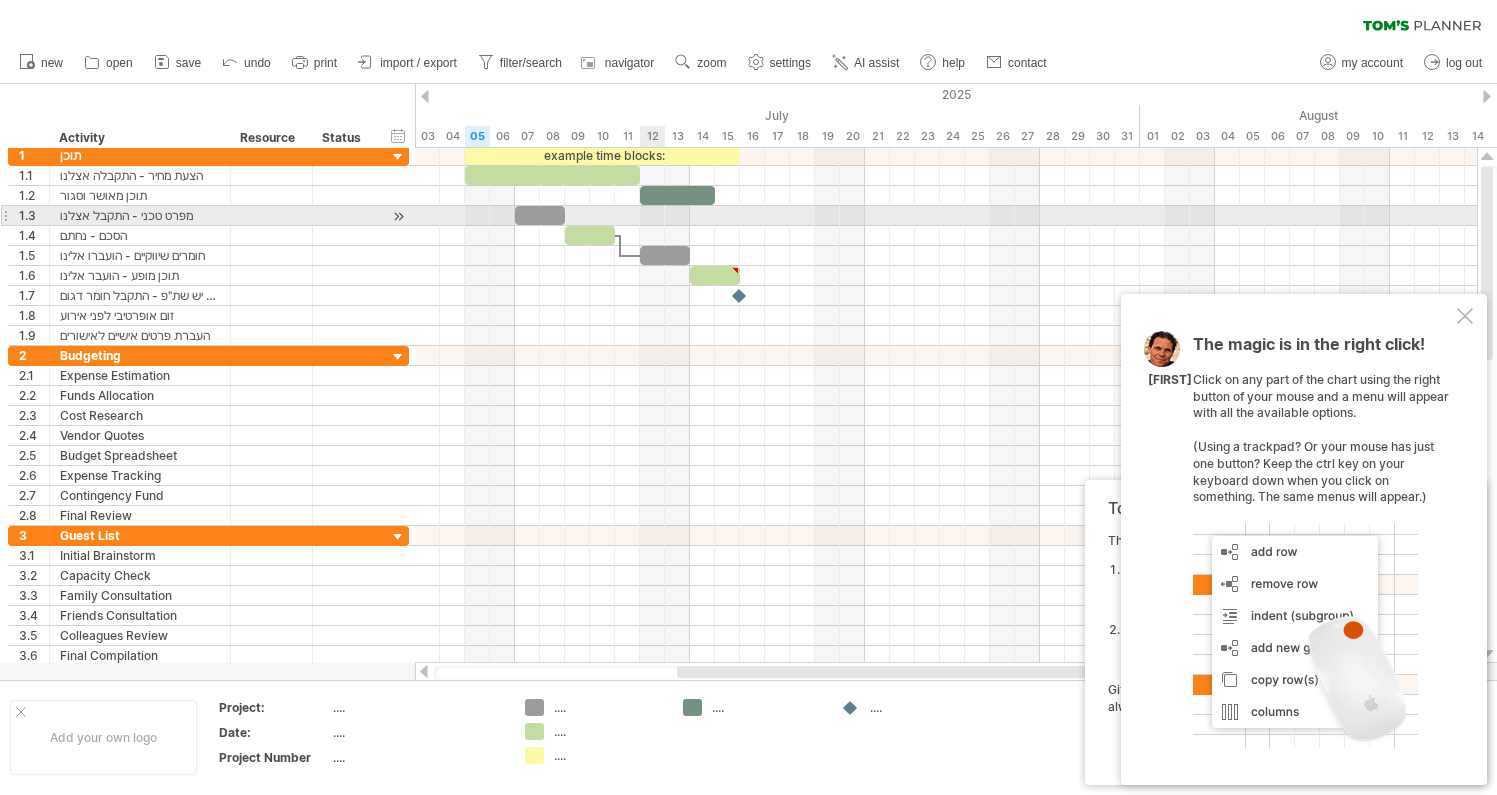 click at bounding box center [946, 216] 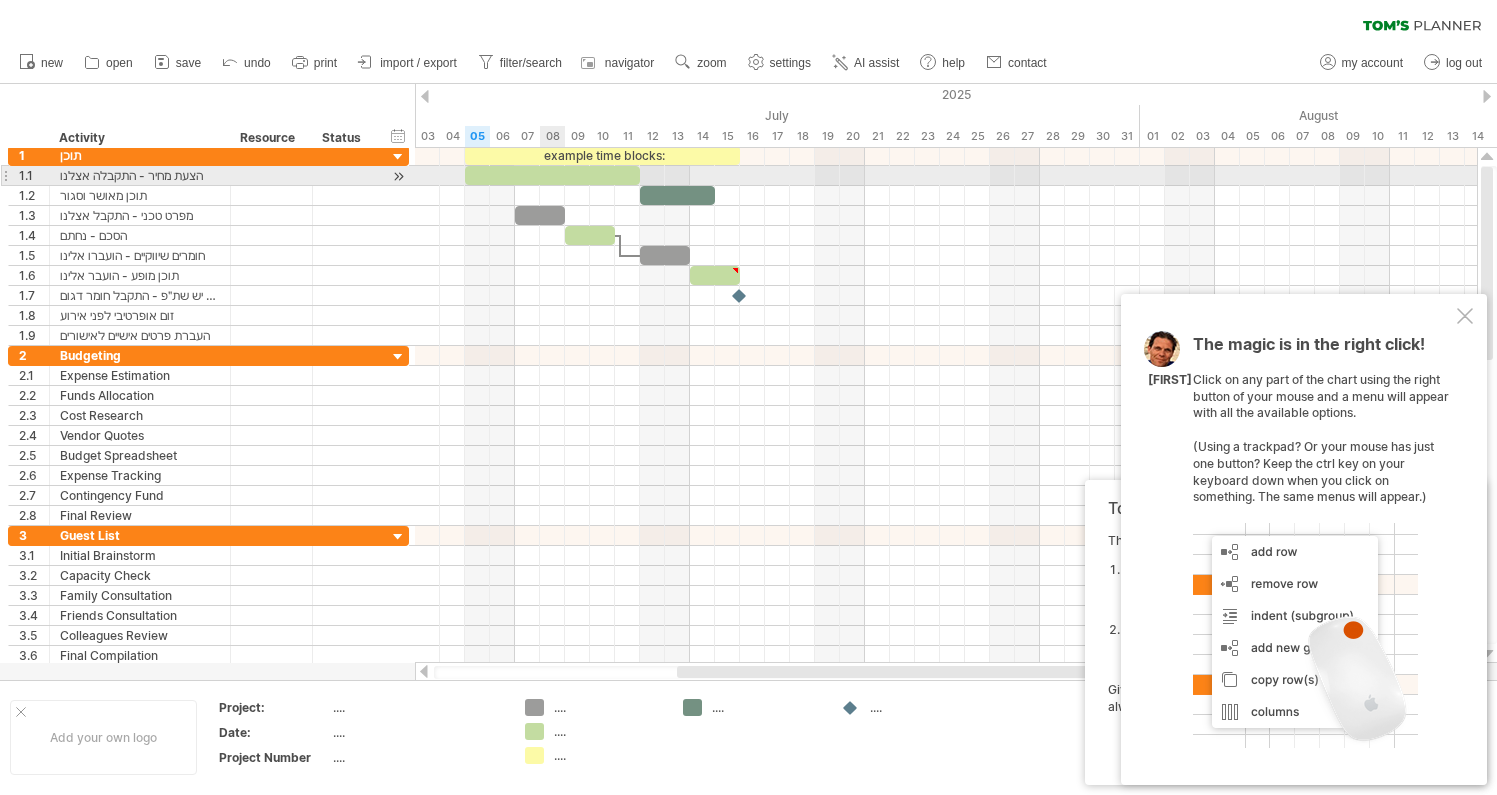 click at bounding box center (552, 175) 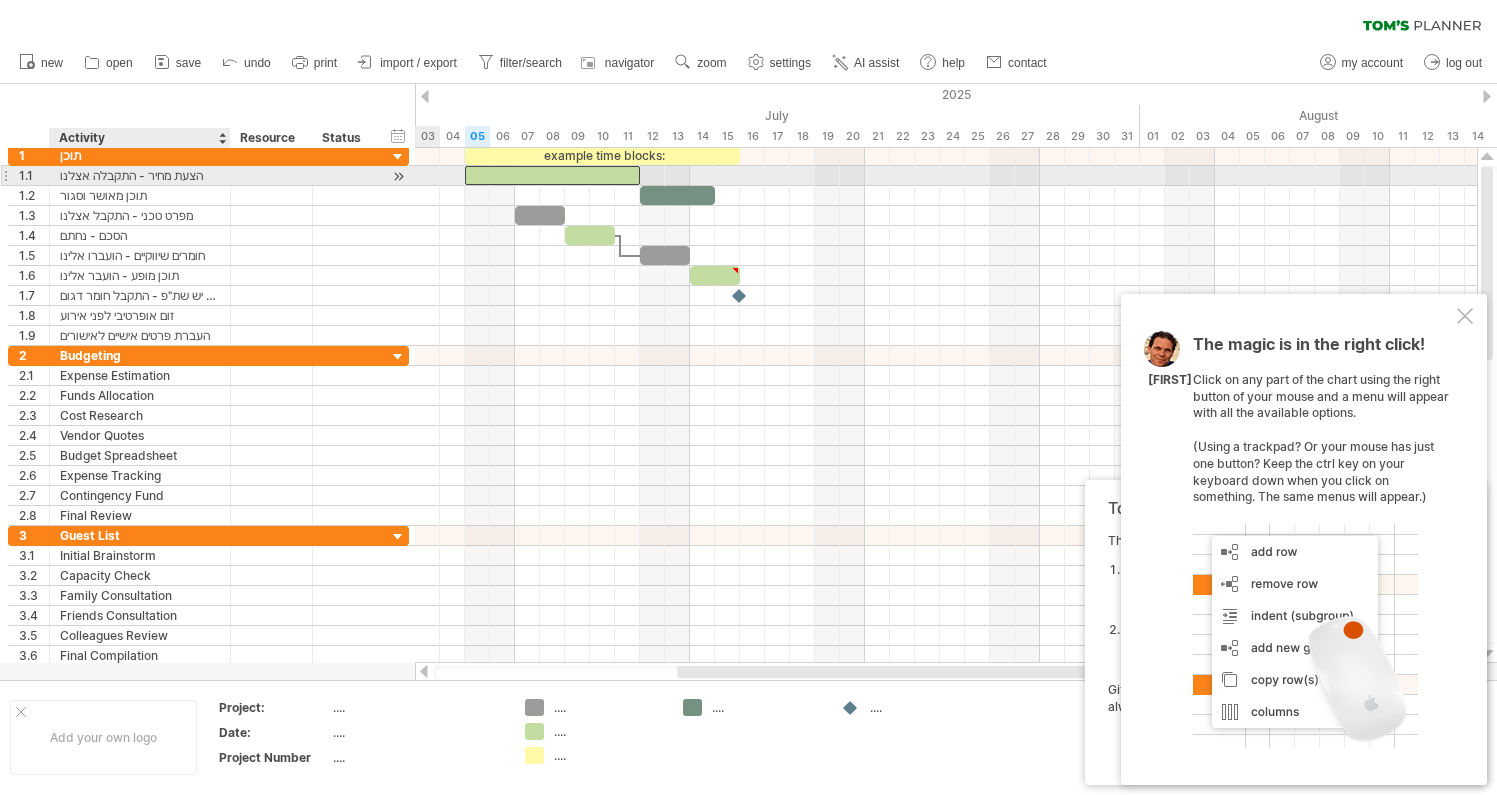 click on "הצעת מחיר - התקבלה אצלנו" at bounding box center (140, 175) 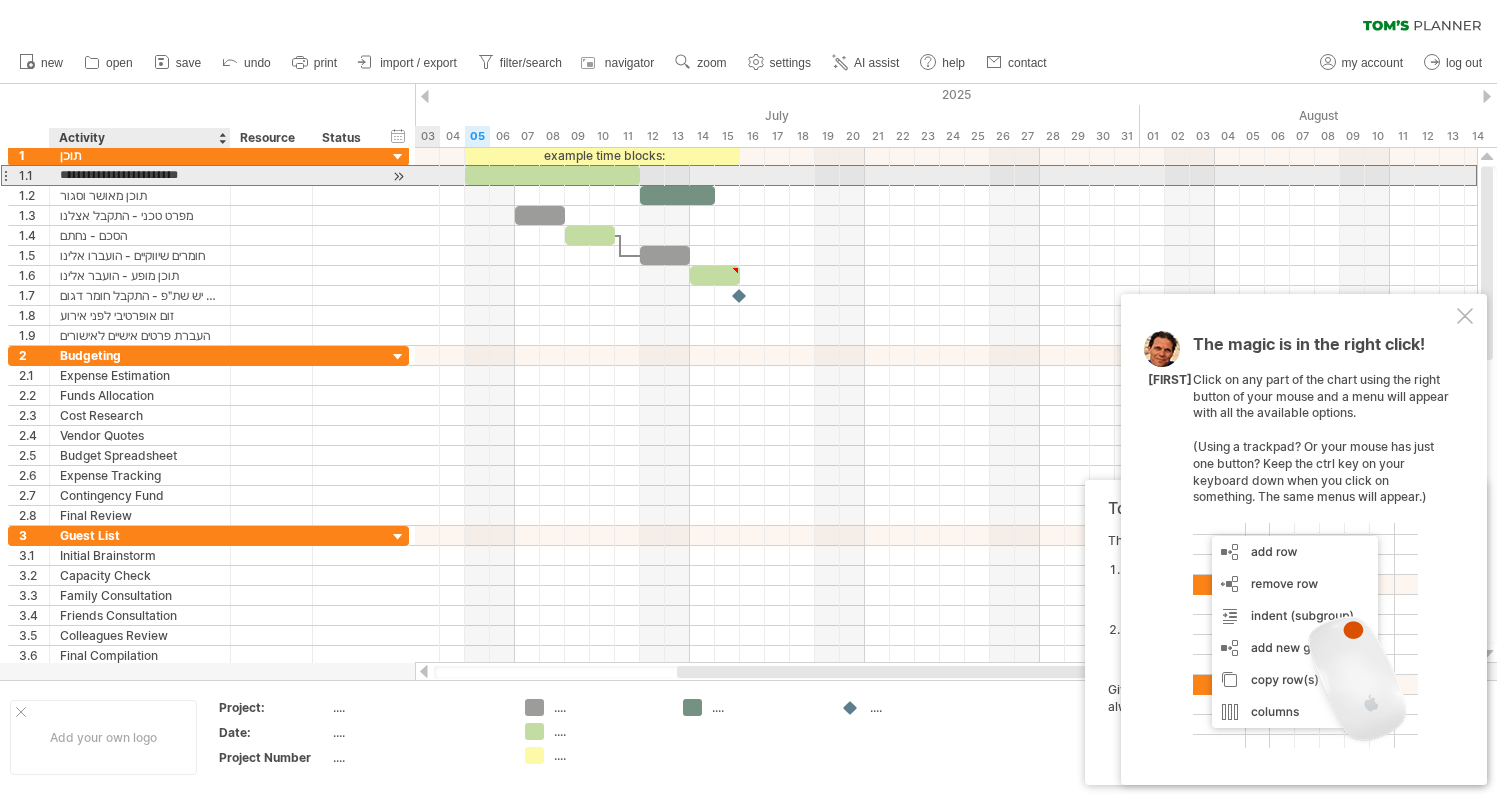 click on "**********" at bounding box center (140, 175) 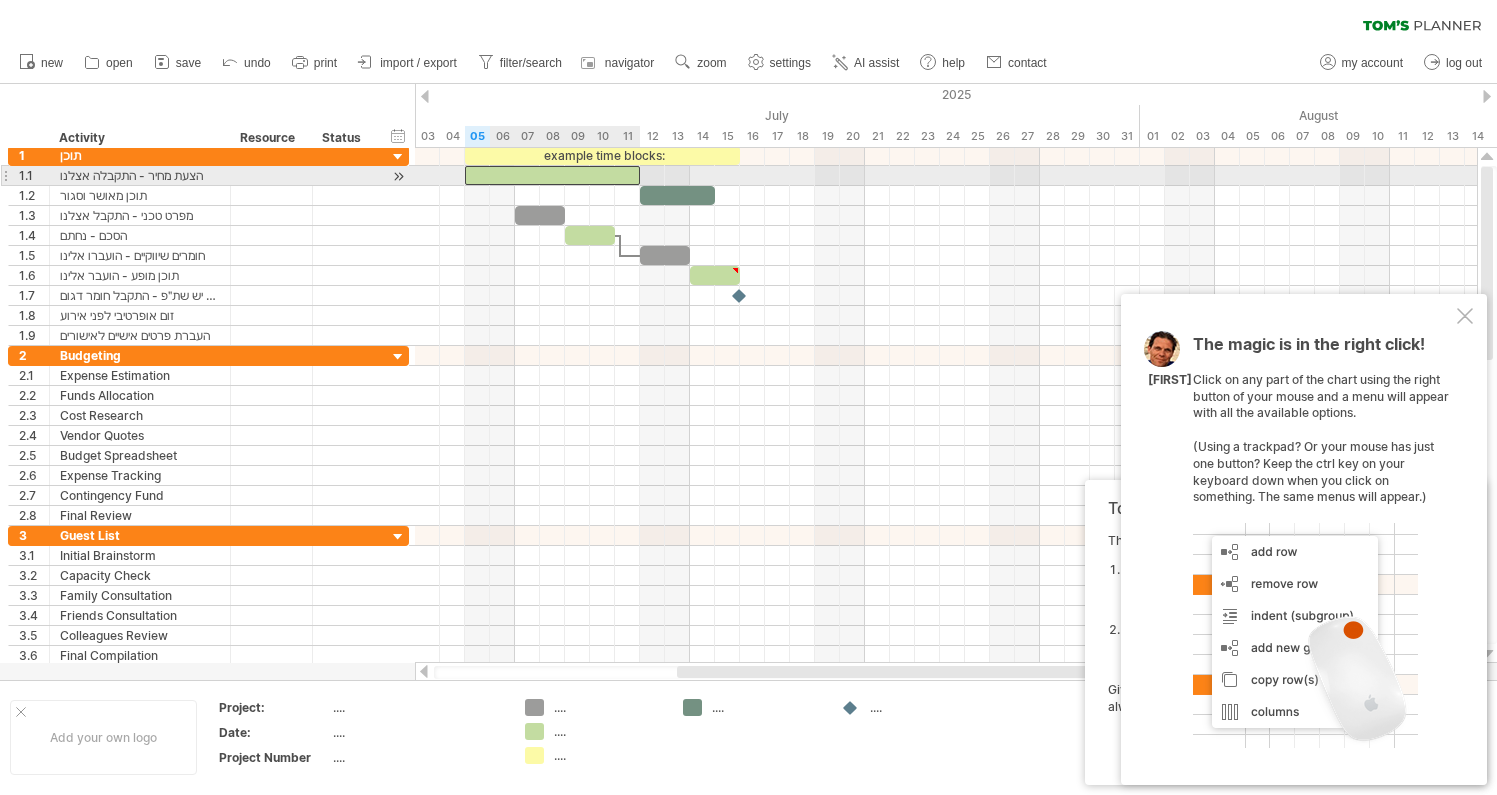 click at bounding box center (552, 175) 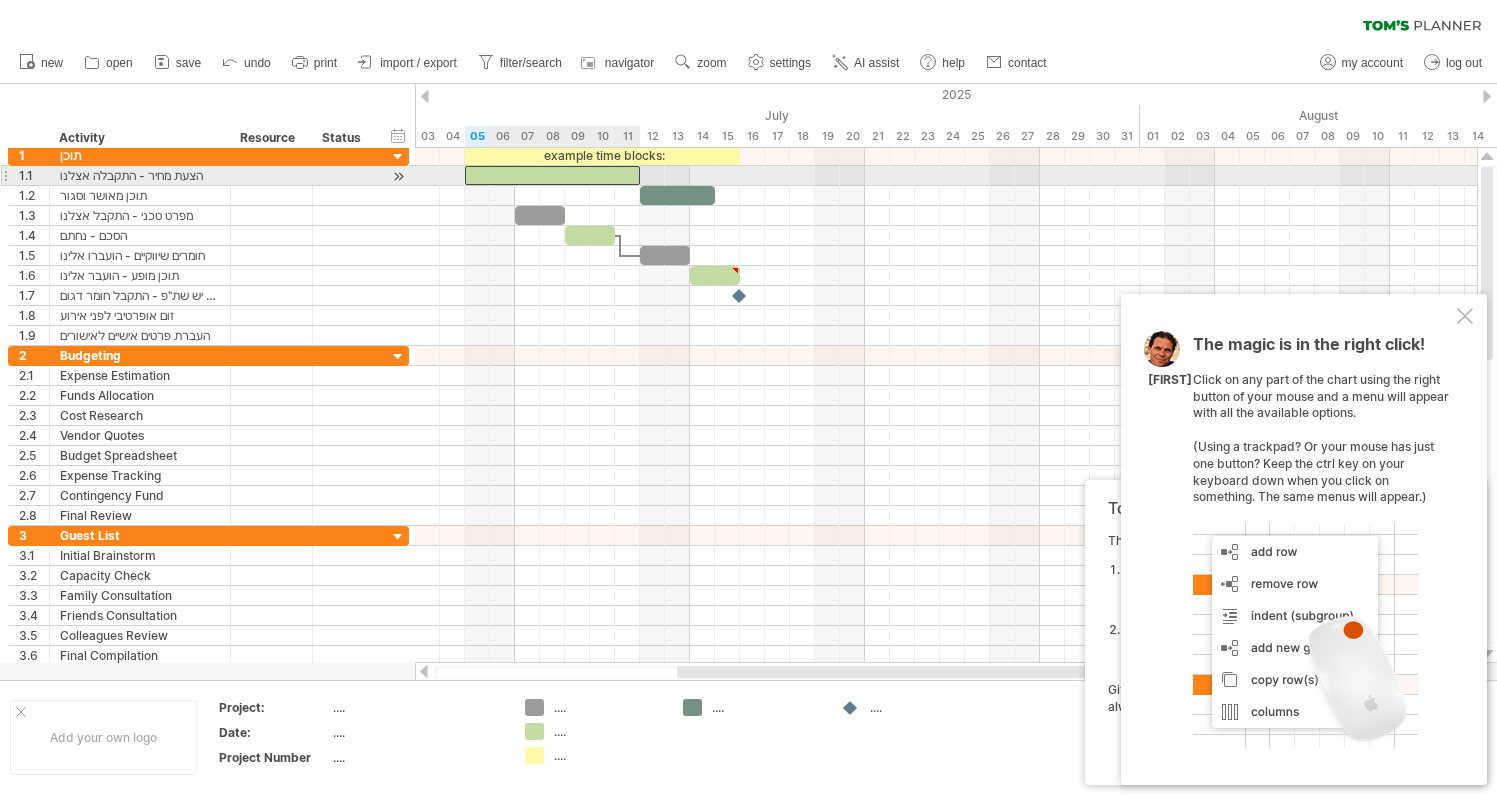 click at bounding box center (552, 175) 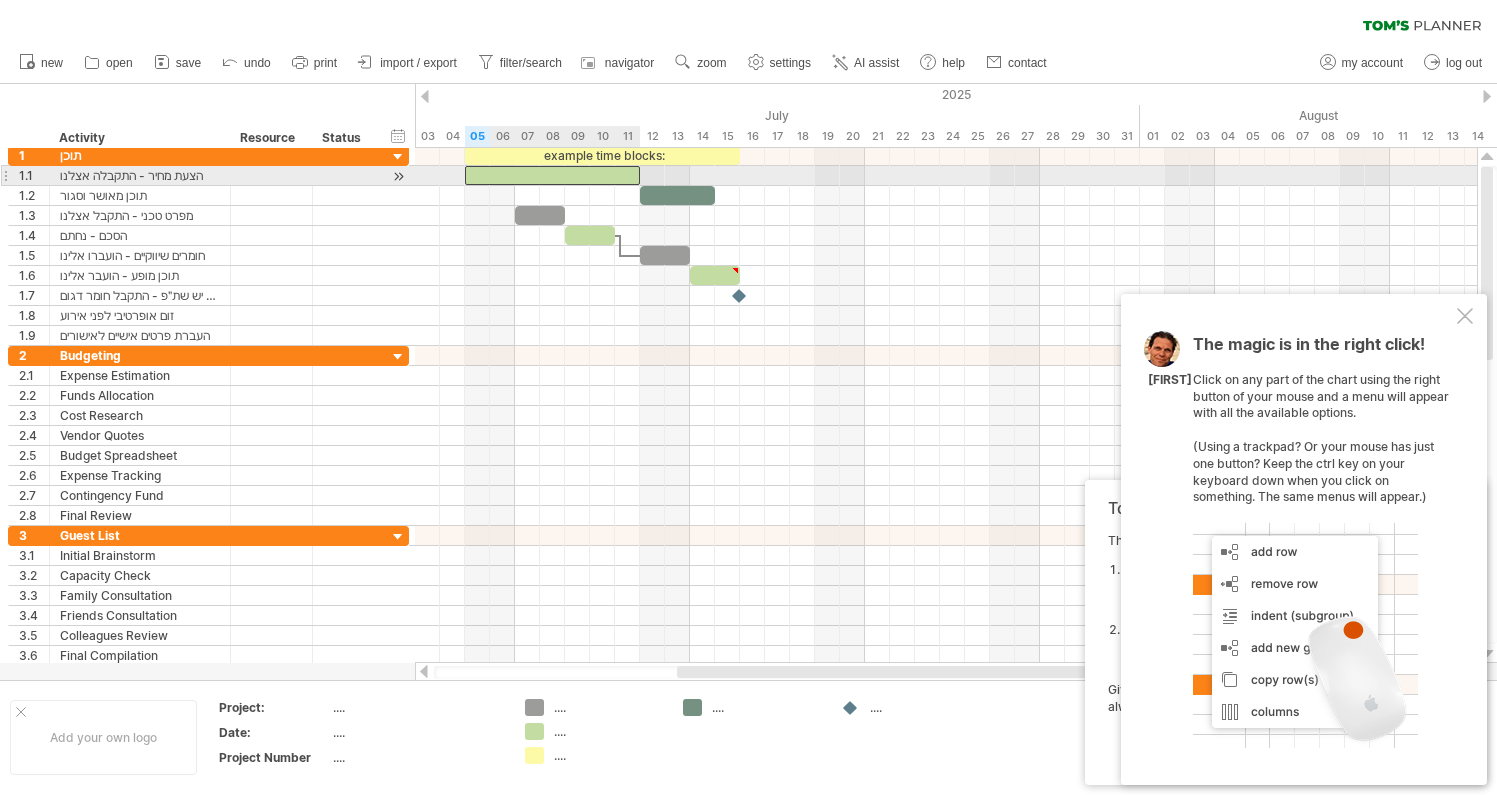 click at bounding box center (552, 175) 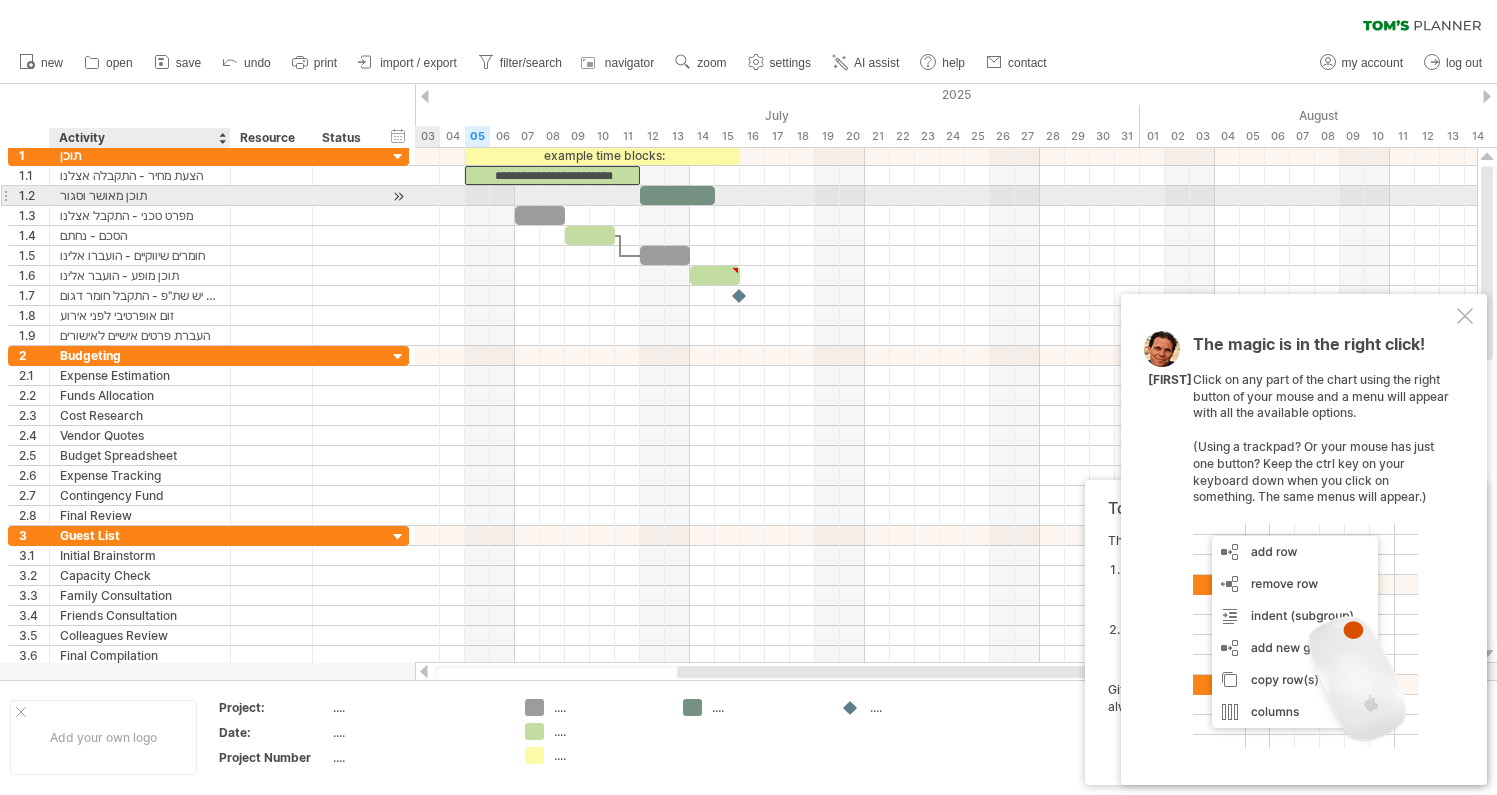 click on "תוכן מאושר וסגור" at bounding box center [140, 195] 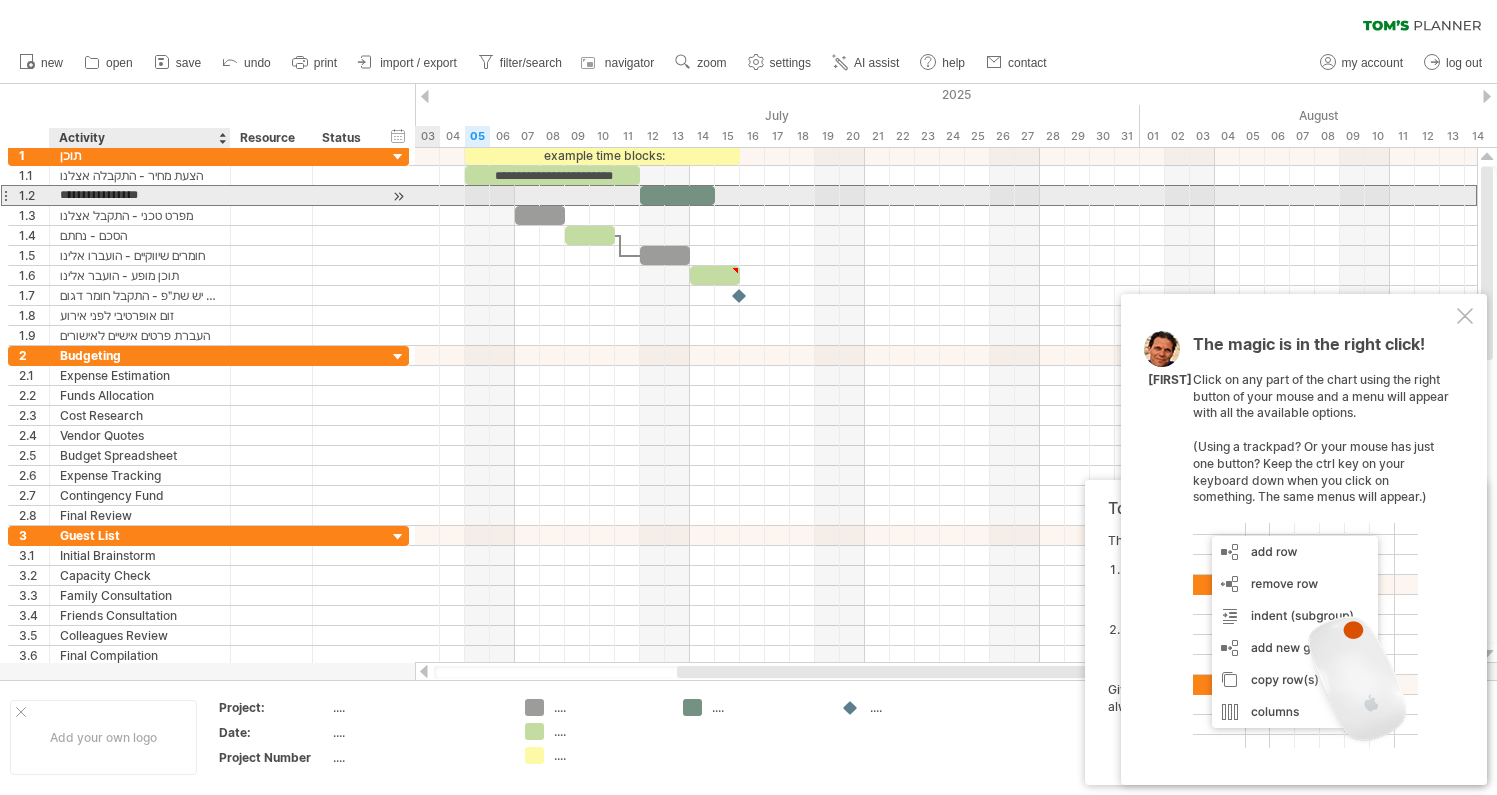 click on "**********" at bounding box center [140, 195] 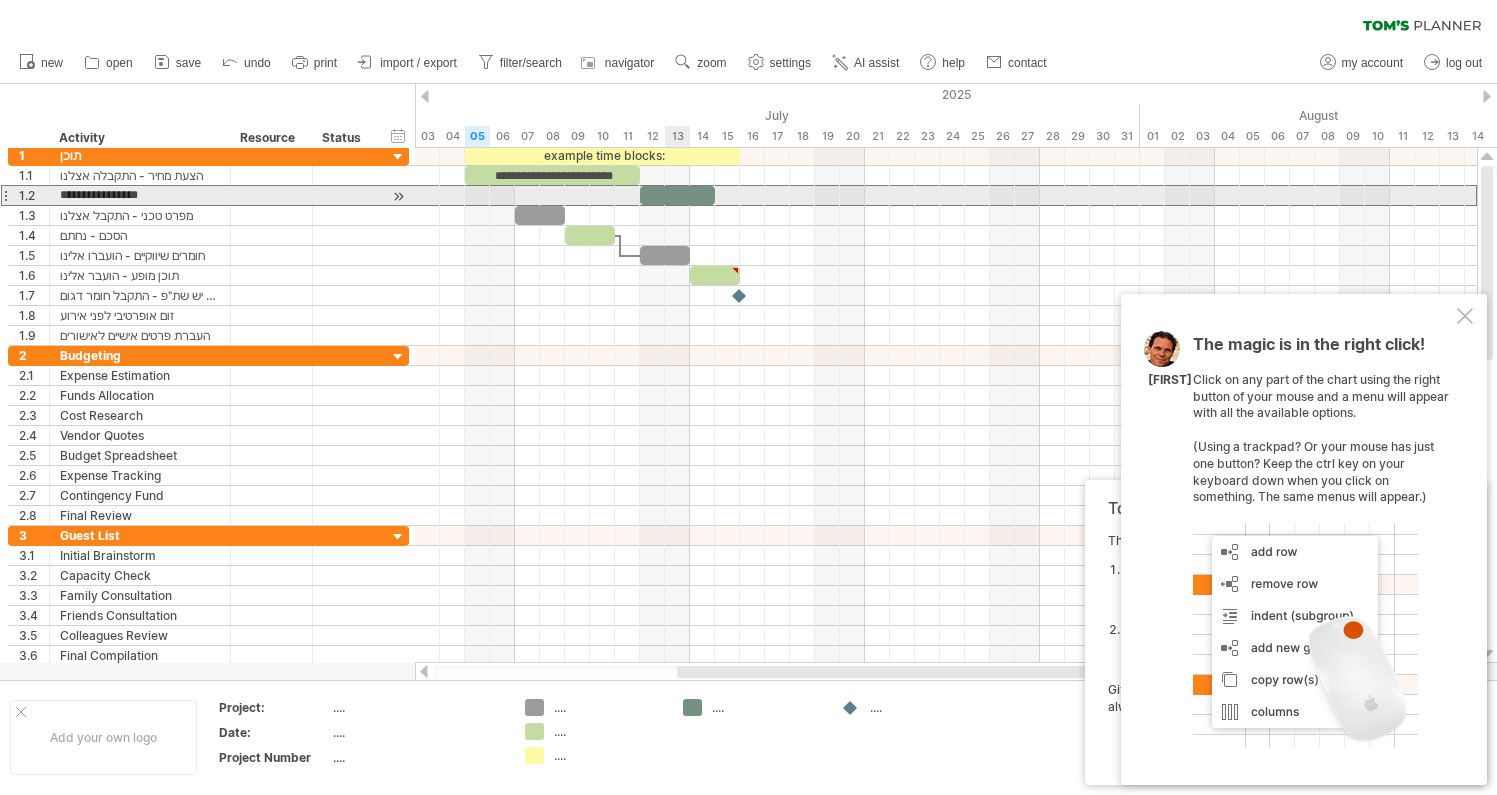 click at bounding box center [677, 195] 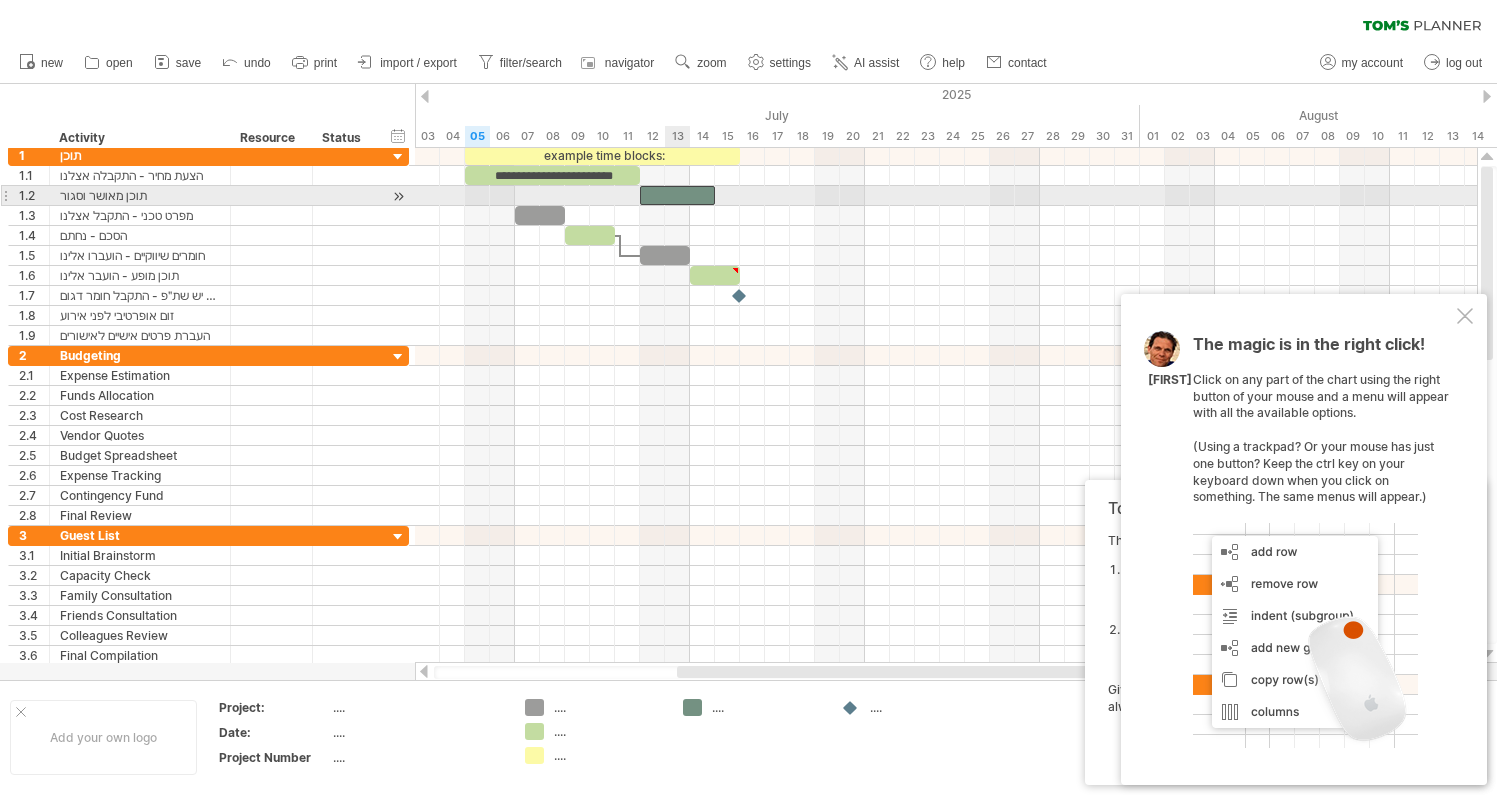 click at bounding box center [677, 195] 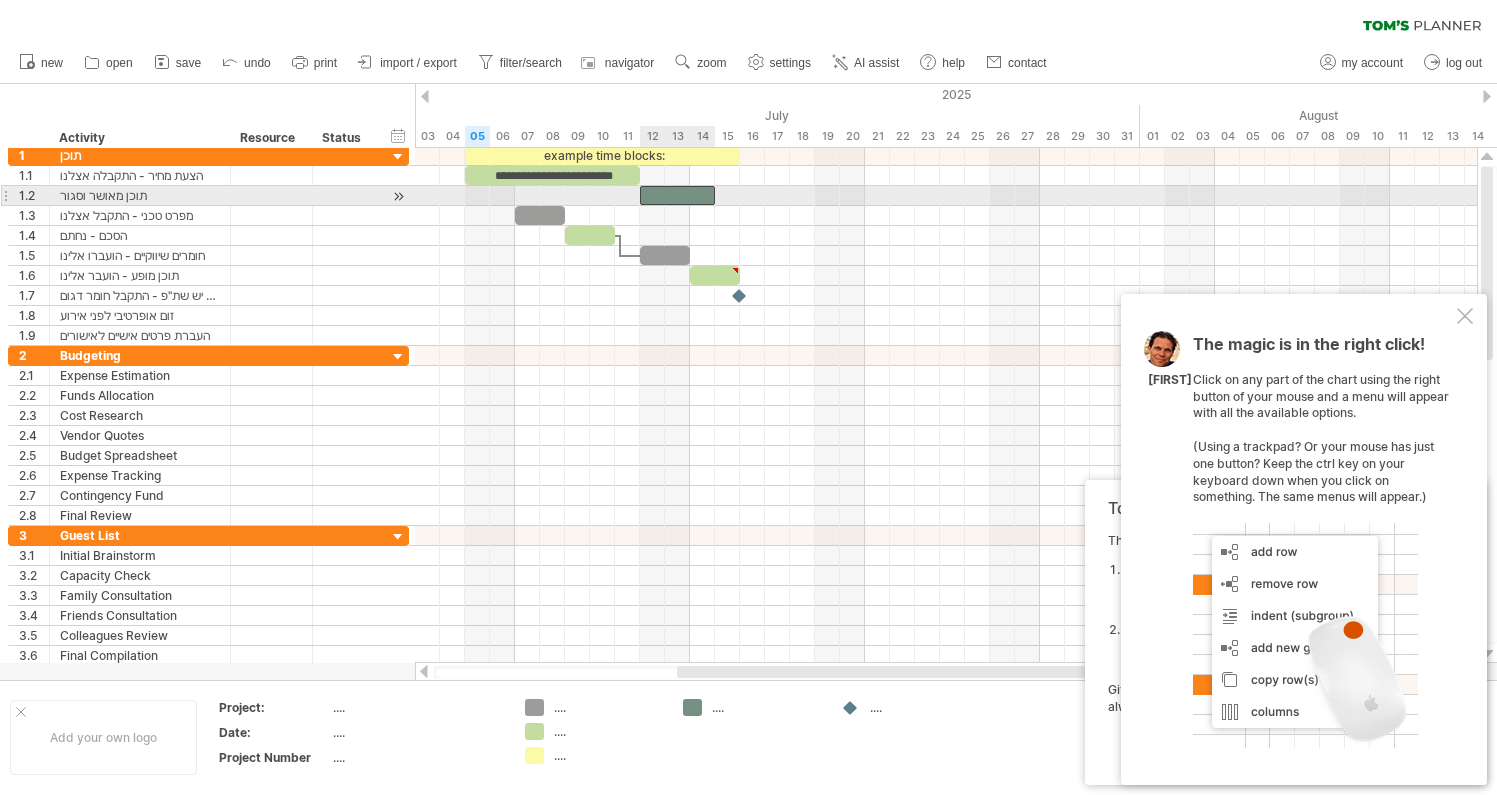 click at bounding box center (677, 195) 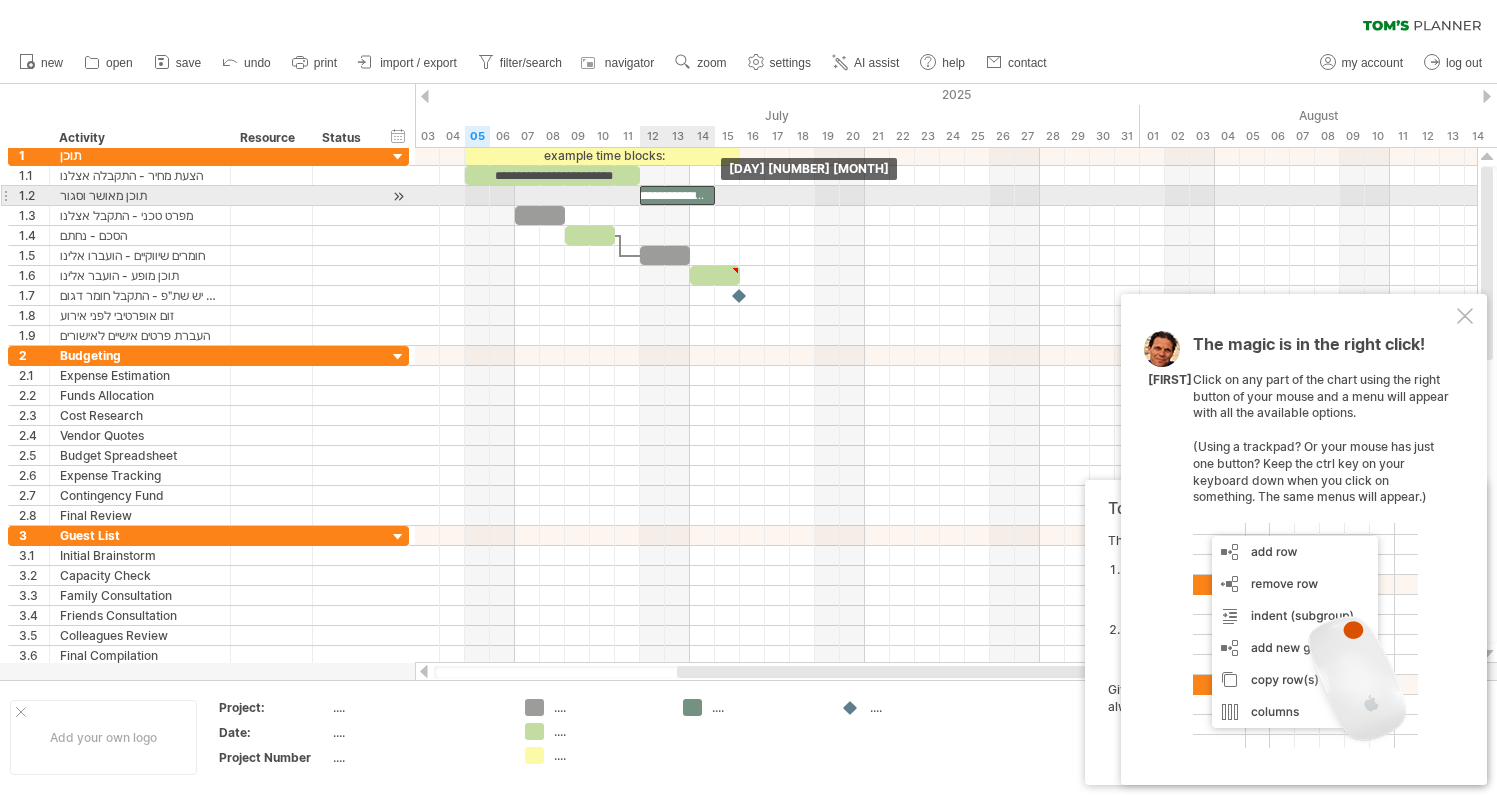 scroll, scrollTop: 0, scrollLeft: 0, axis: both 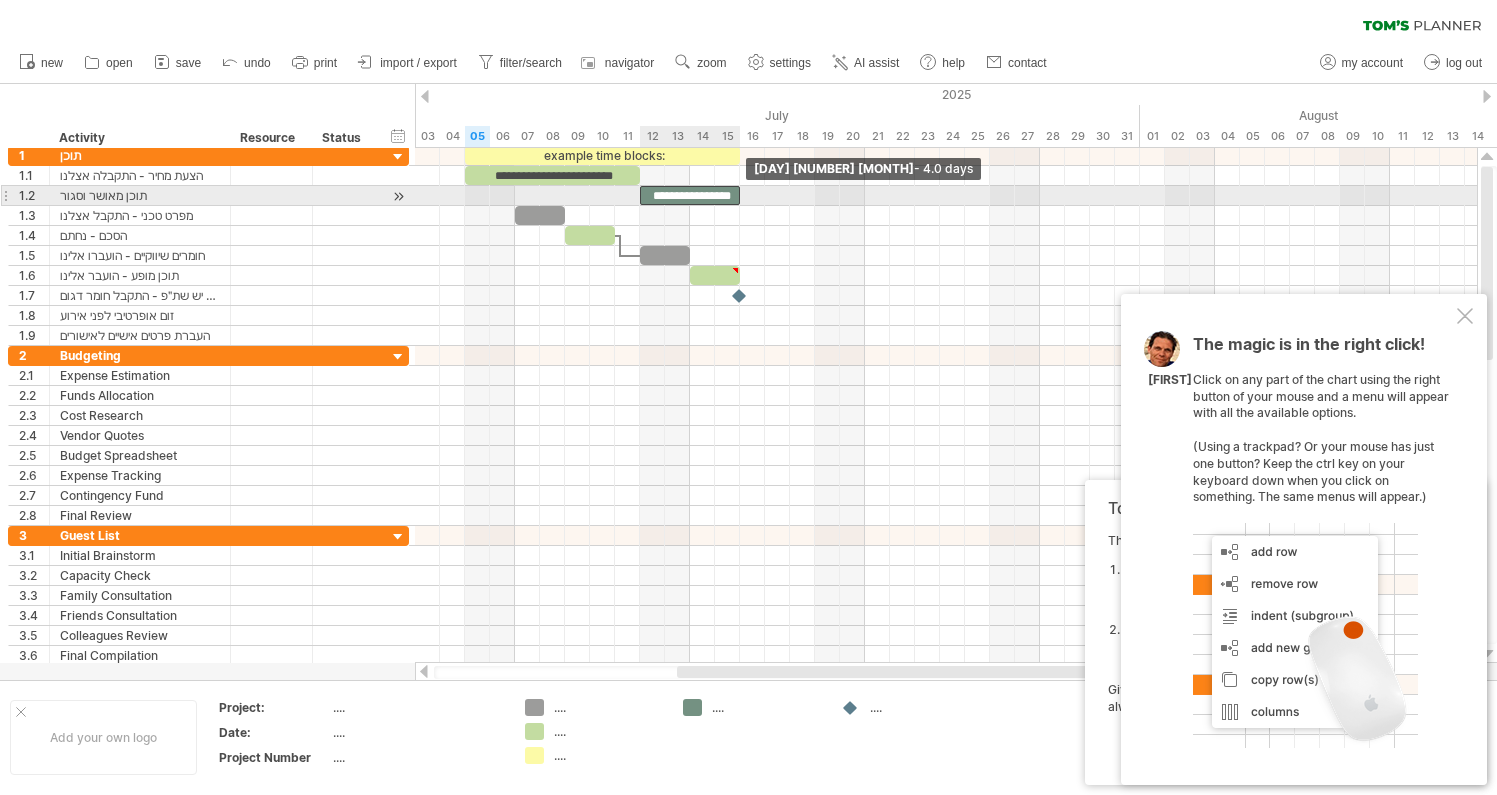 drag, startPoint x: 711, startPoint y: 193, endPoint x: 733, endPoint y: 194, distance: 22.022715 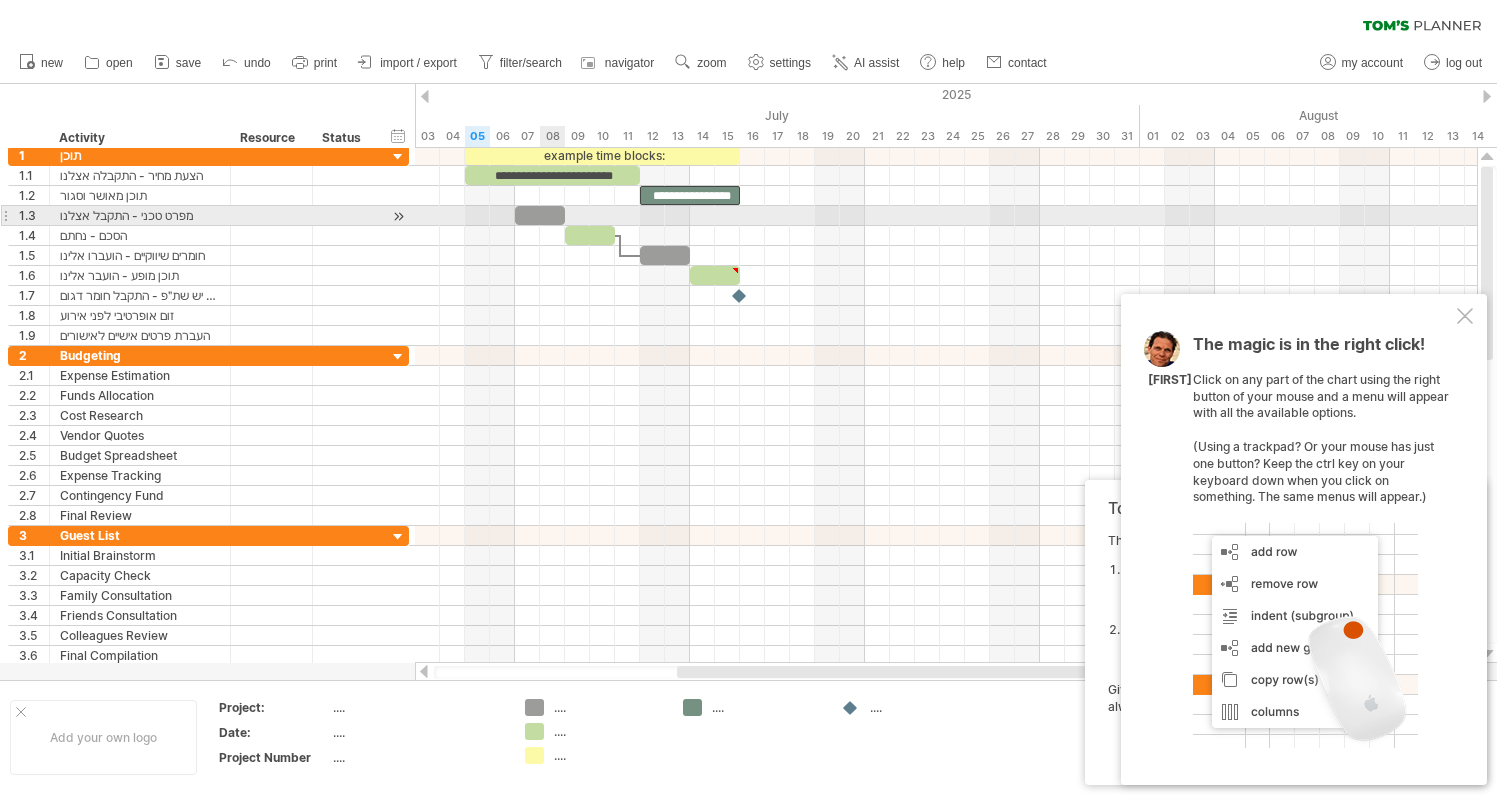 click at bounding box center (540, 215) 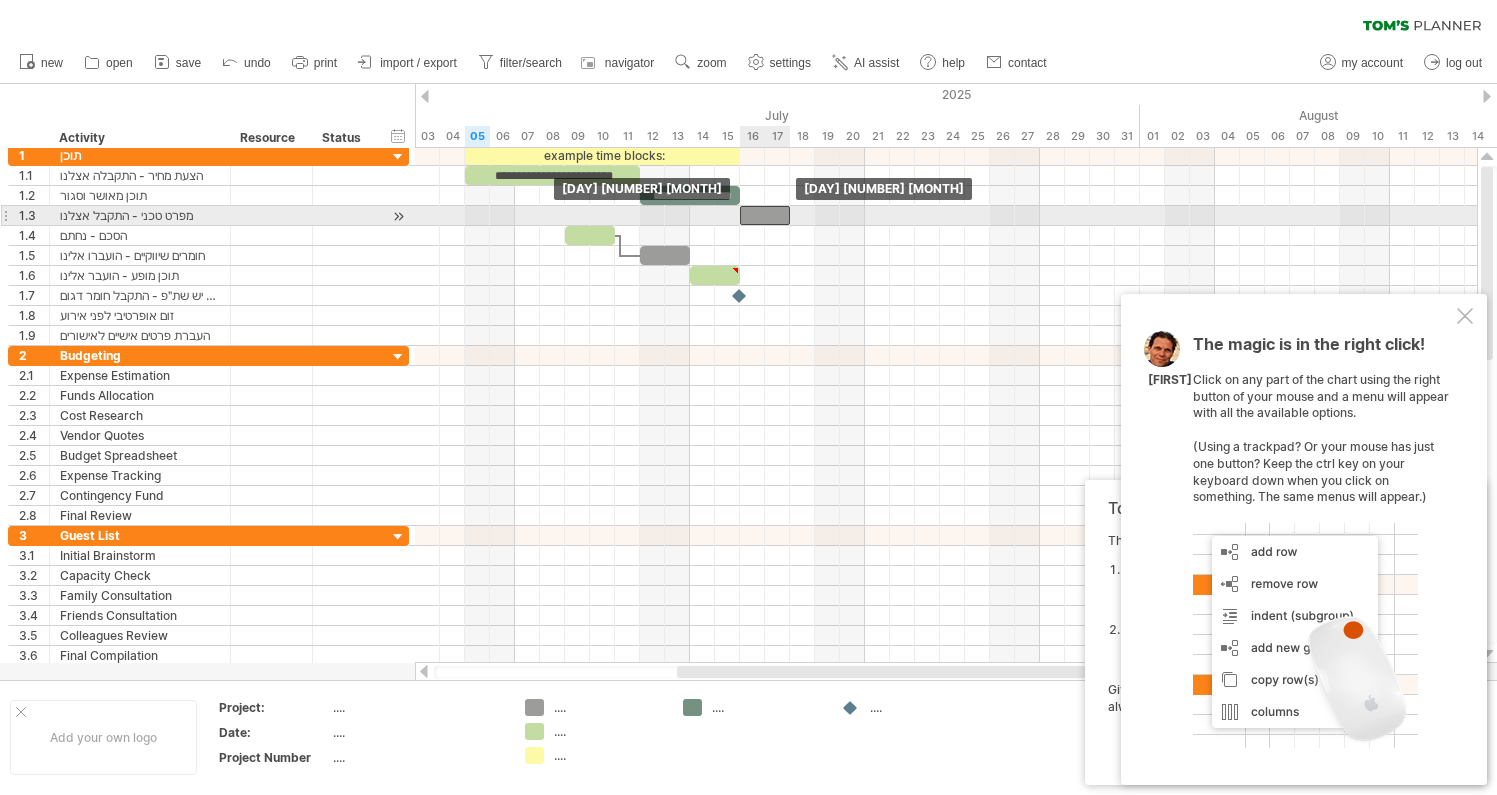 drag, startPoint x: 529, startPoint y: 216, endPoint x: 753, endPoint y: 212, distance: 224.0357 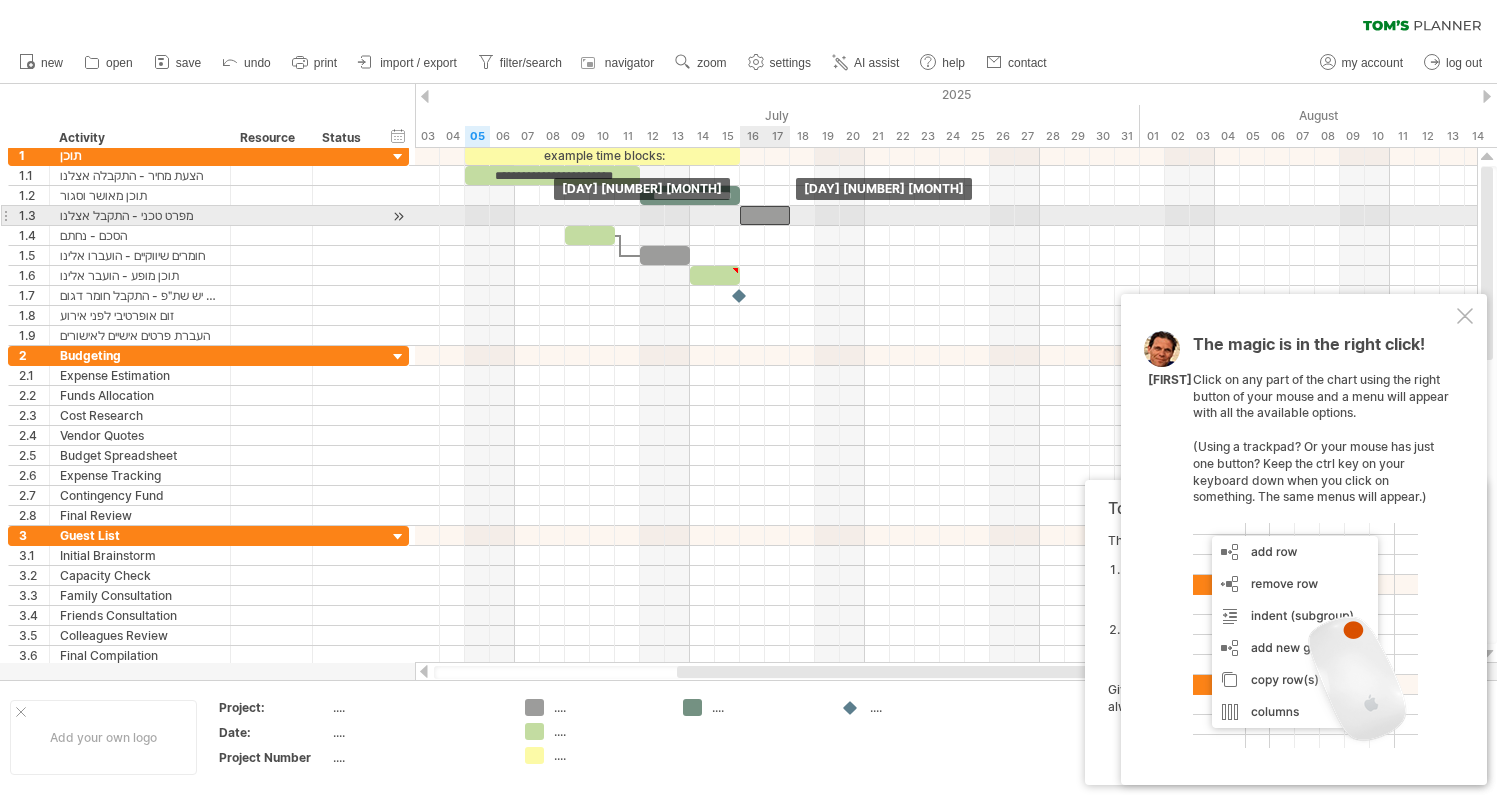 click at bounding box center [765, 215] 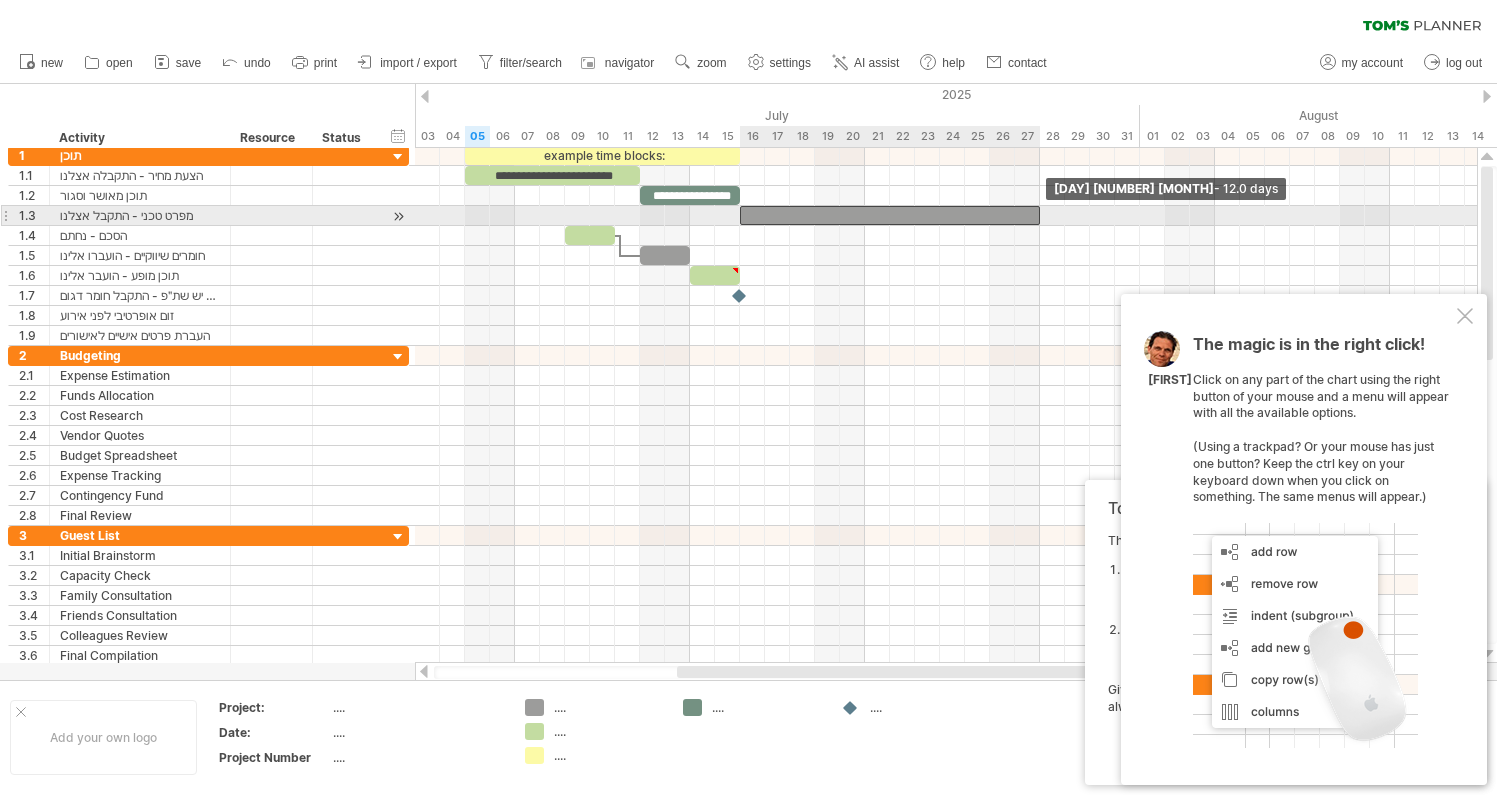 drag, startPoint x: 788, startPoint y: 216, endPoint x: 1040, endPoint y: 213, distance: 252.01785 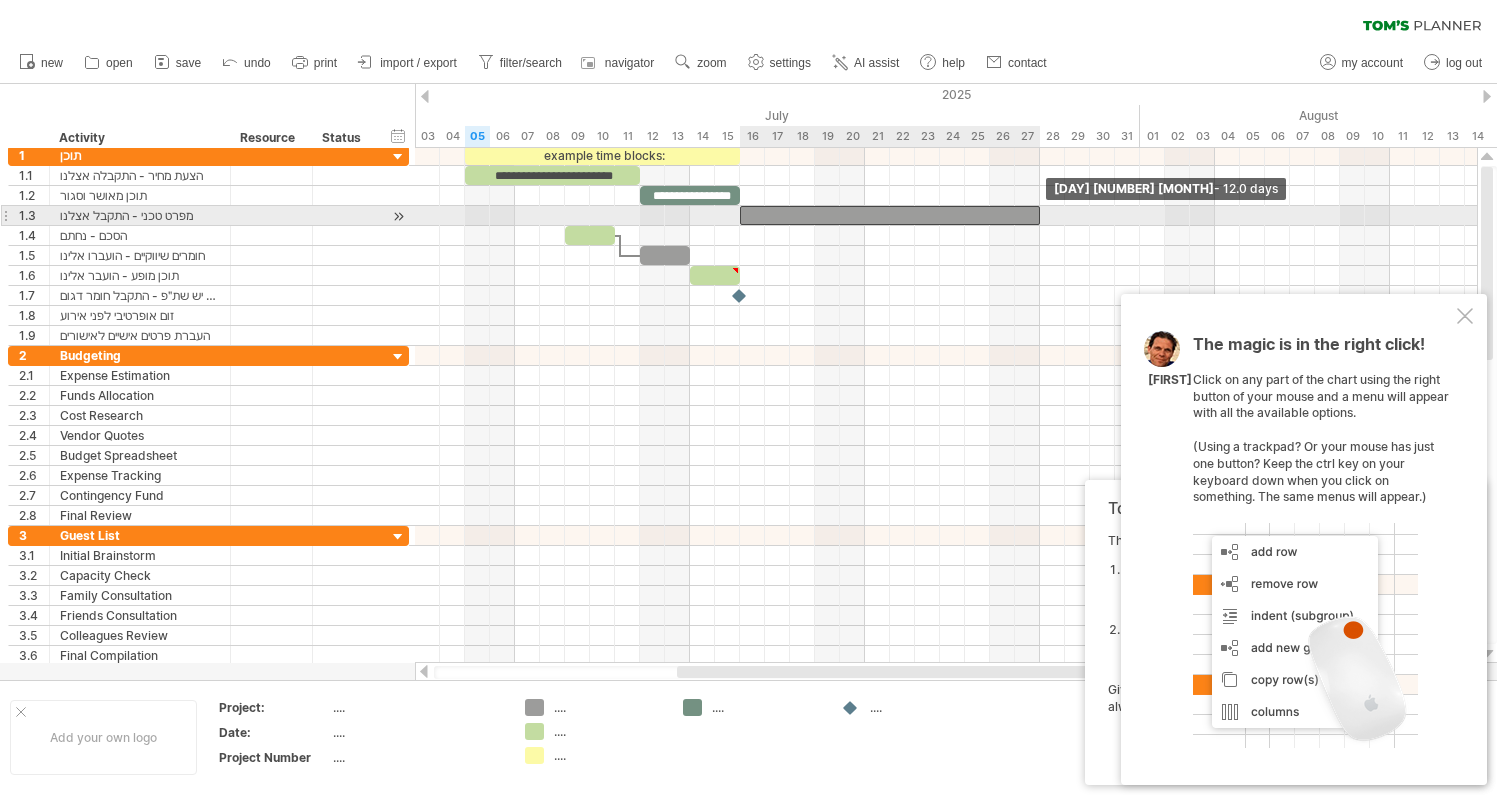 click at bounding box center (1040, 215) 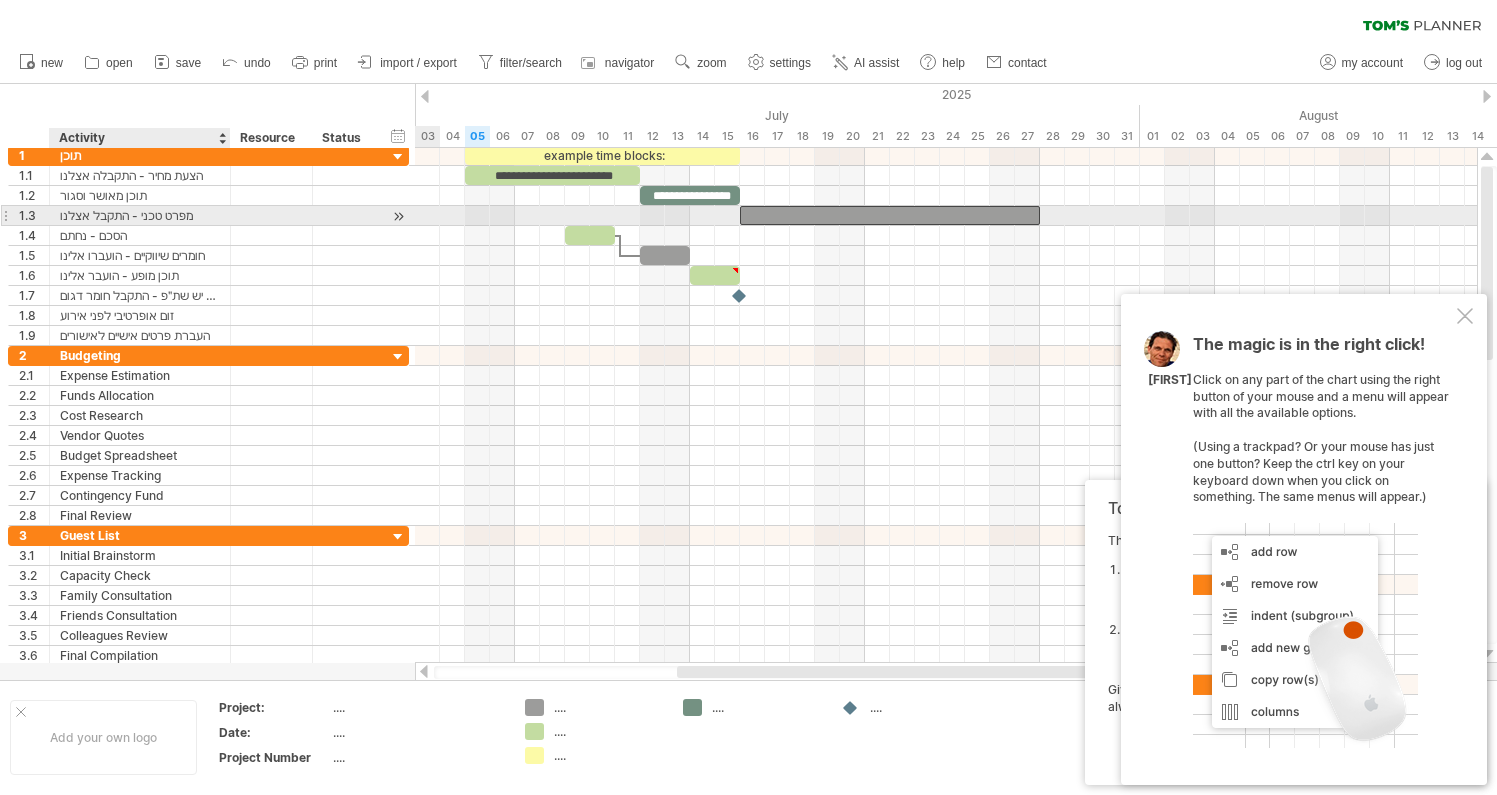 click on "מפרט טכני - התקבל אצלנו" at bounding box center [140, 215] 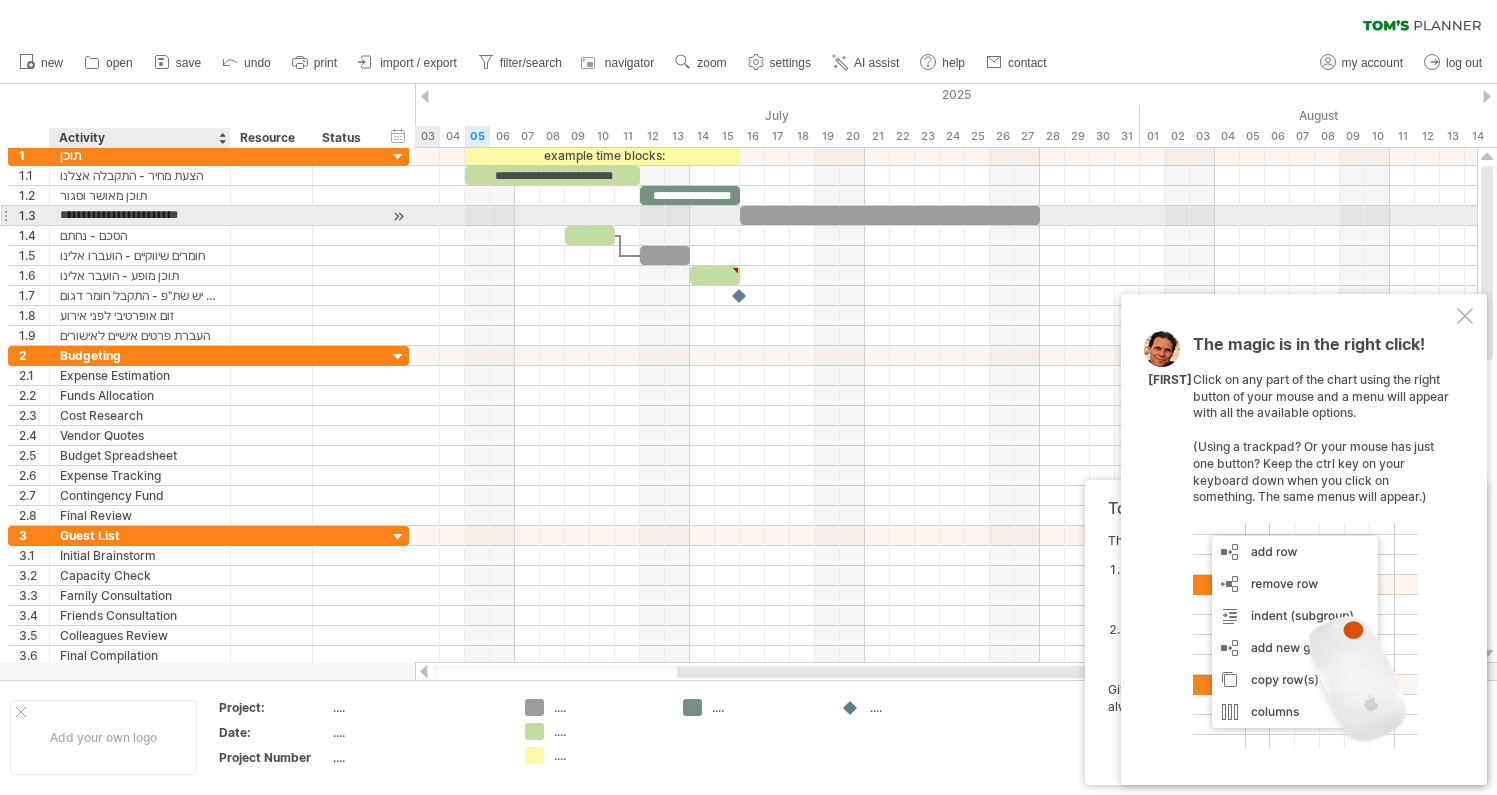 click on "**********" at bounding box center [140, 215] 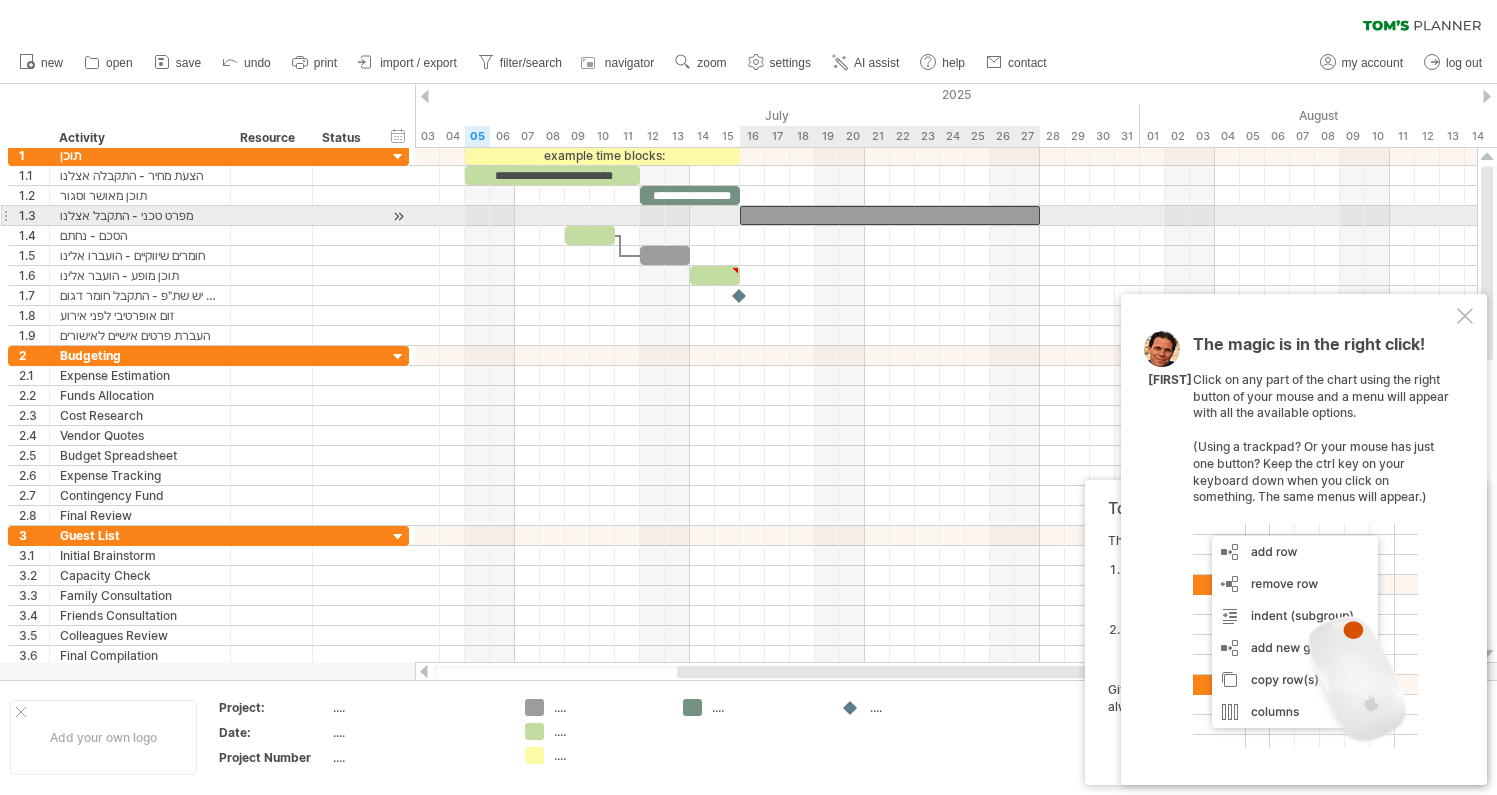 click at bounding box center [890, 215] 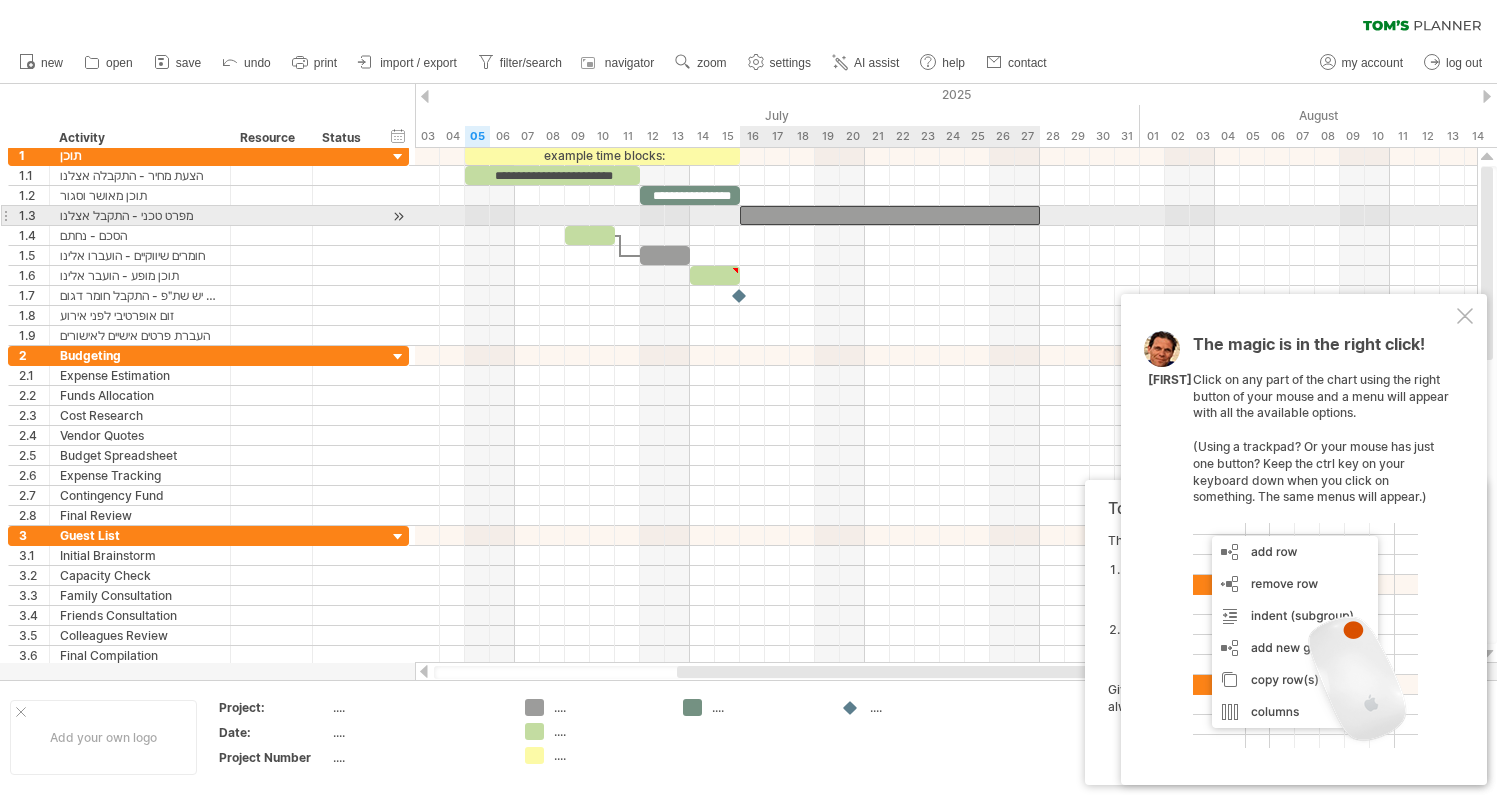 click at bounding box center [890, 215] 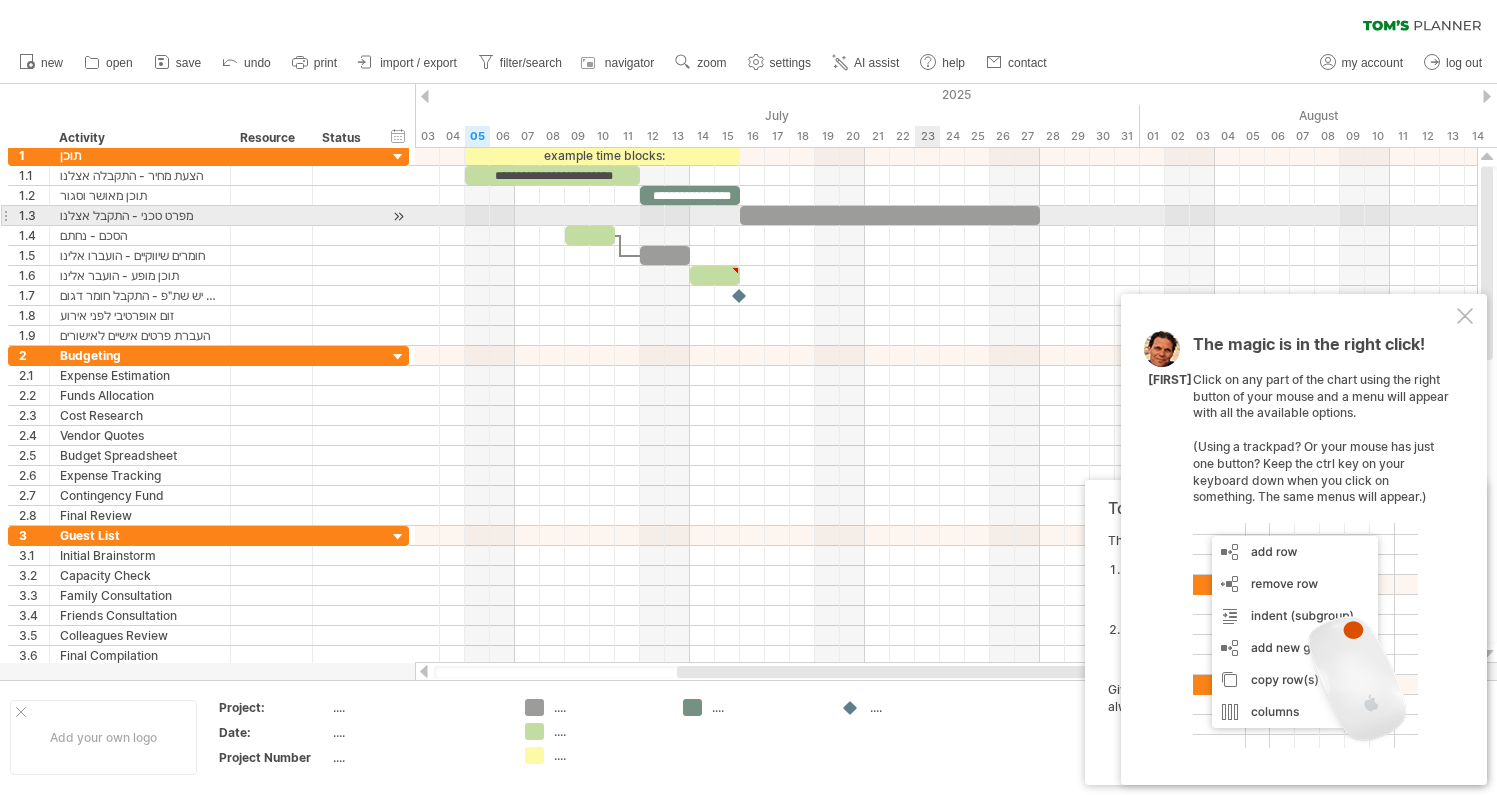 click at bounding box center [890, 215] 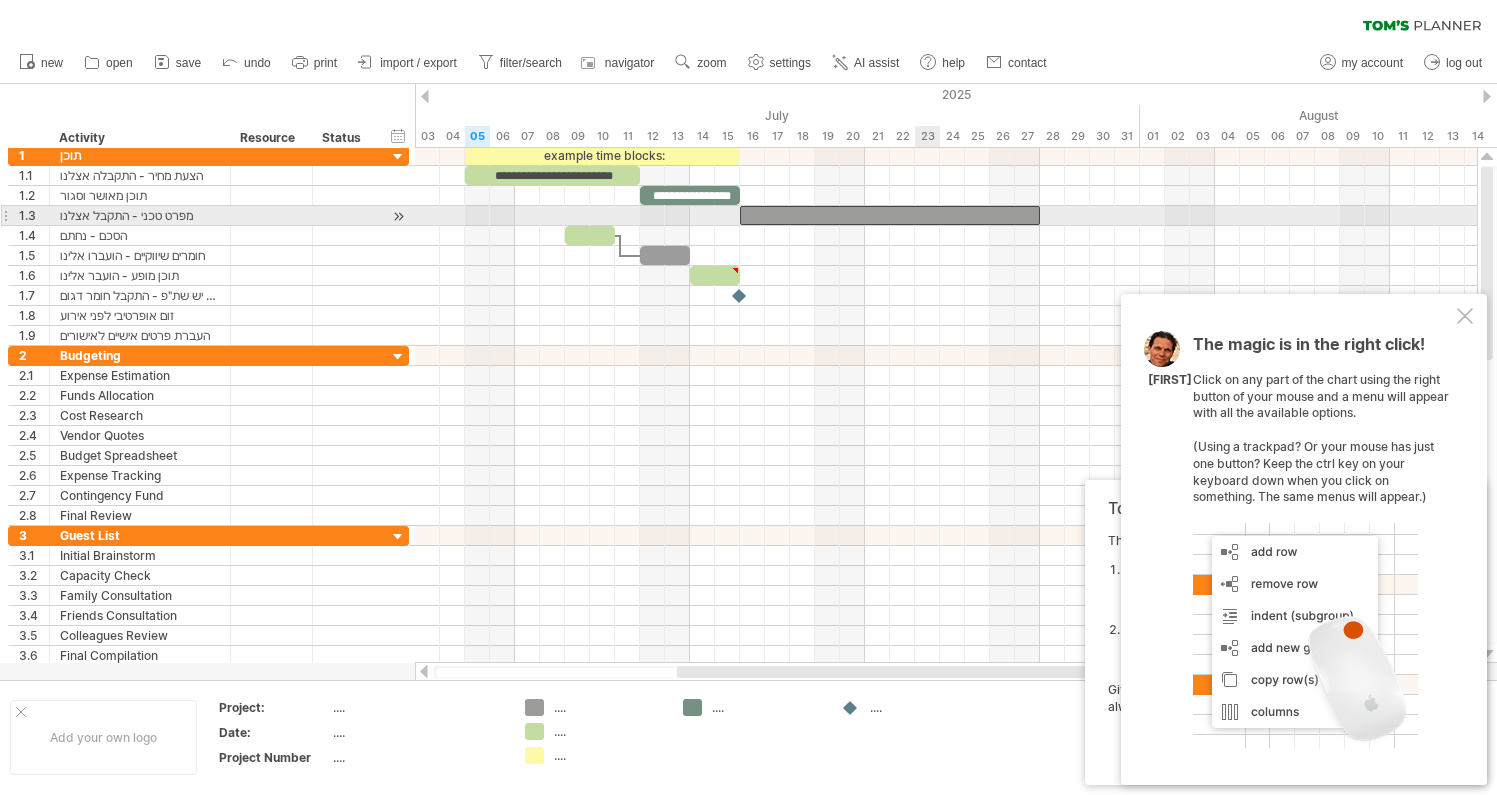 paste 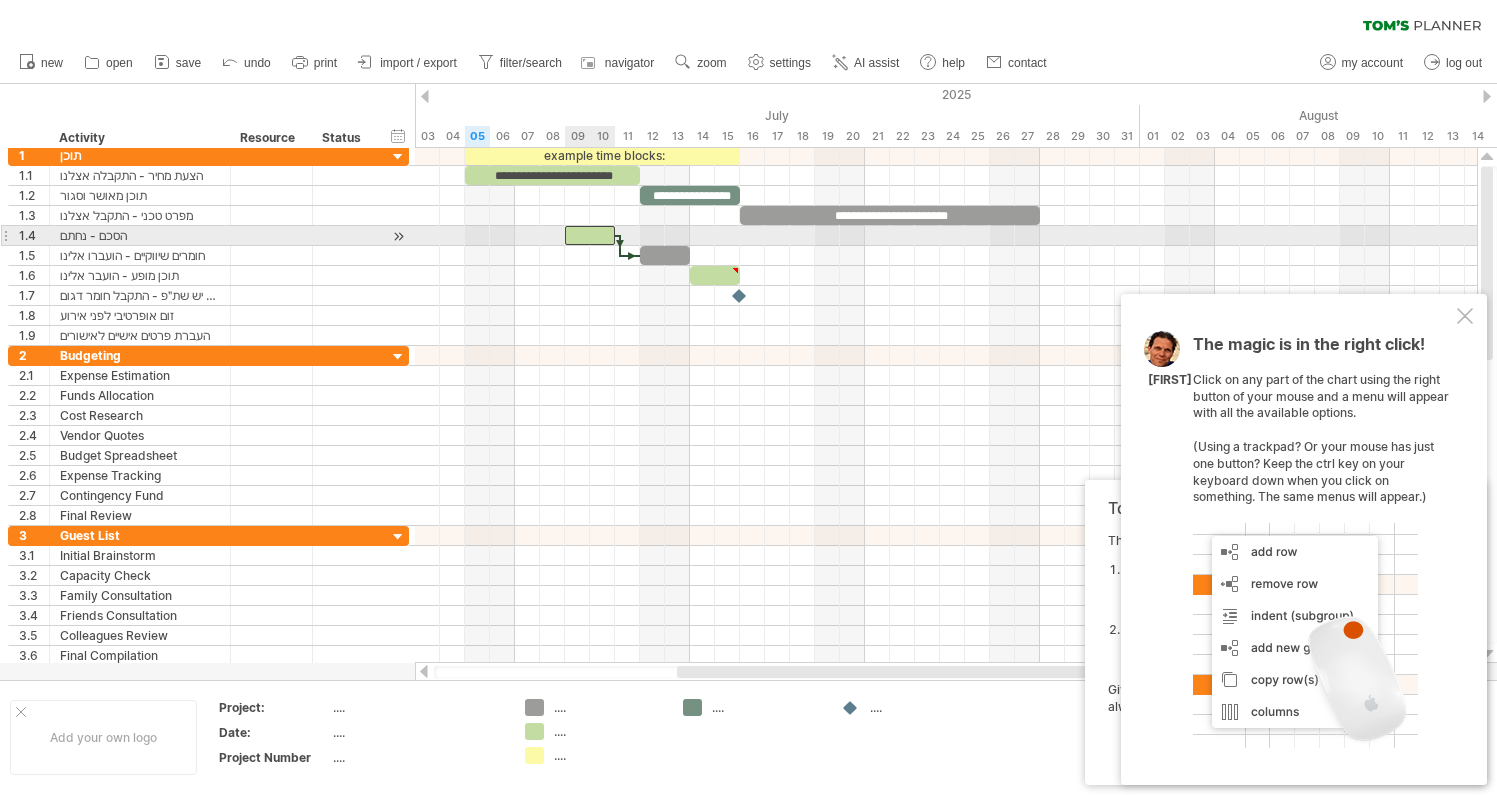 click at bounding box center (590, 235) 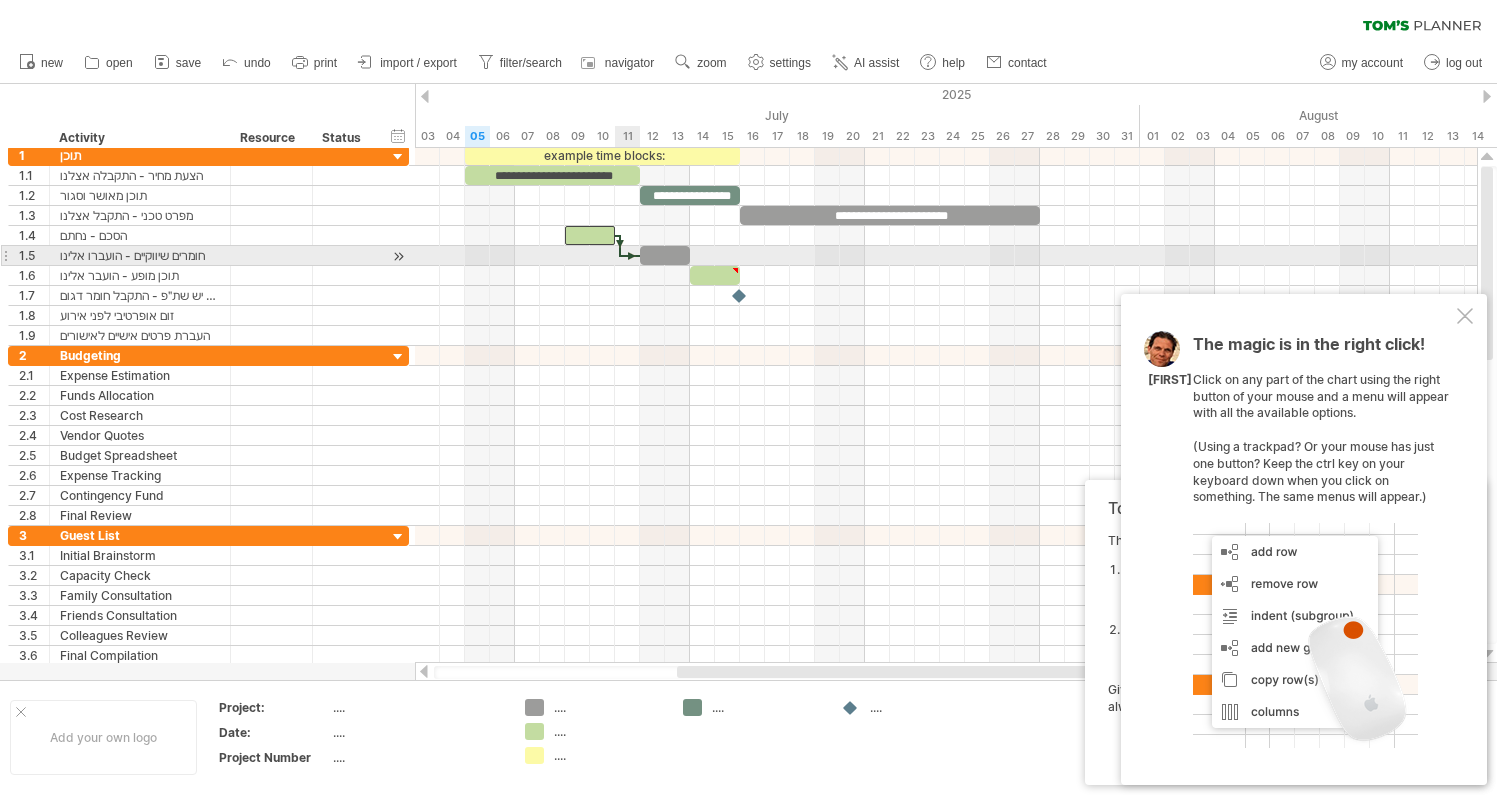 click at bounding box center [630, 256] 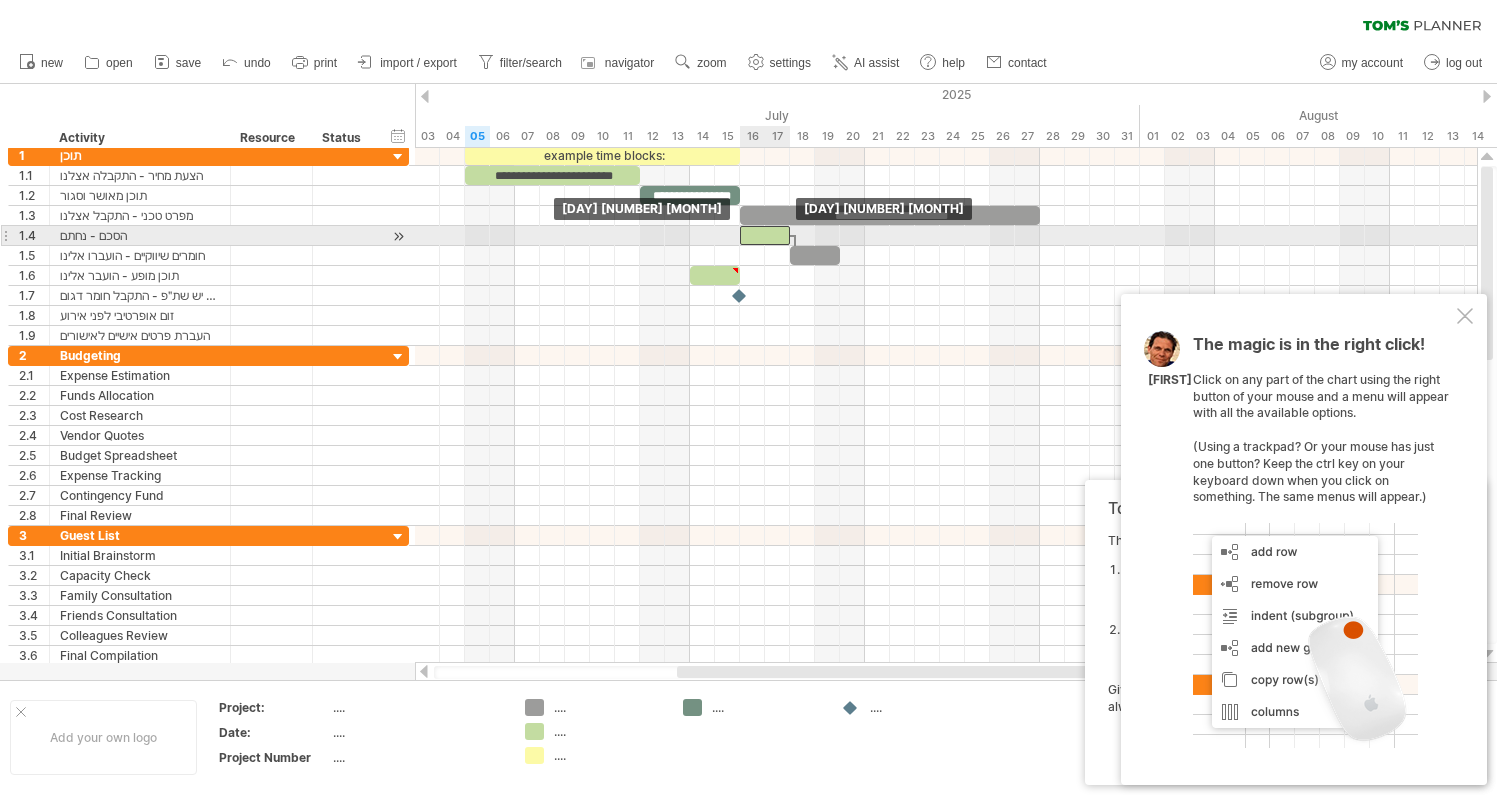 drag, startPoint x: 597, startPoint y: 232, endPoint x: 771, endPoint y: 231, distance: 174.00287 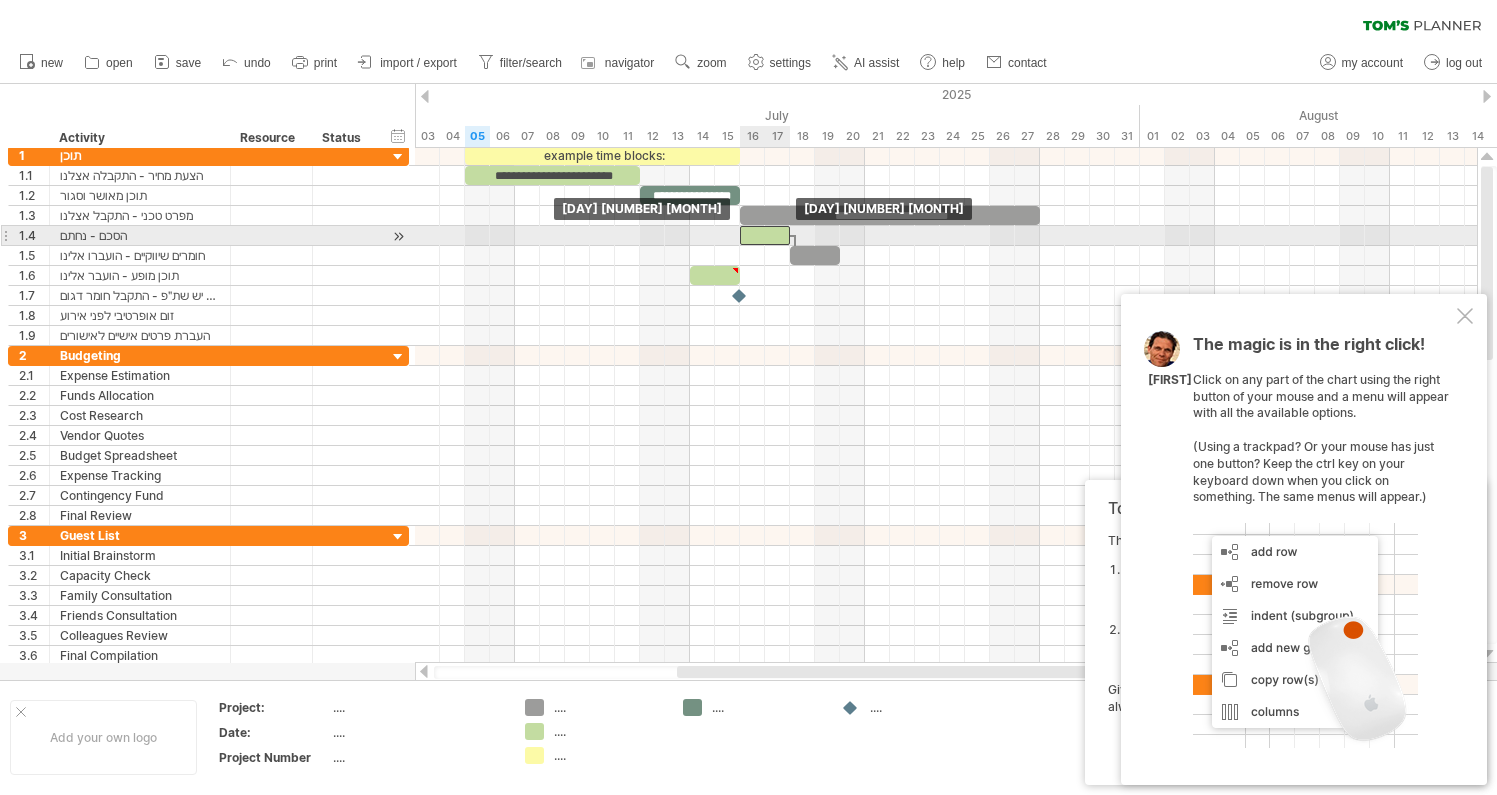 click at bounding box center [765, 235] 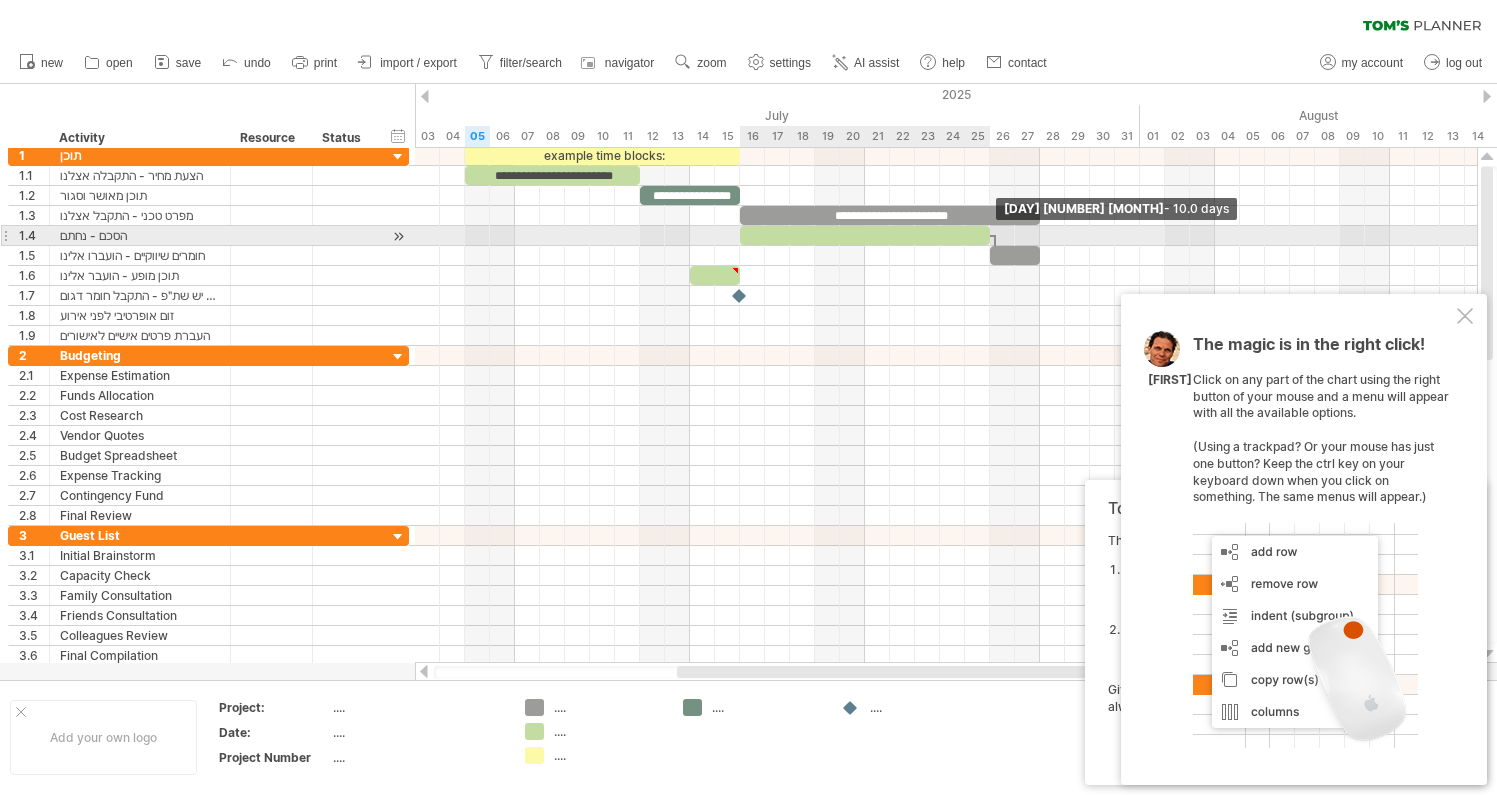 drag, startPoint x: 789, startPoint y: 234, endPoint x: 988, endPoint y: 237, distance: 199.02261 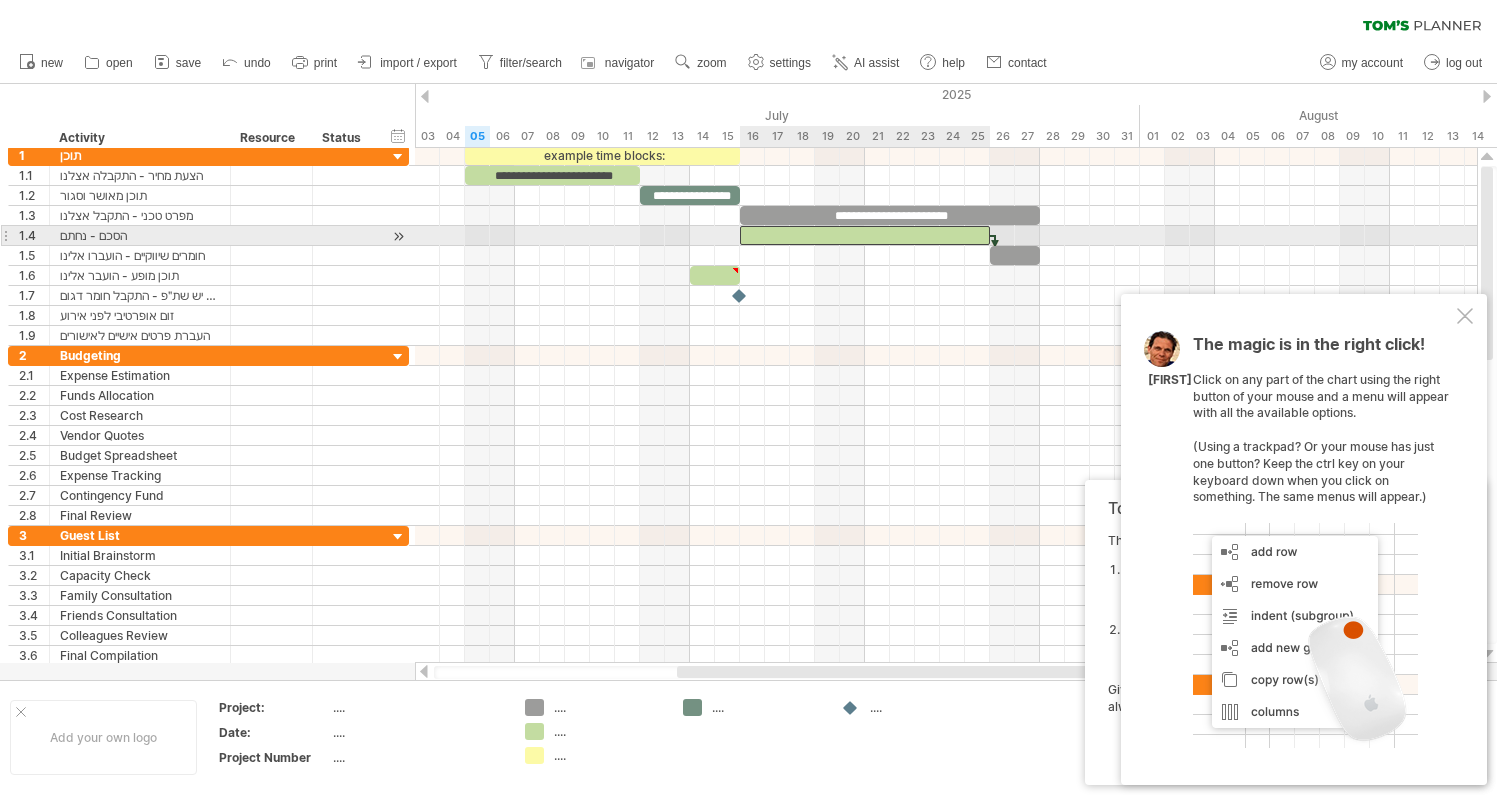 click at bounding box center (865, 235) 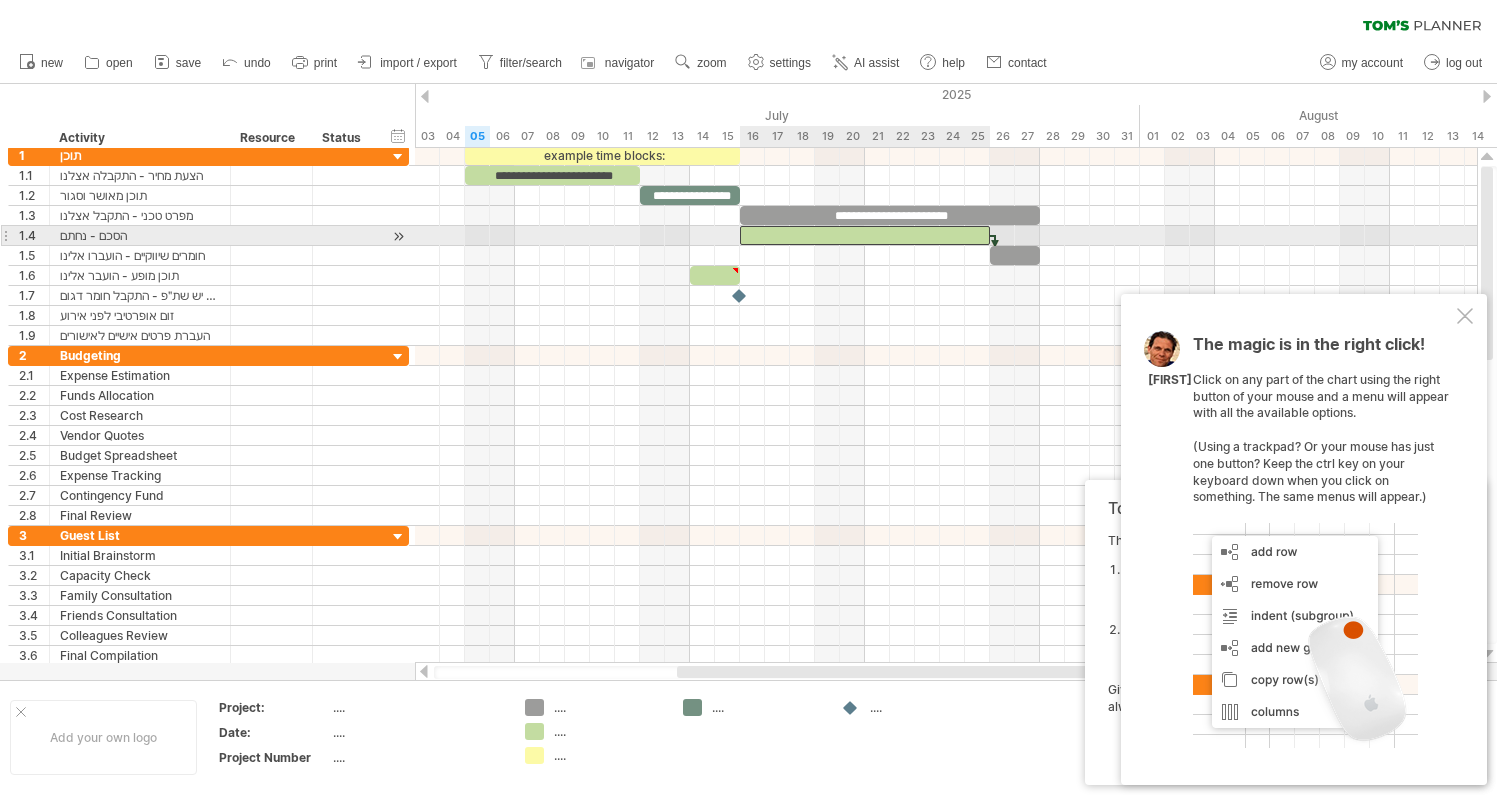 click at bounding box center [865, 235] 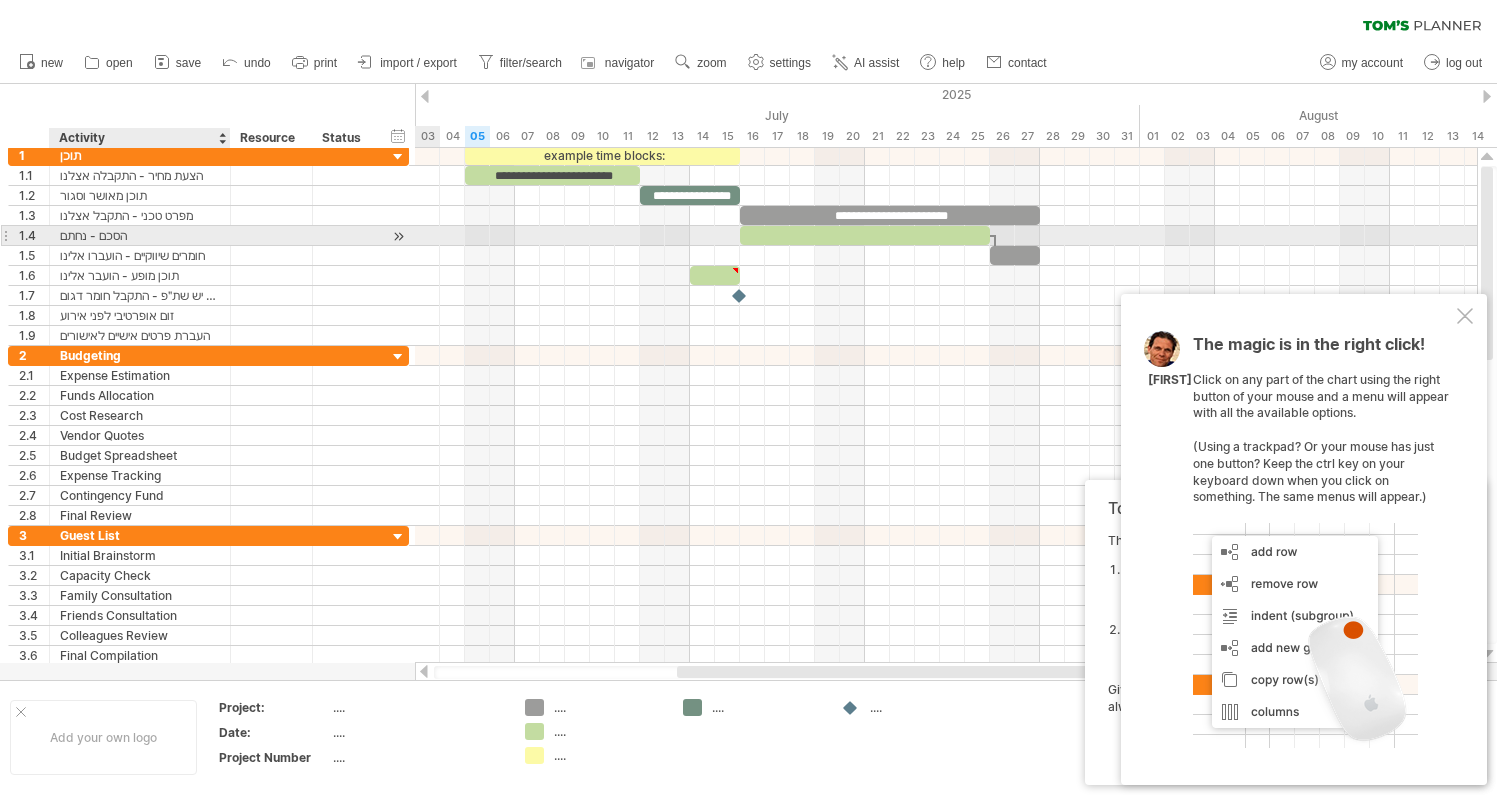 click on "הסכם - נחתם" at bounding box center [140, 235] 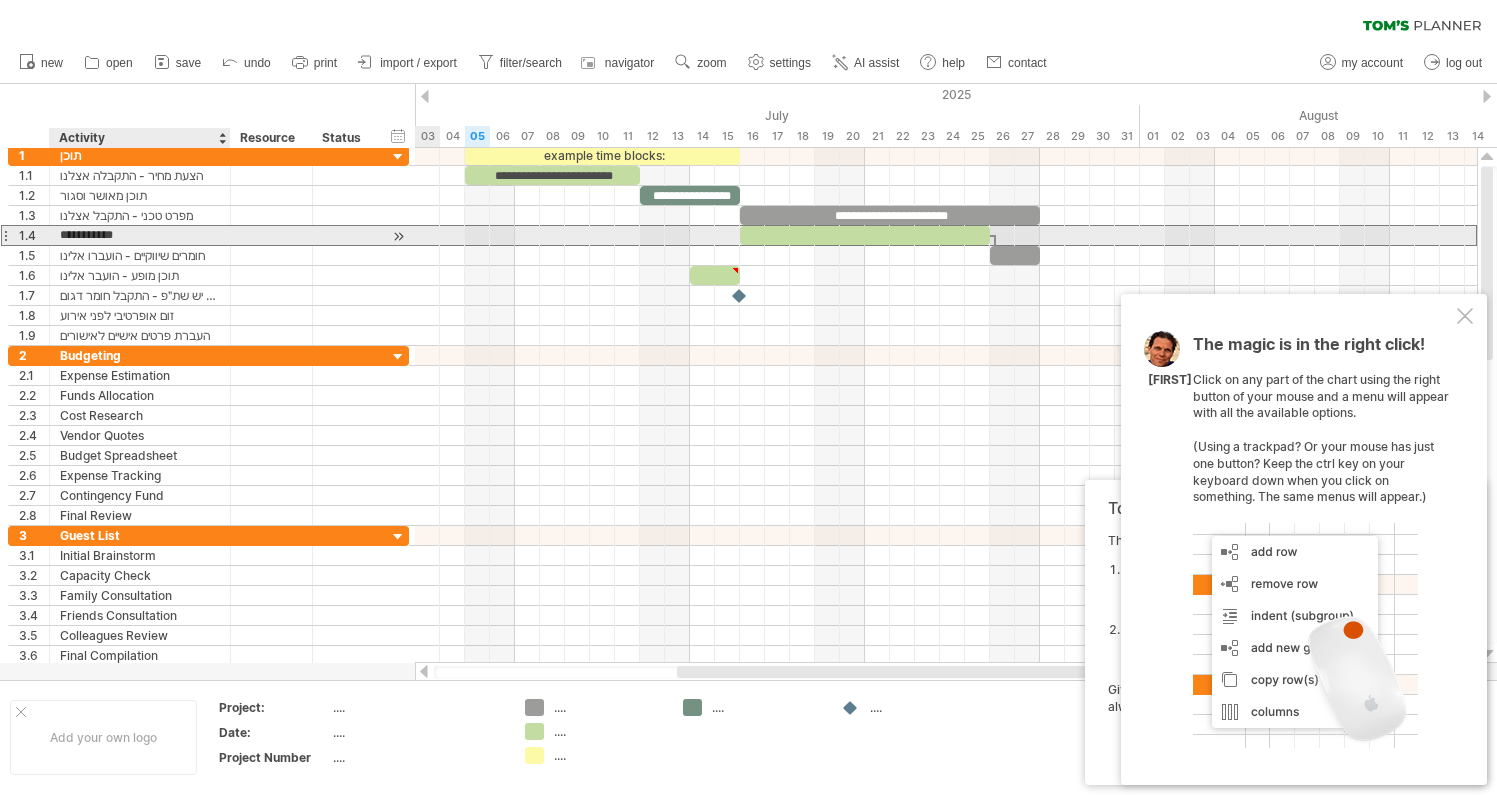 click on "**********" at bounding box center (140, 235) 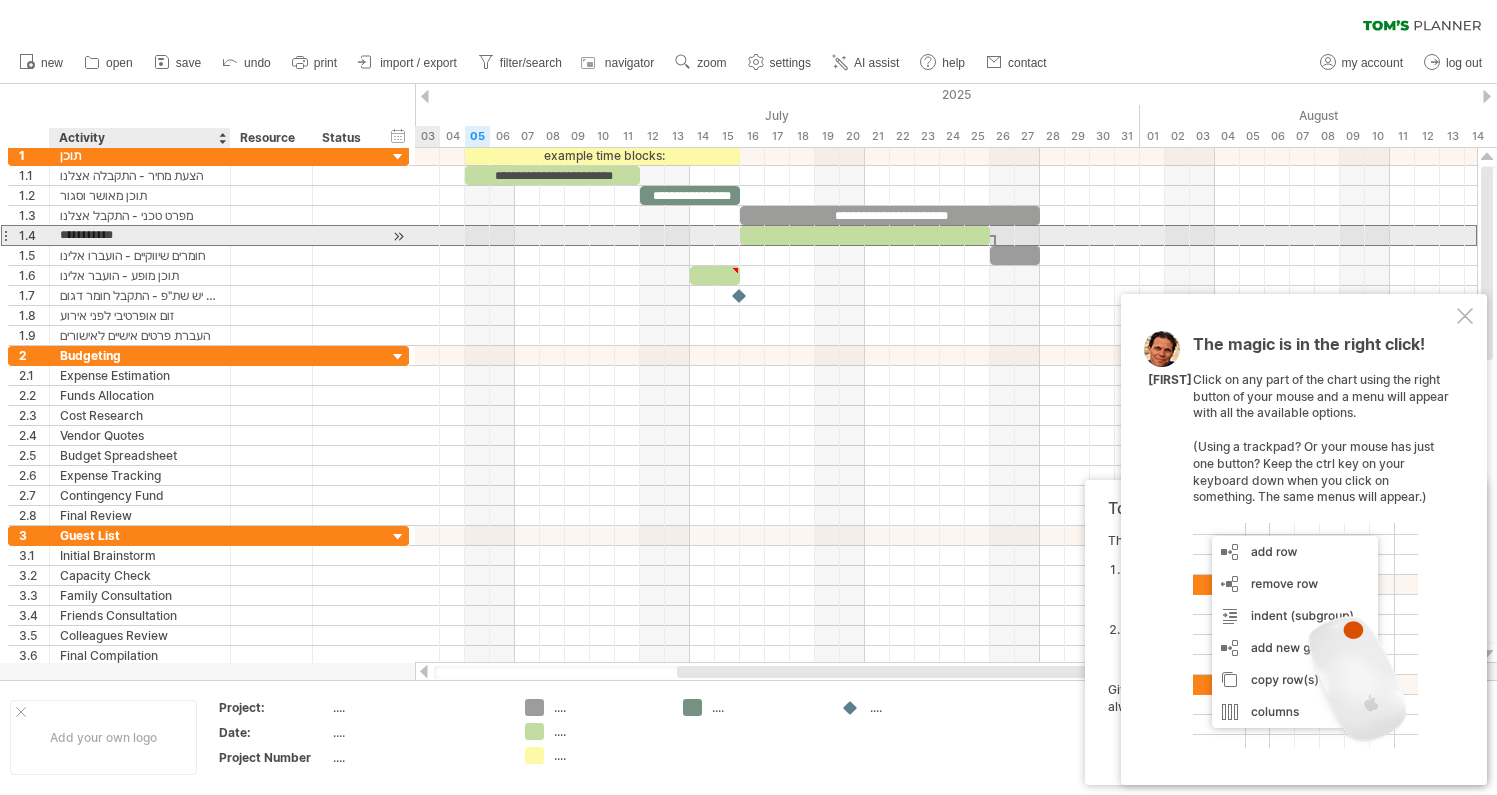 click on "**********" at bounding box center [140, 235] 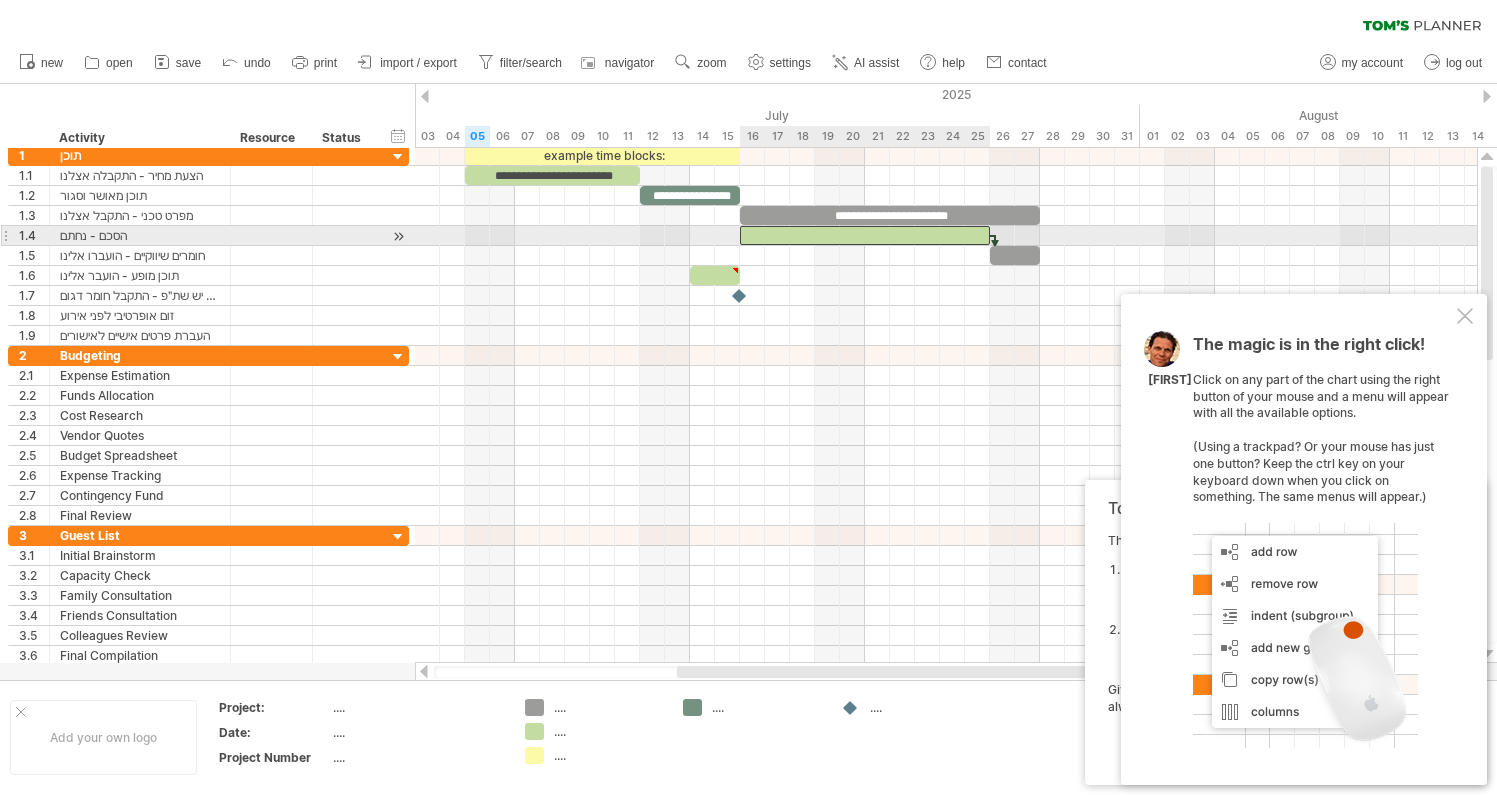click at bounding box center [865, 235] 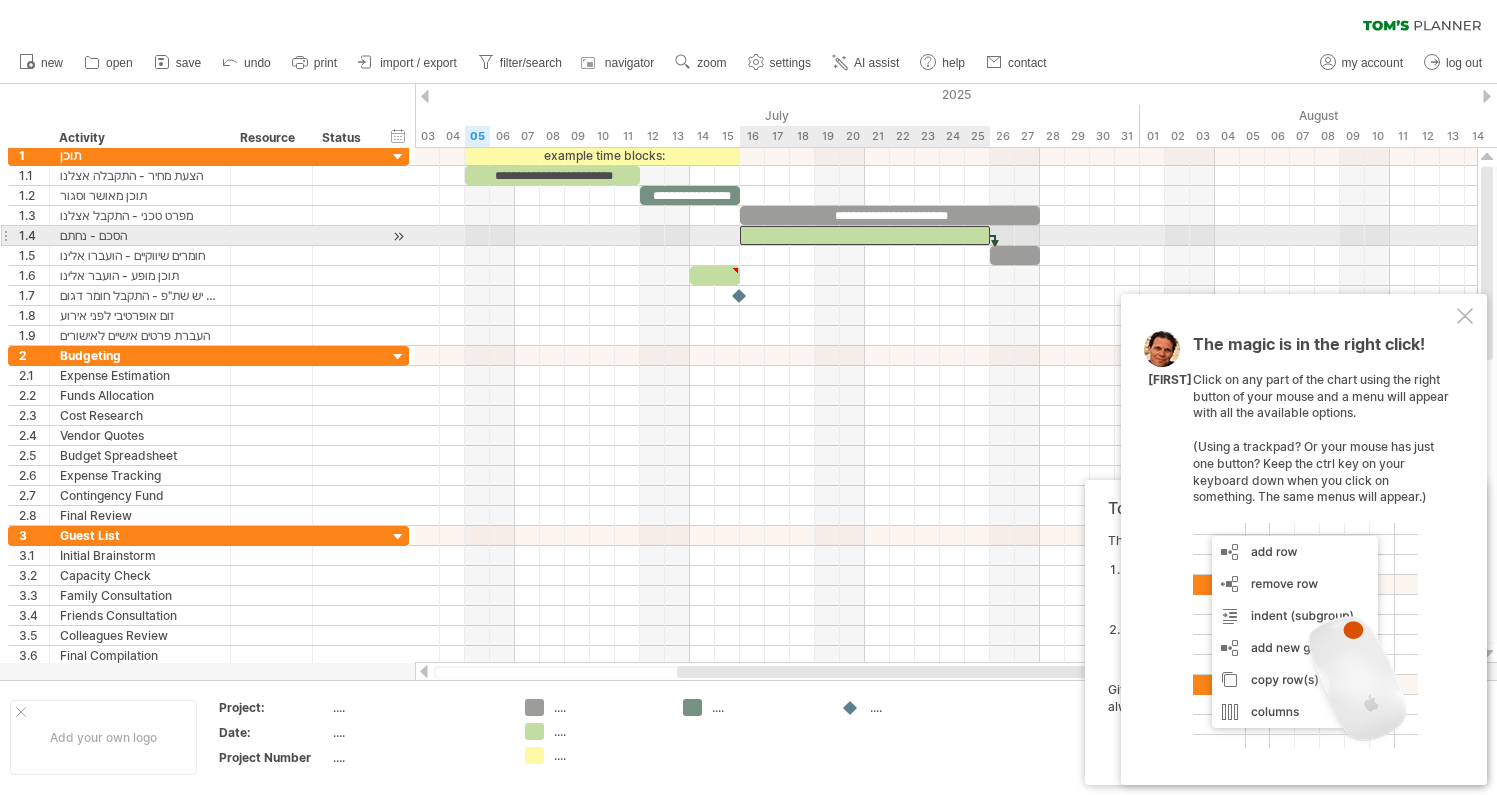 click at bounding box center [865, 235] 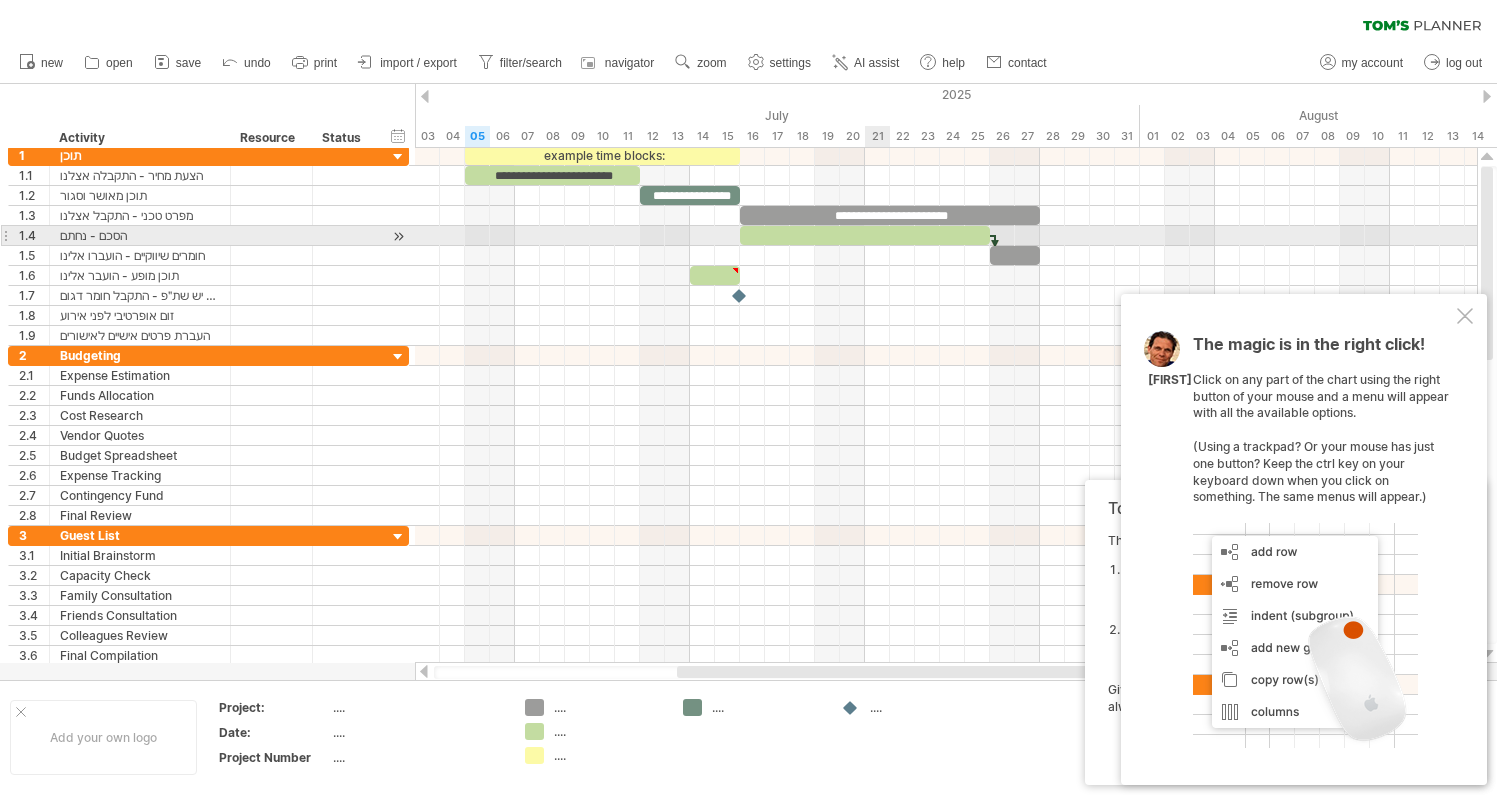 paste 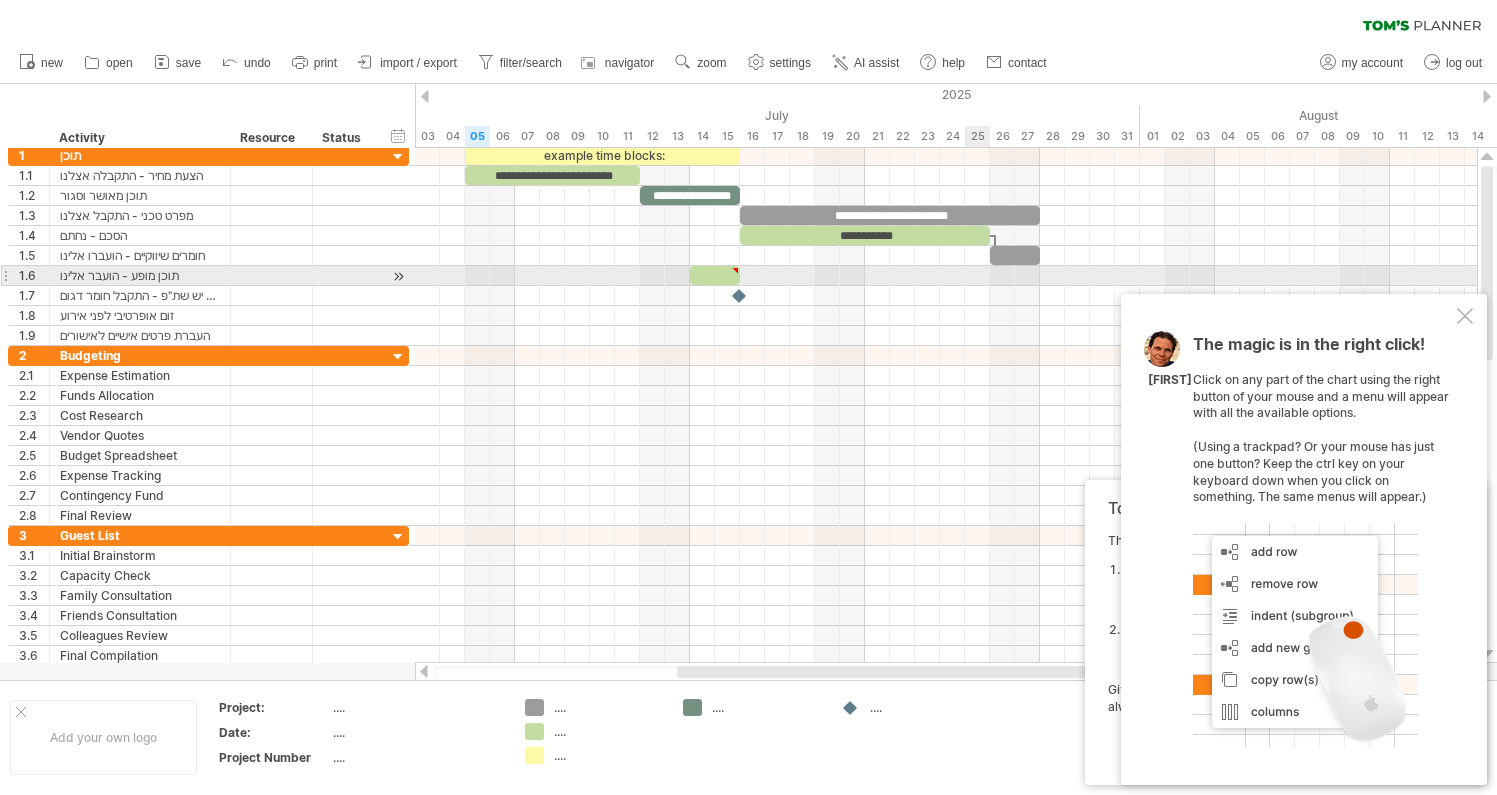 click at bounding box center (946, 276) 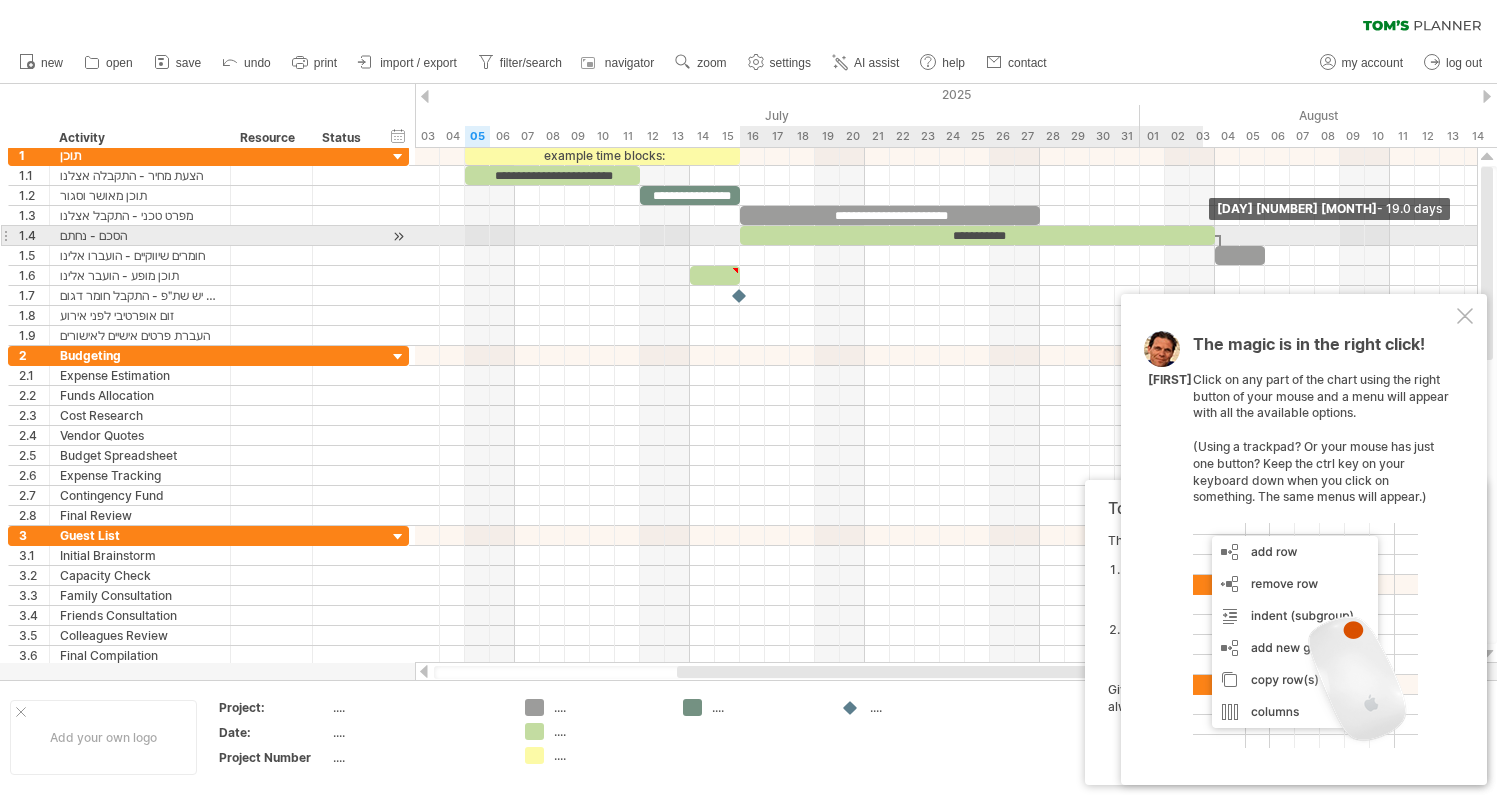 drag, startPoint x: 989, startPoint y: 235, endPoint x: 1208, endPoint y: 237, distance: 219.00912 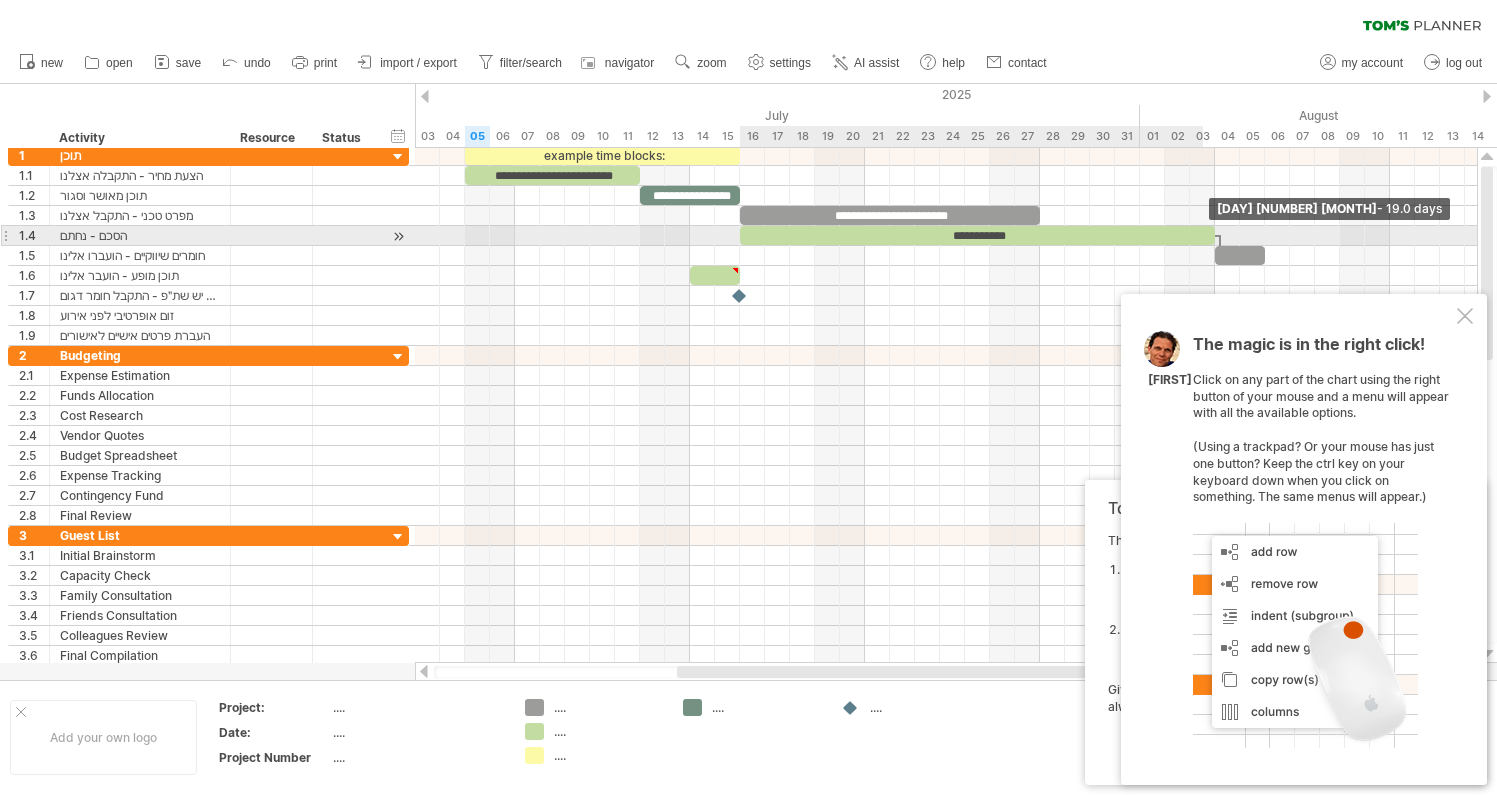 click on "**********" at bounding box center (977, 235) 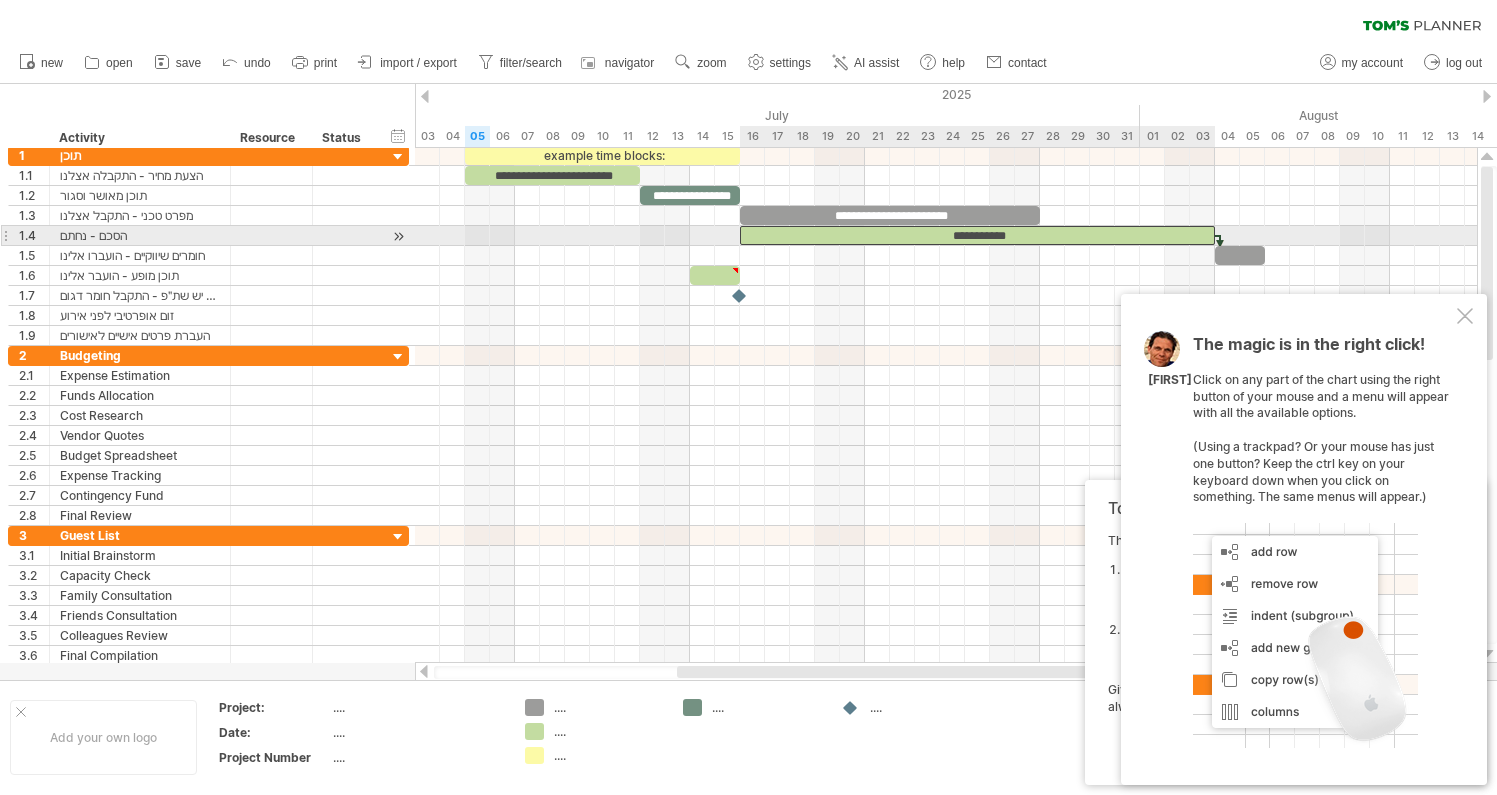 click on "**********" at bounding box center [977, 235] 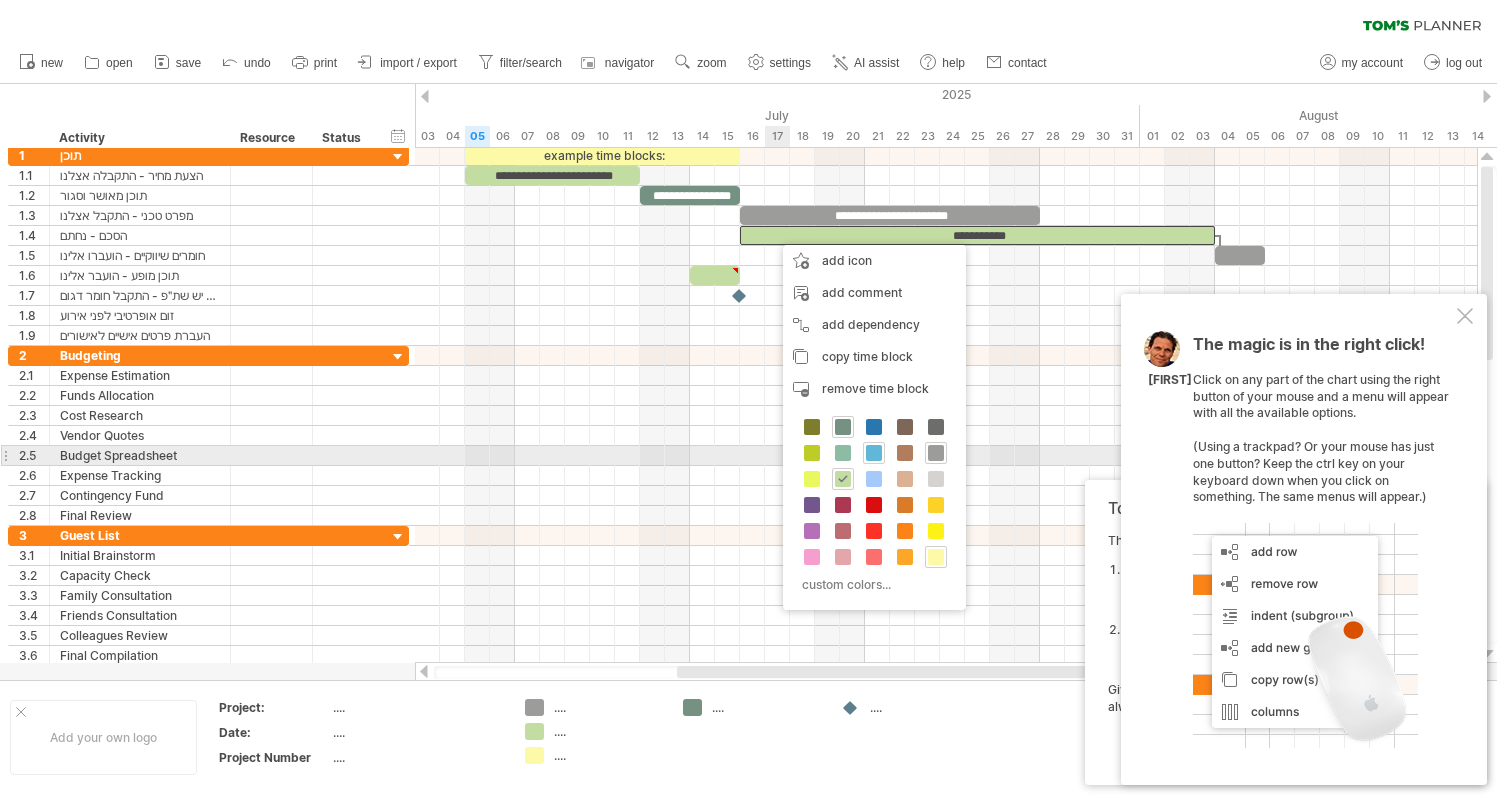 click at bounding box center [874, 453] 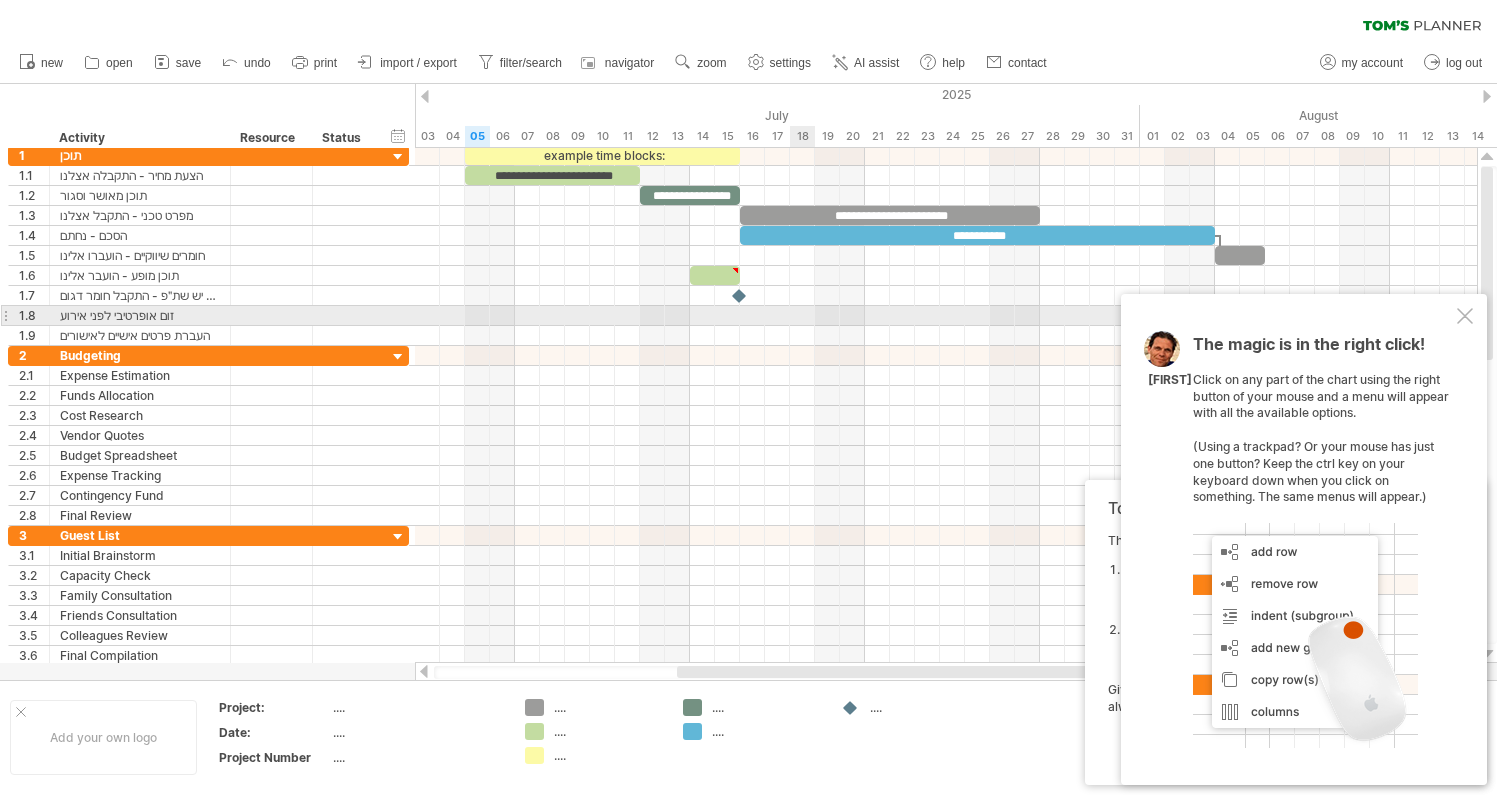 click at bounding box center [946, 316] 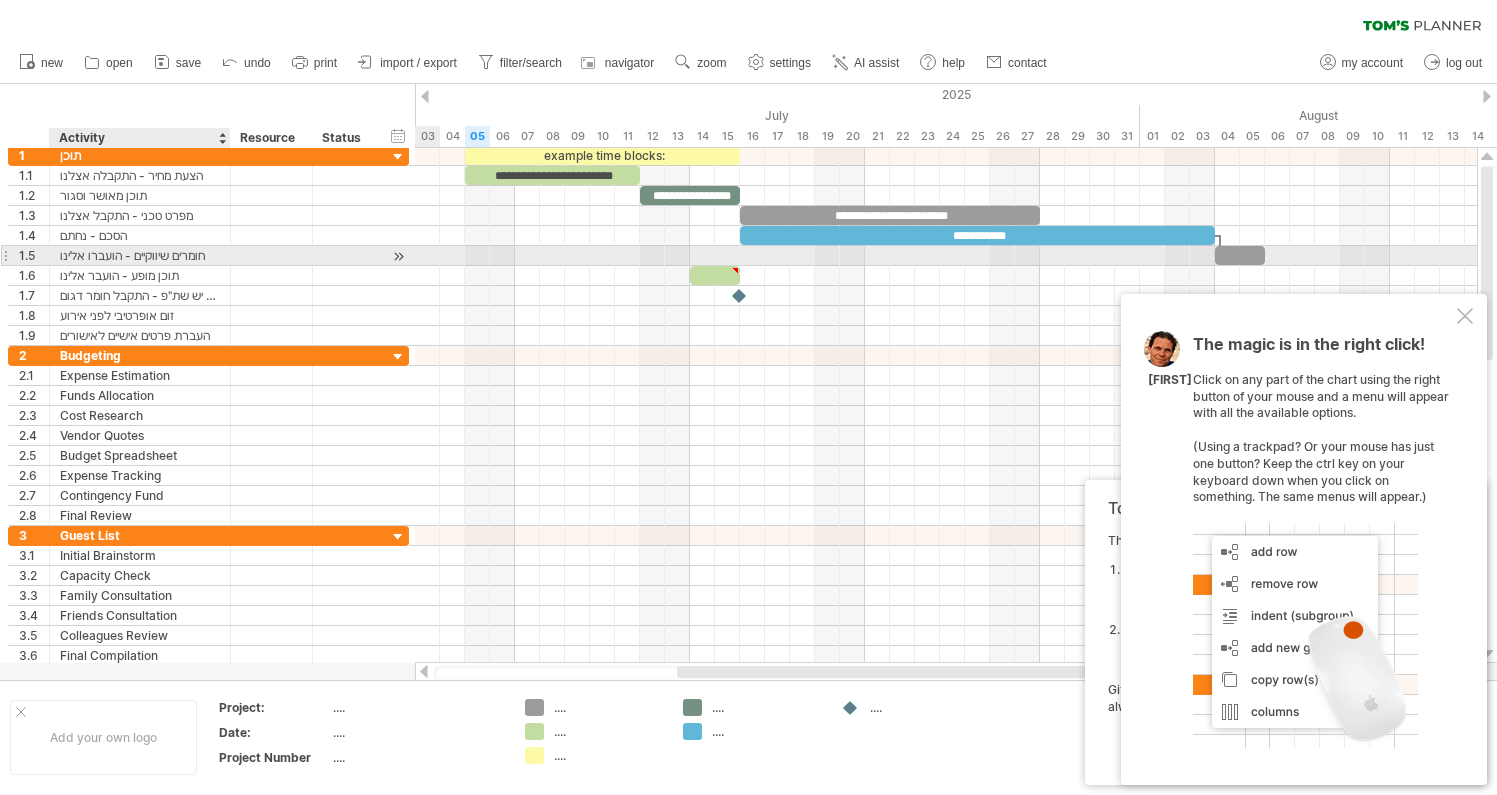 click on "חומרים שיווקיים - הועברו אלינו" at bounding box center [140, 255] 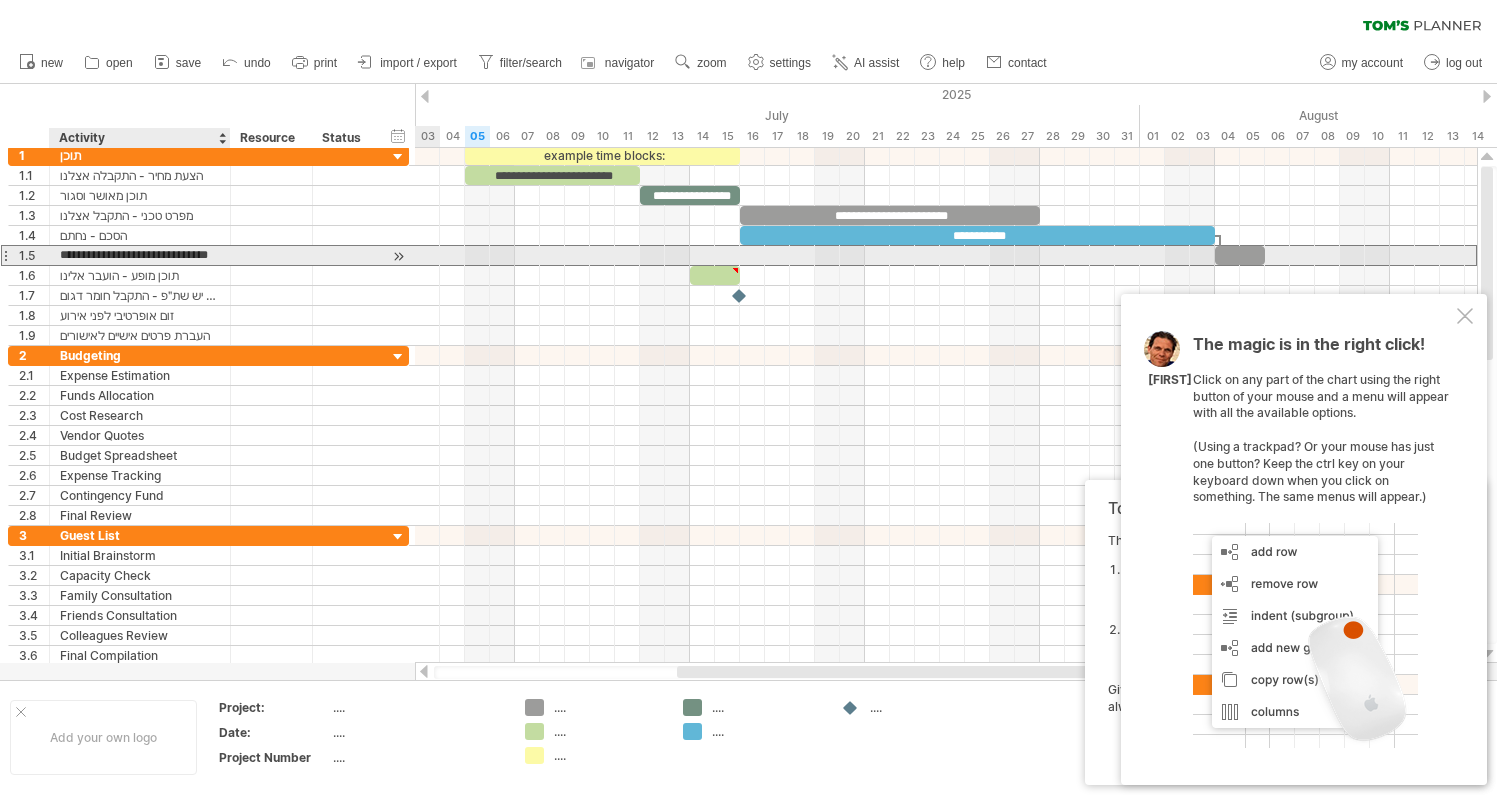 click on "**********" at bounding box center [140, 255] 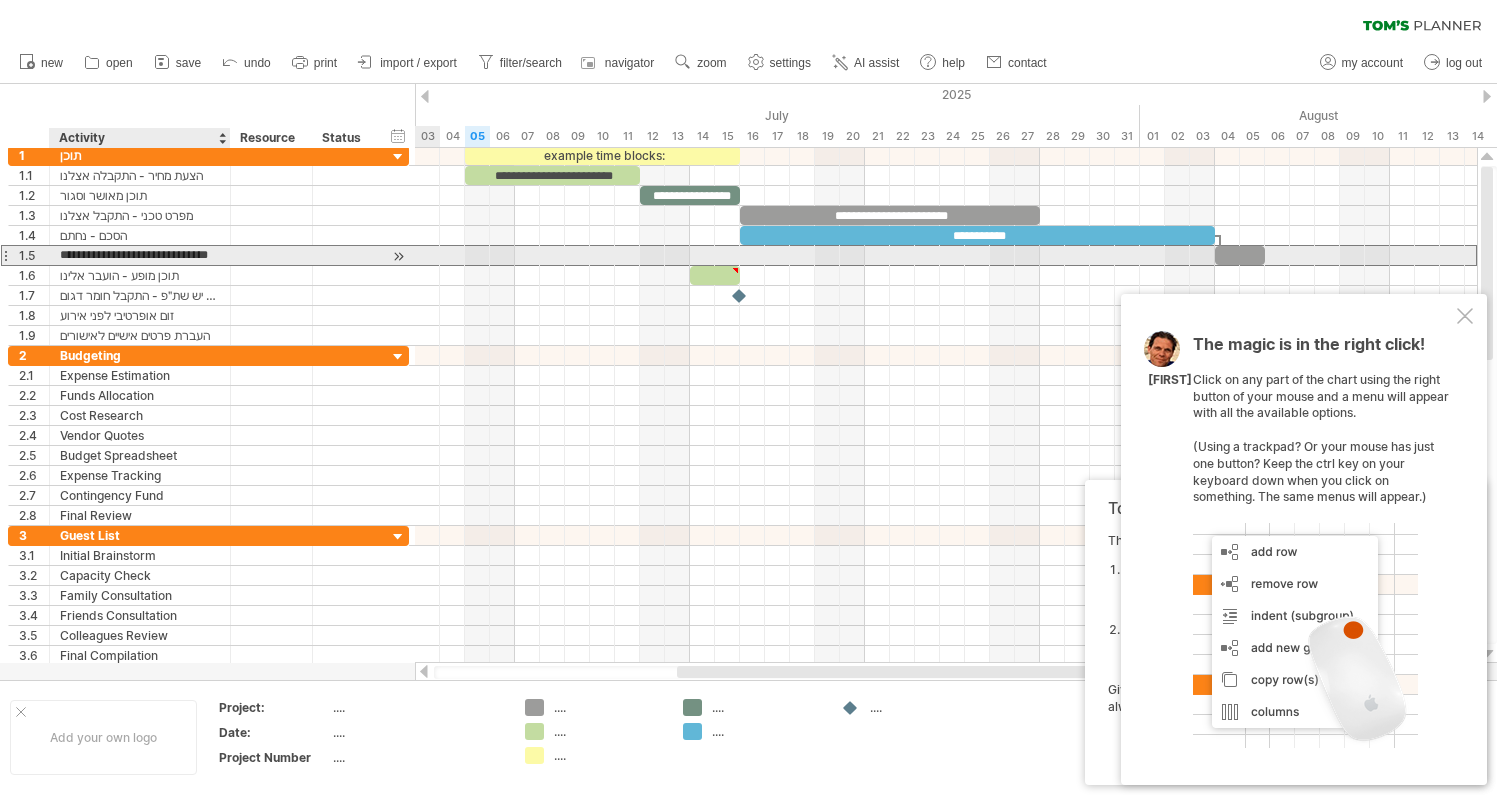 click on "**********" at bounding box center [140, 255] 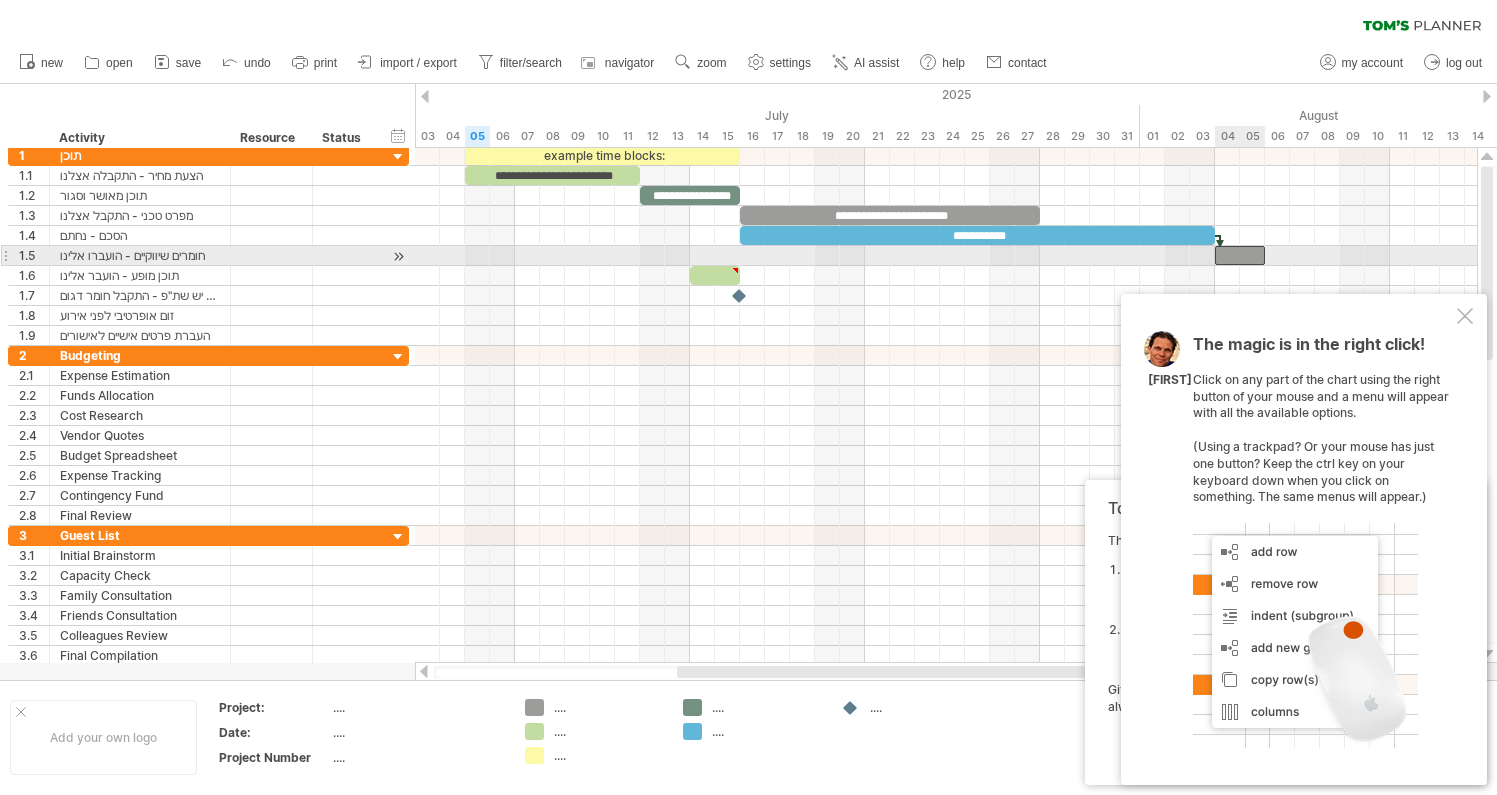click at bounding box center [1240, 255] 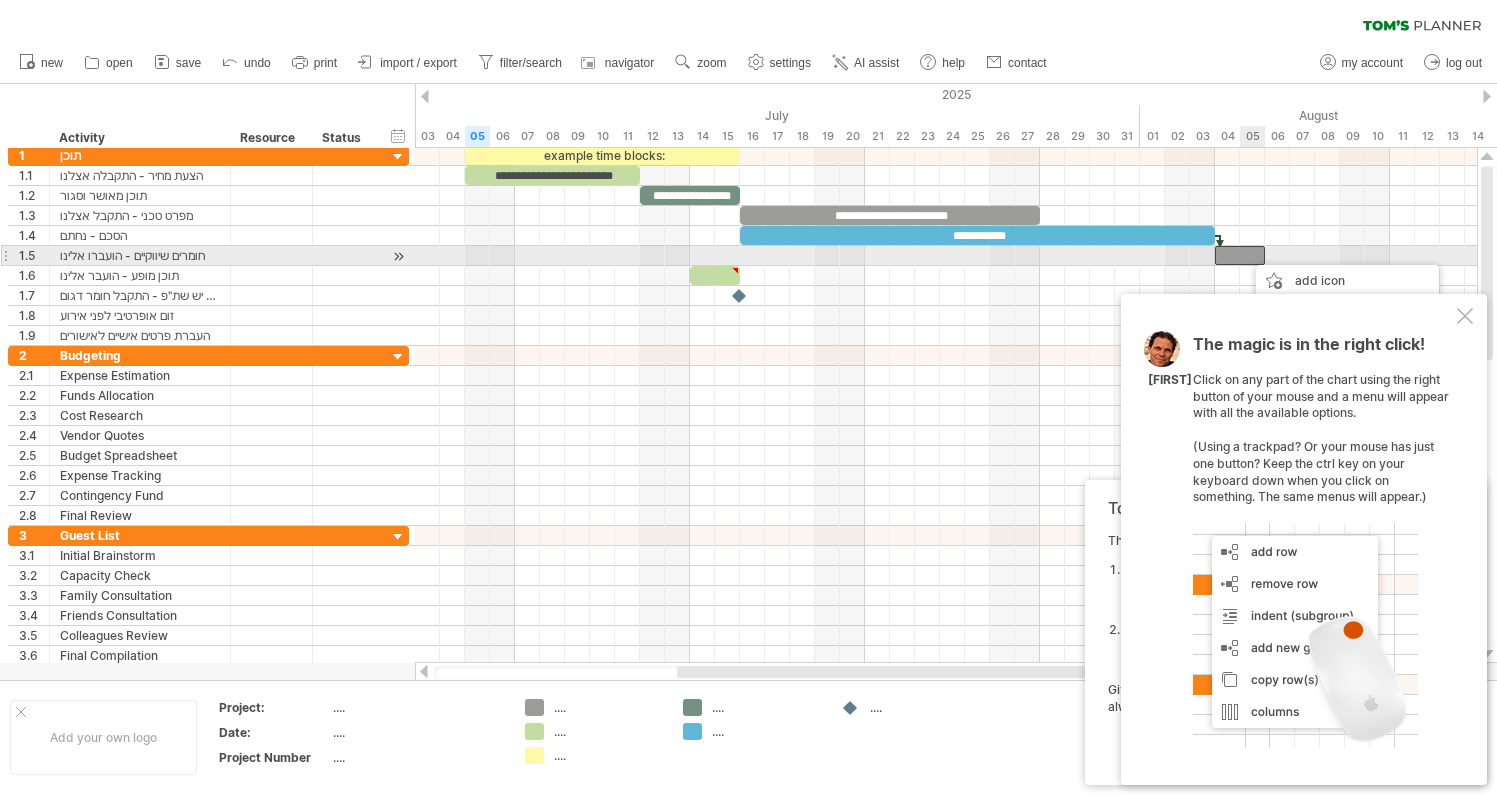 click at bounding box center (1240, 255) 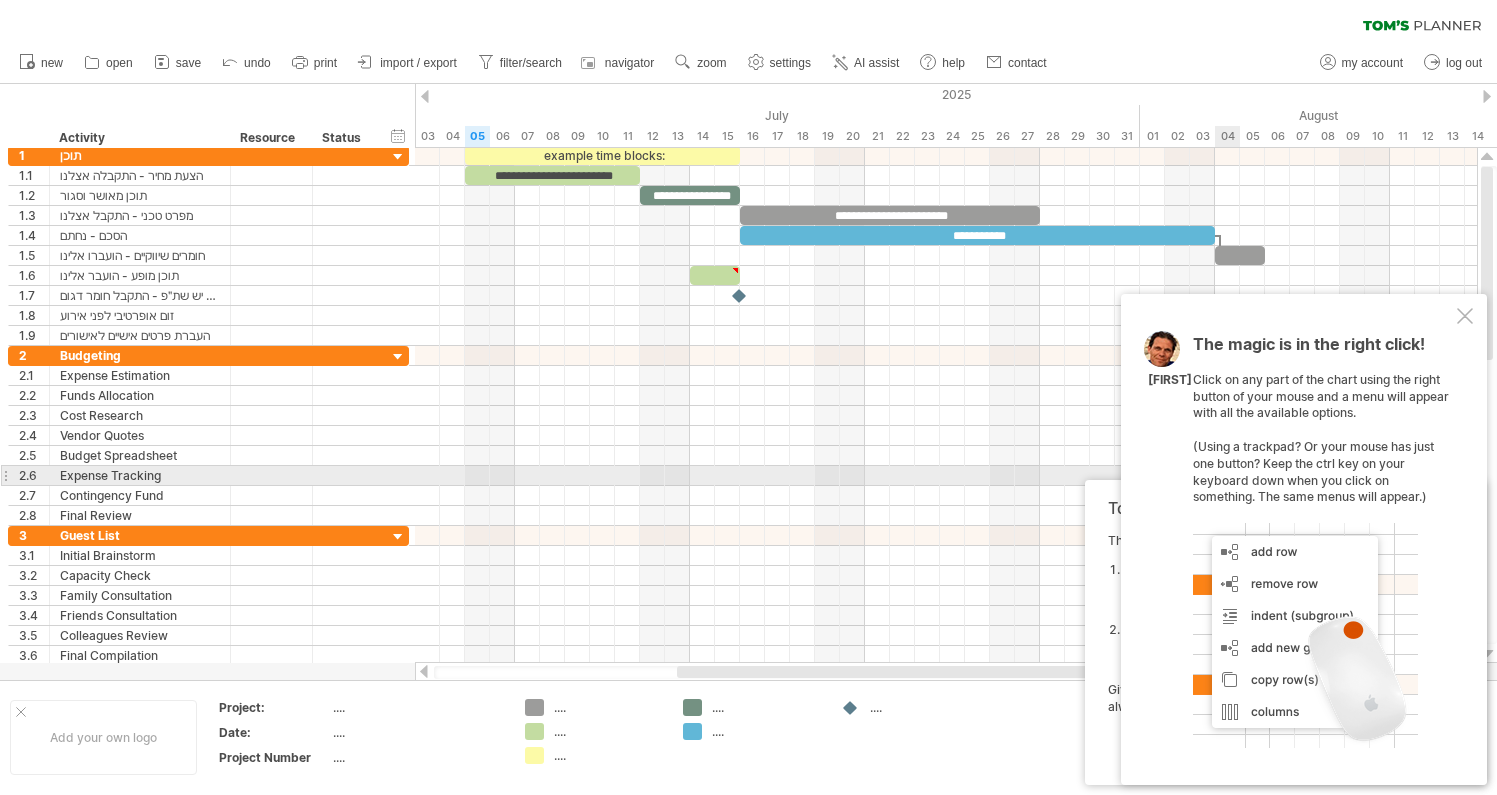 click on "(Using a trackpad? Or your mouse has just one button? Keep the ctrl key on your keyboard down when you click on something. The same menus will appear.)" at bounding box center [1313, 471] 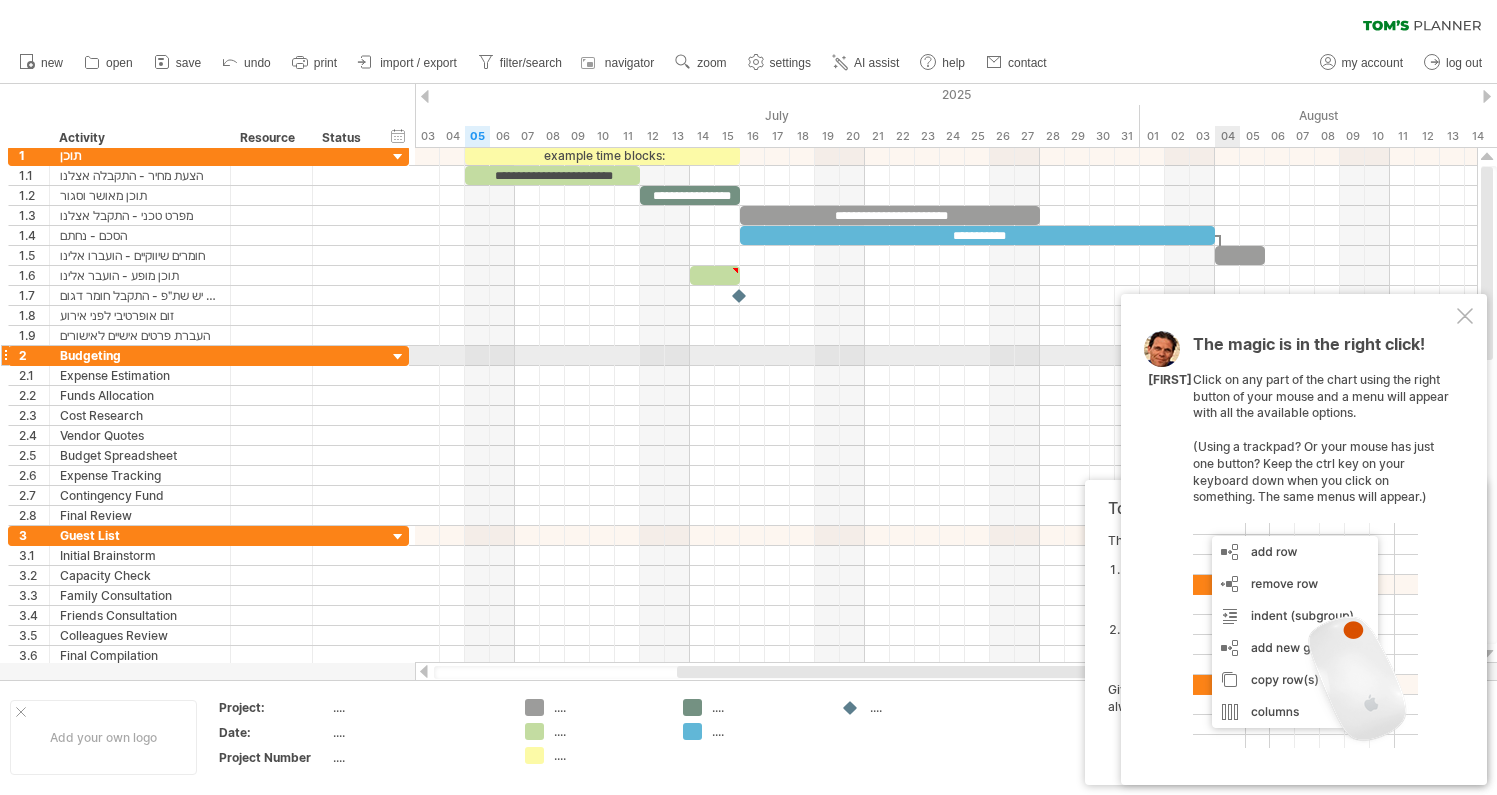 click on "The magic is in the right click!" at bounding box center [1309, 349] 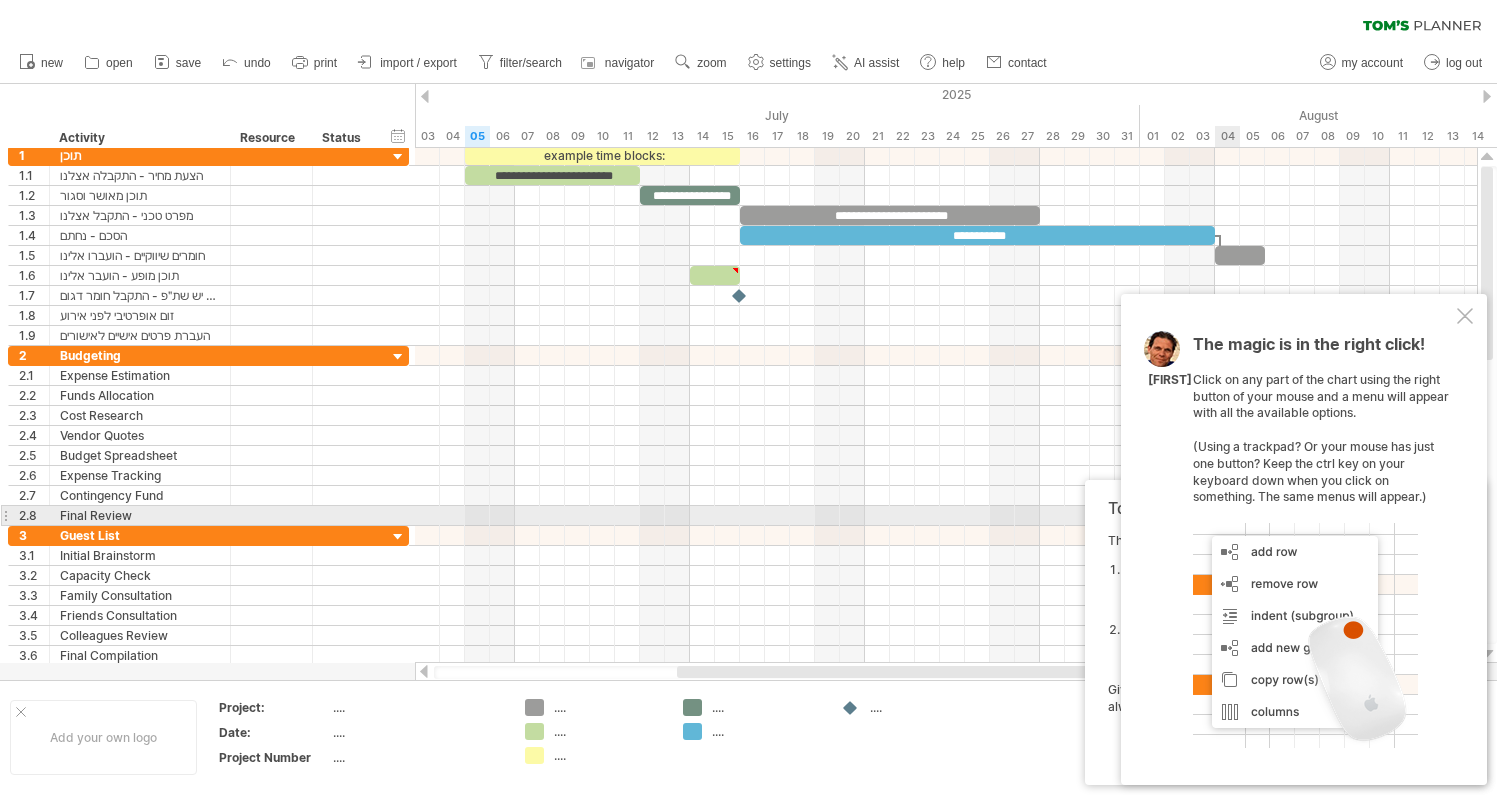 drag, startPoint x: 1238, startPoint y: 520, endPoint x: 1282, endPoint y: 601, distance: 92.17918 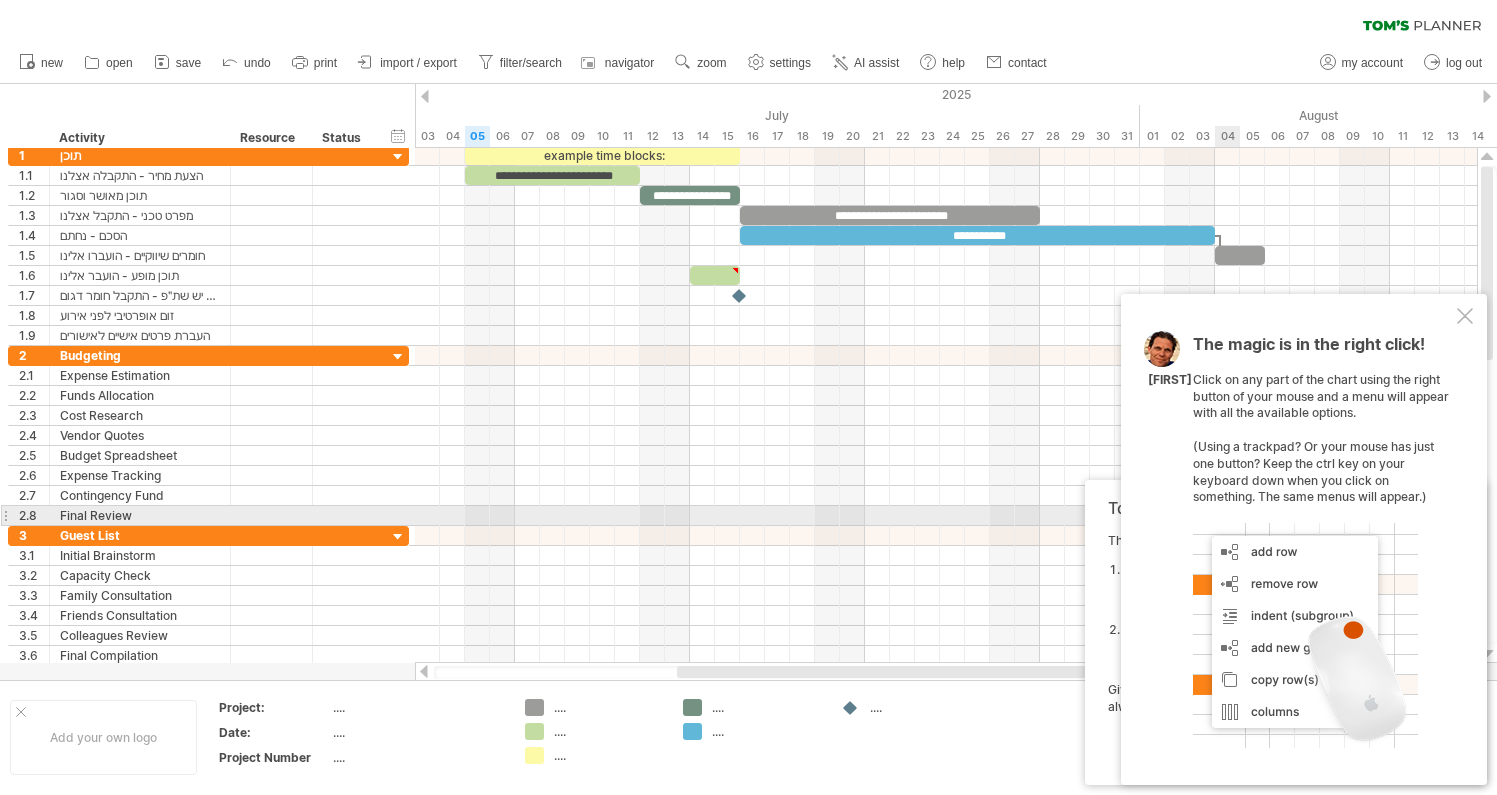 click on "The magic is in the right click! Click on any part of the chart using the right button of your mouse and a menu will appear with all the available options. (Using a trackpad? Or your mouse has just one button? Keep the ctrl key on your keyboard down when you click on something. The same menus will appear.) [NAME]" at bounding box center [1323, 542] 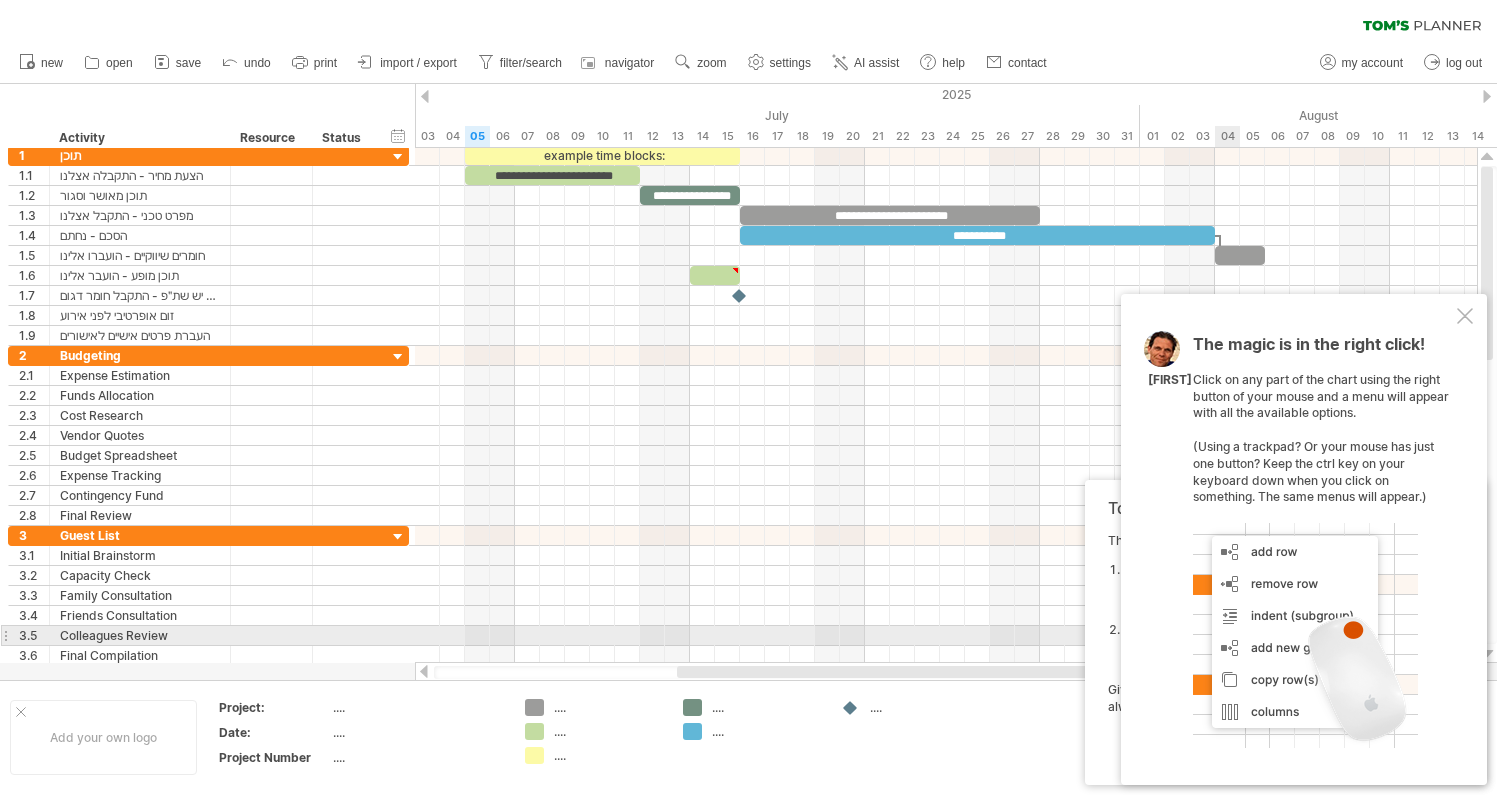 drag, startPoint x: 1320, startPoint y: 713, endPoint x: 1331, endPoint y: 762, distance: 50.219517 